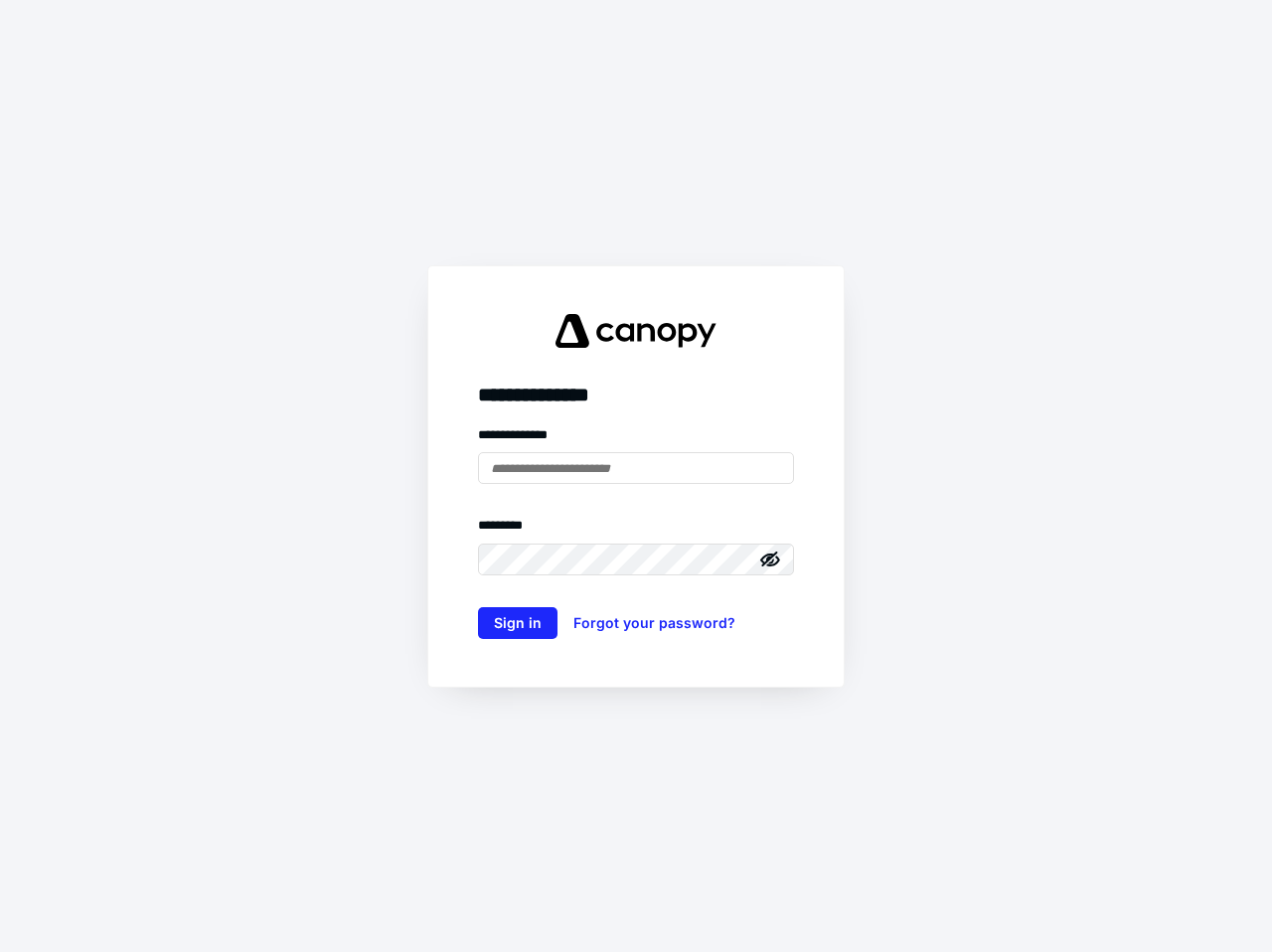 scroll, scrollTop: 0, scrollLeft: 0, axis: both 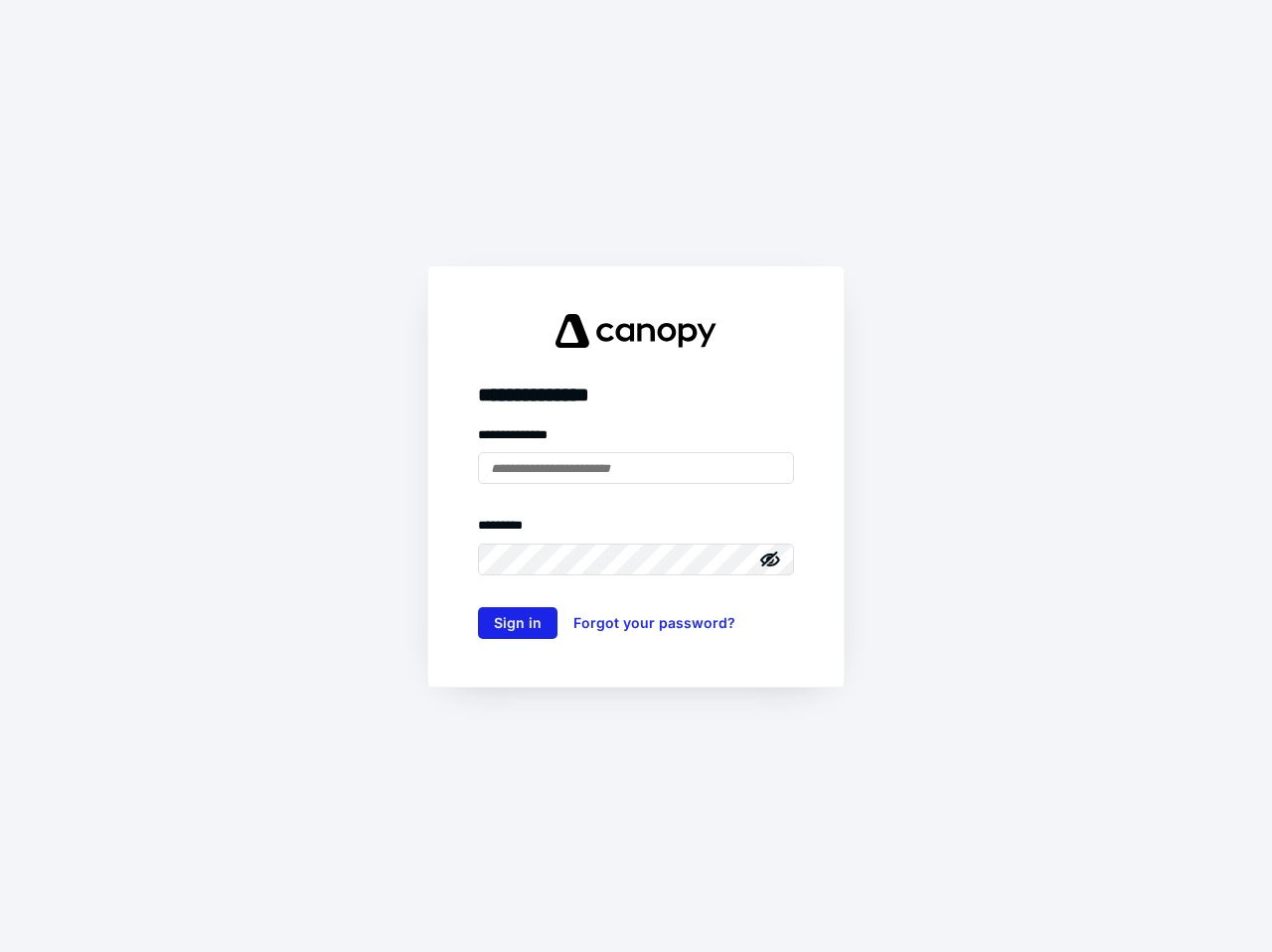 type on "**********" 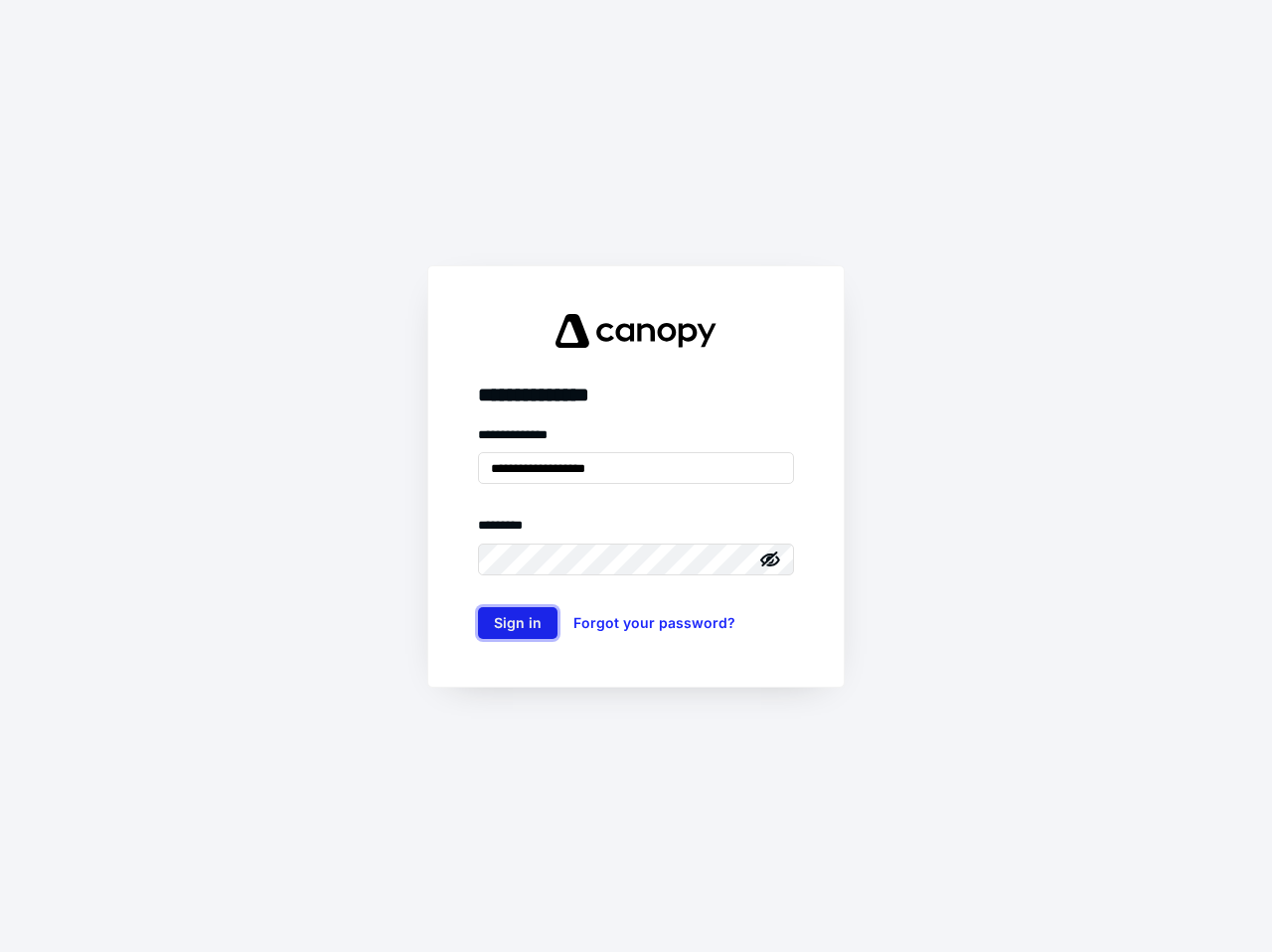 click on "Sign in" at bounding box center (518, 623) 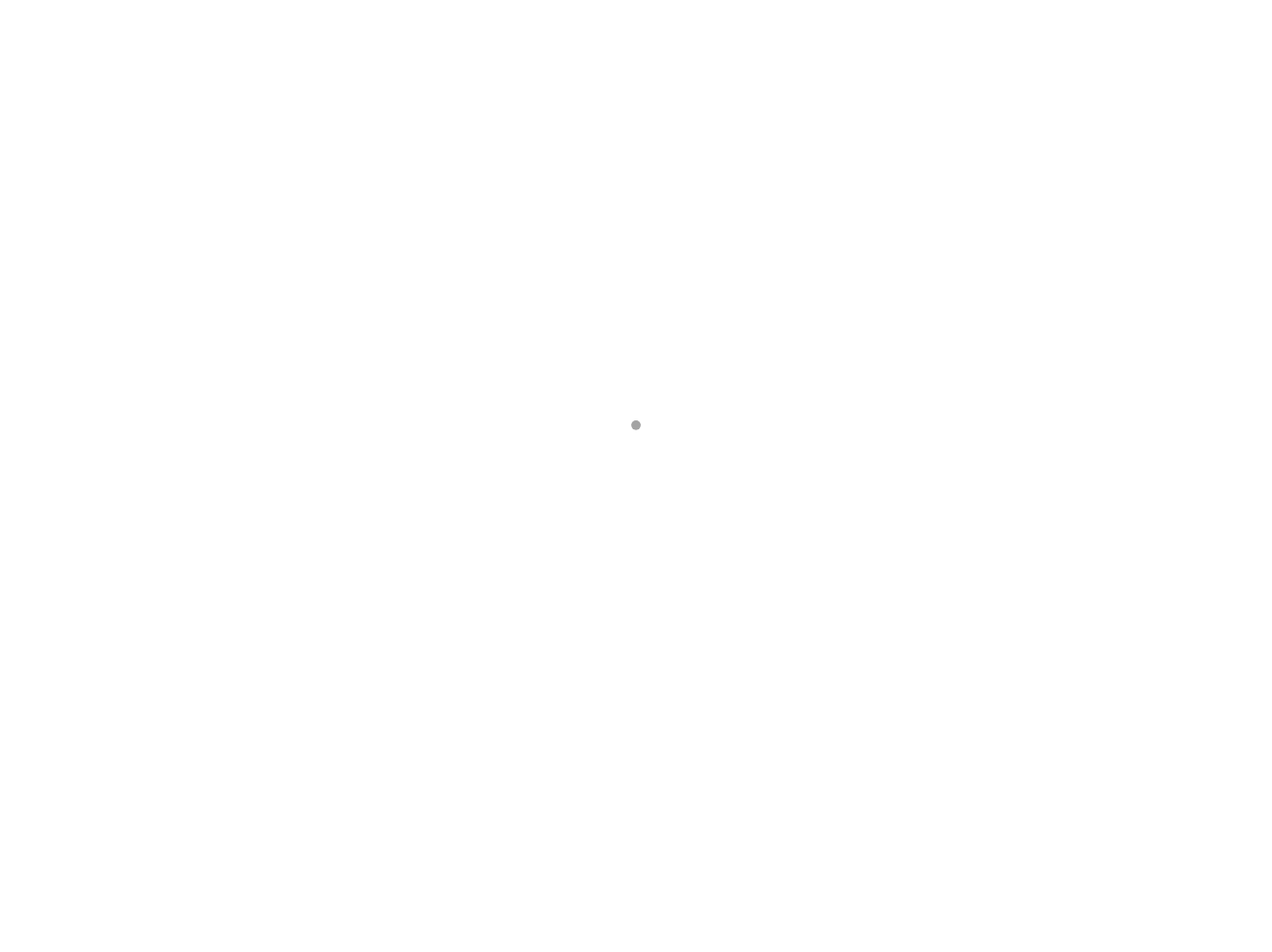 scroll, scrollTop: 0, scrollLeft: 0, axis: both 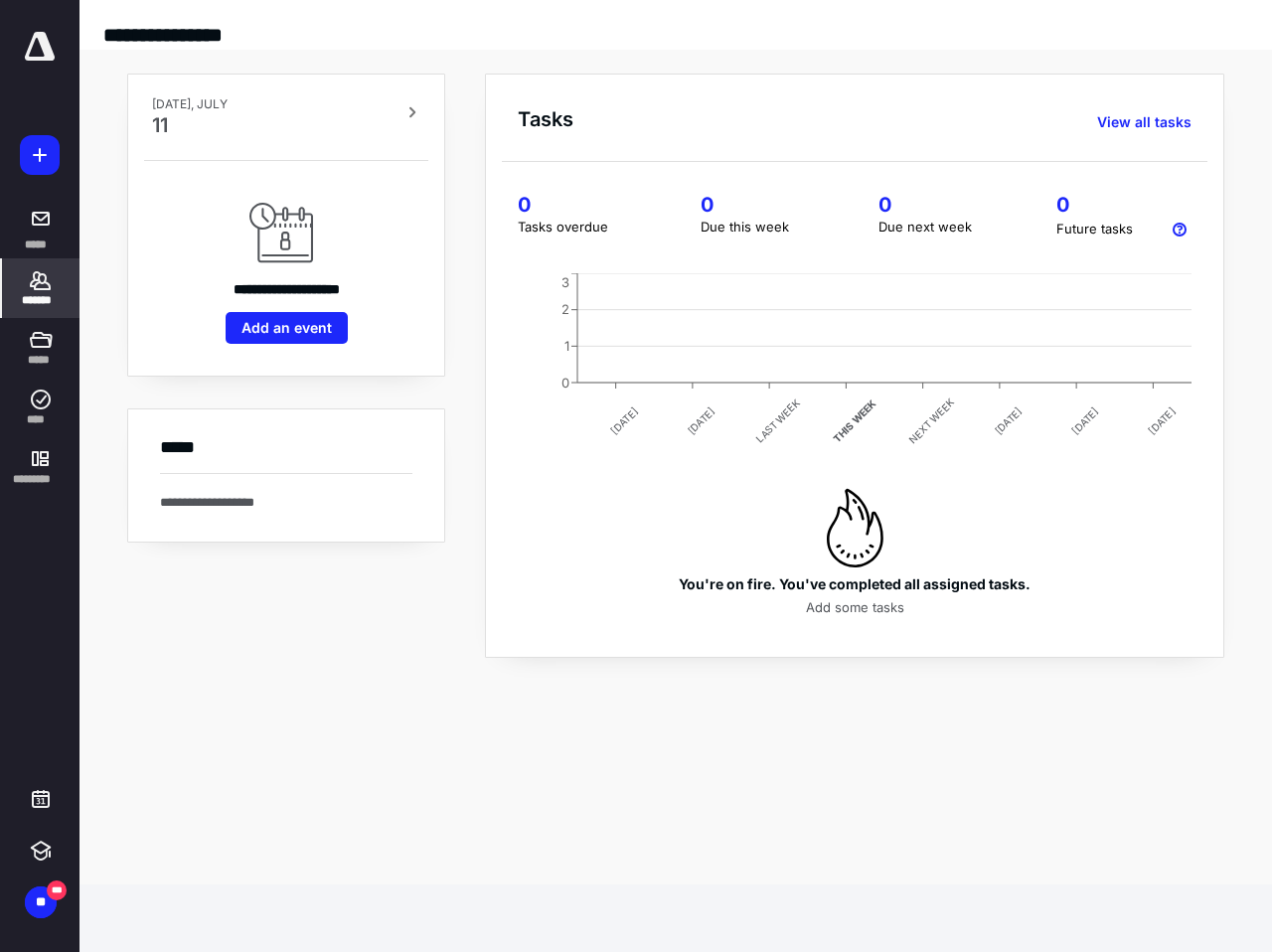 drag, startPoint x: 34, startPoint y: 284, endPoint x: 62, endPoint y: 279, distance: 28.442925 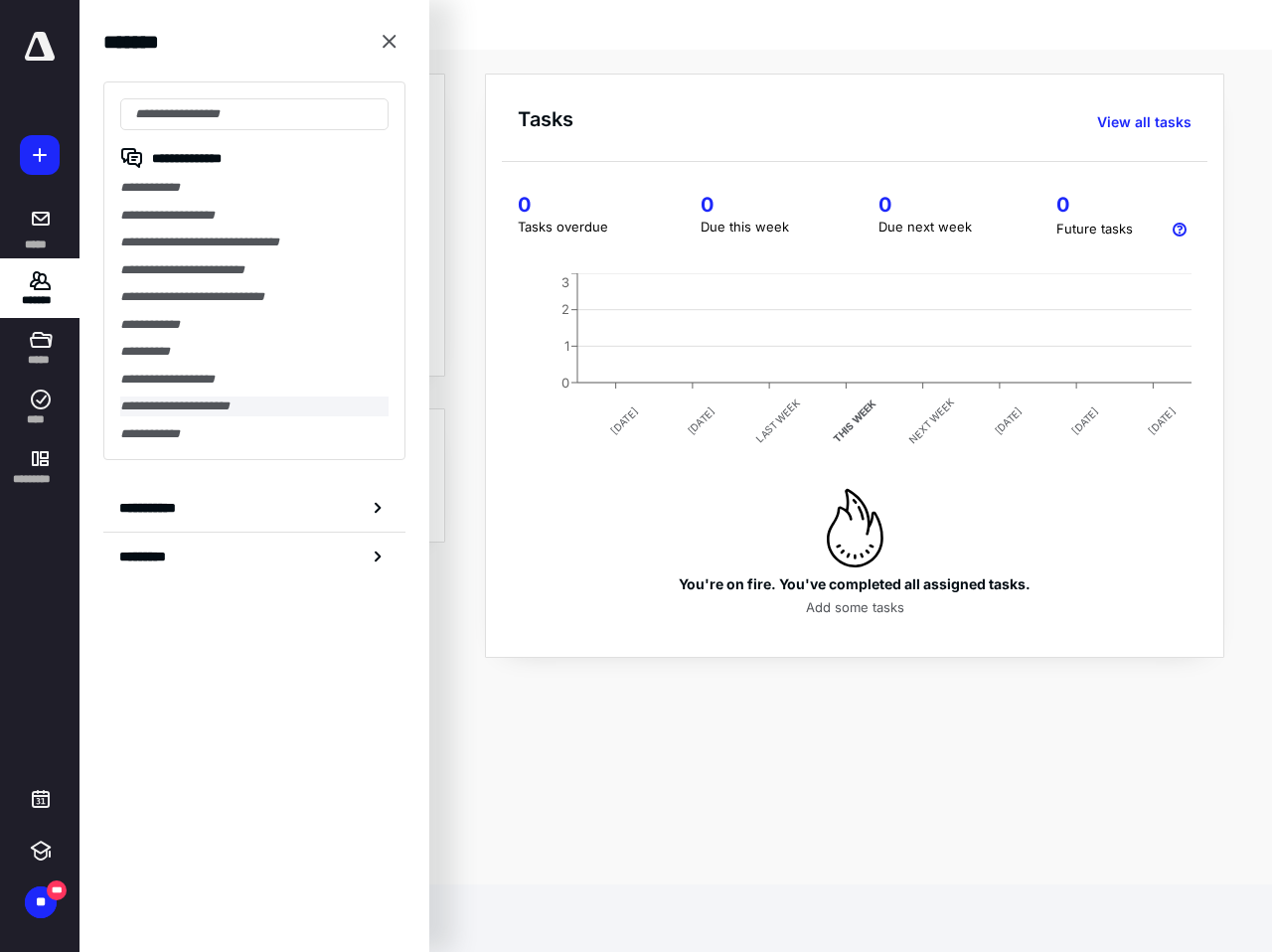 click on "**********" at bounding box center (254, 406) 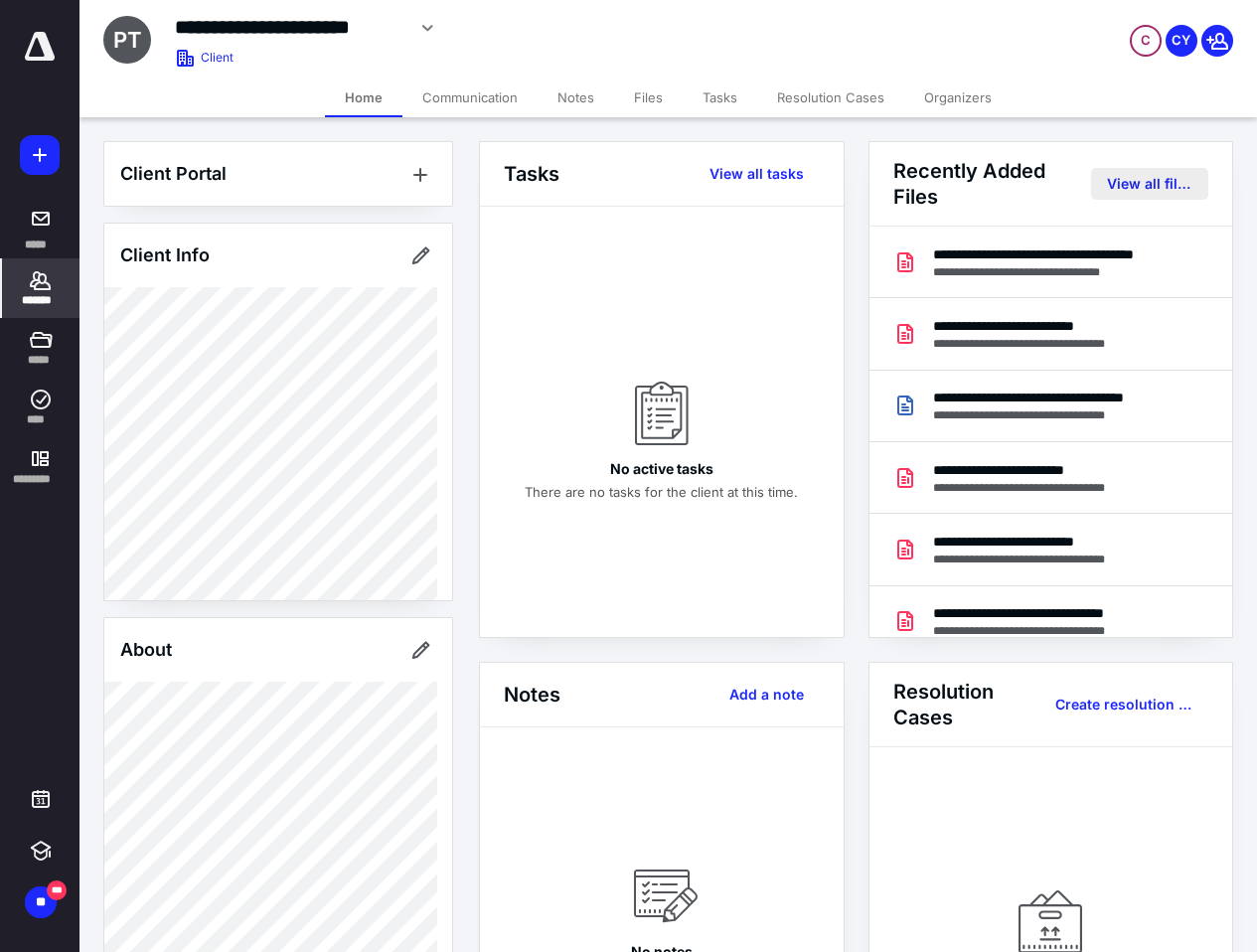 click on "View all files" at bounding box center [1150, 184] 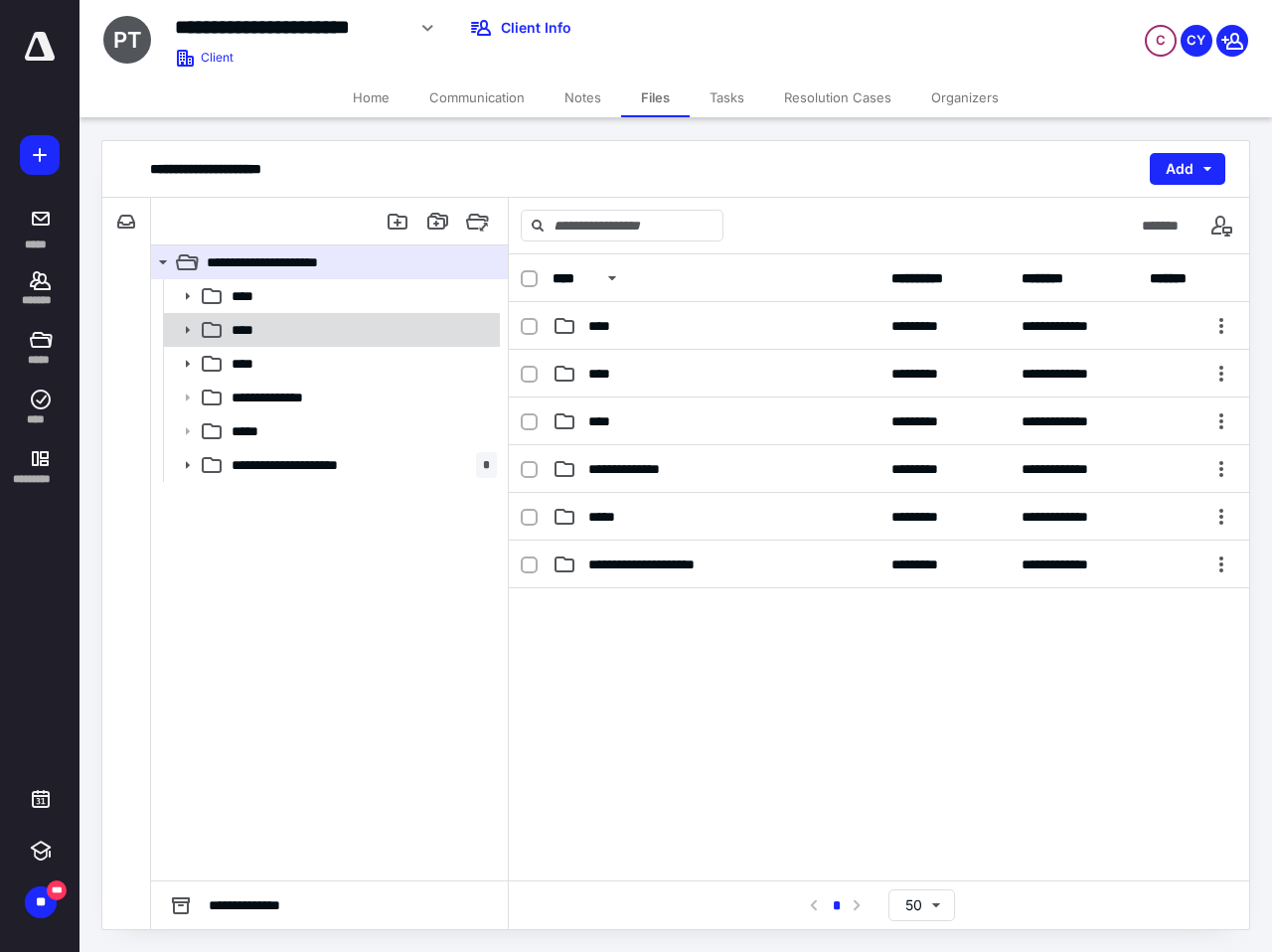 click 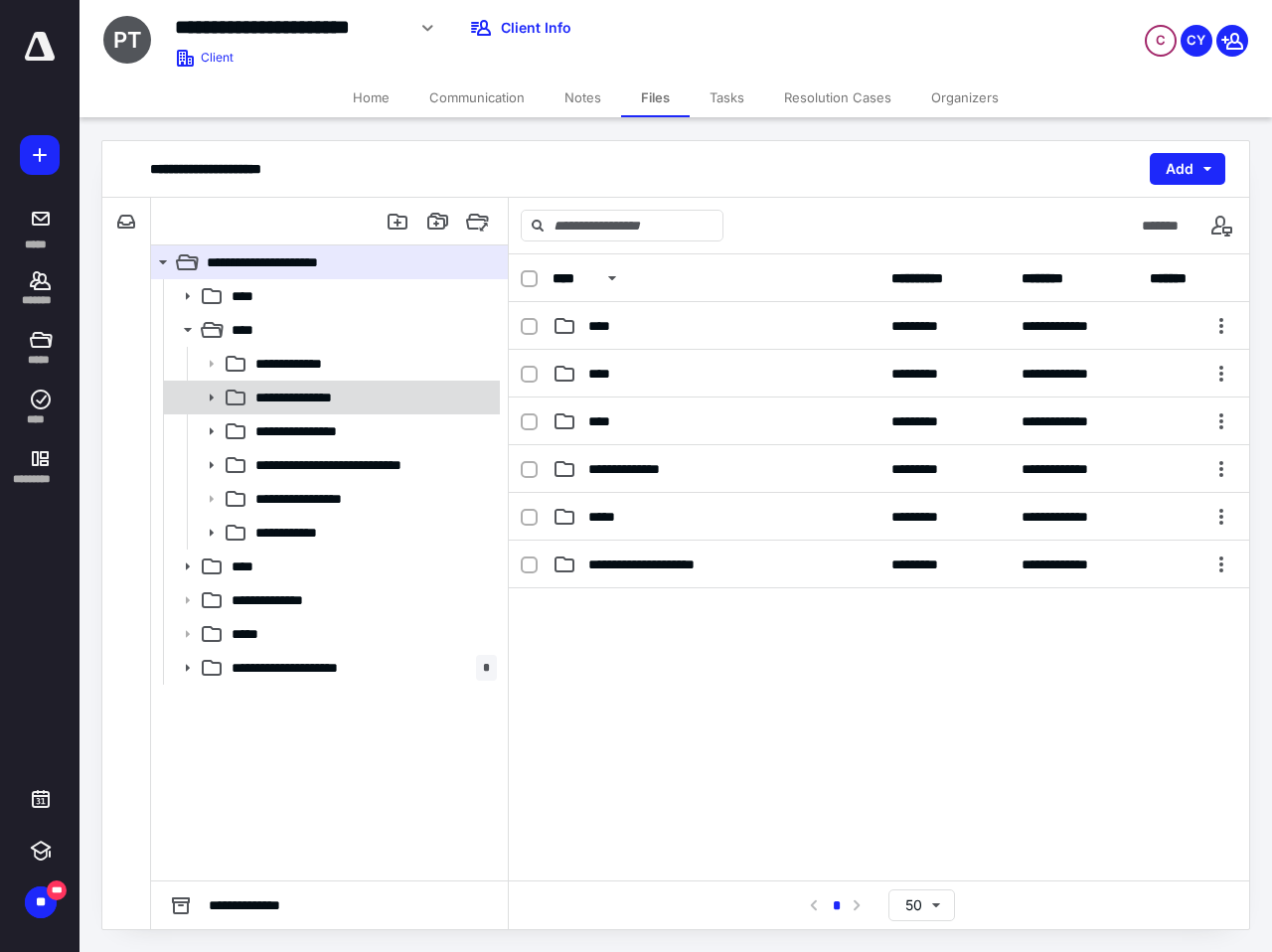 click on "**********" at bounding box center [306, 397] 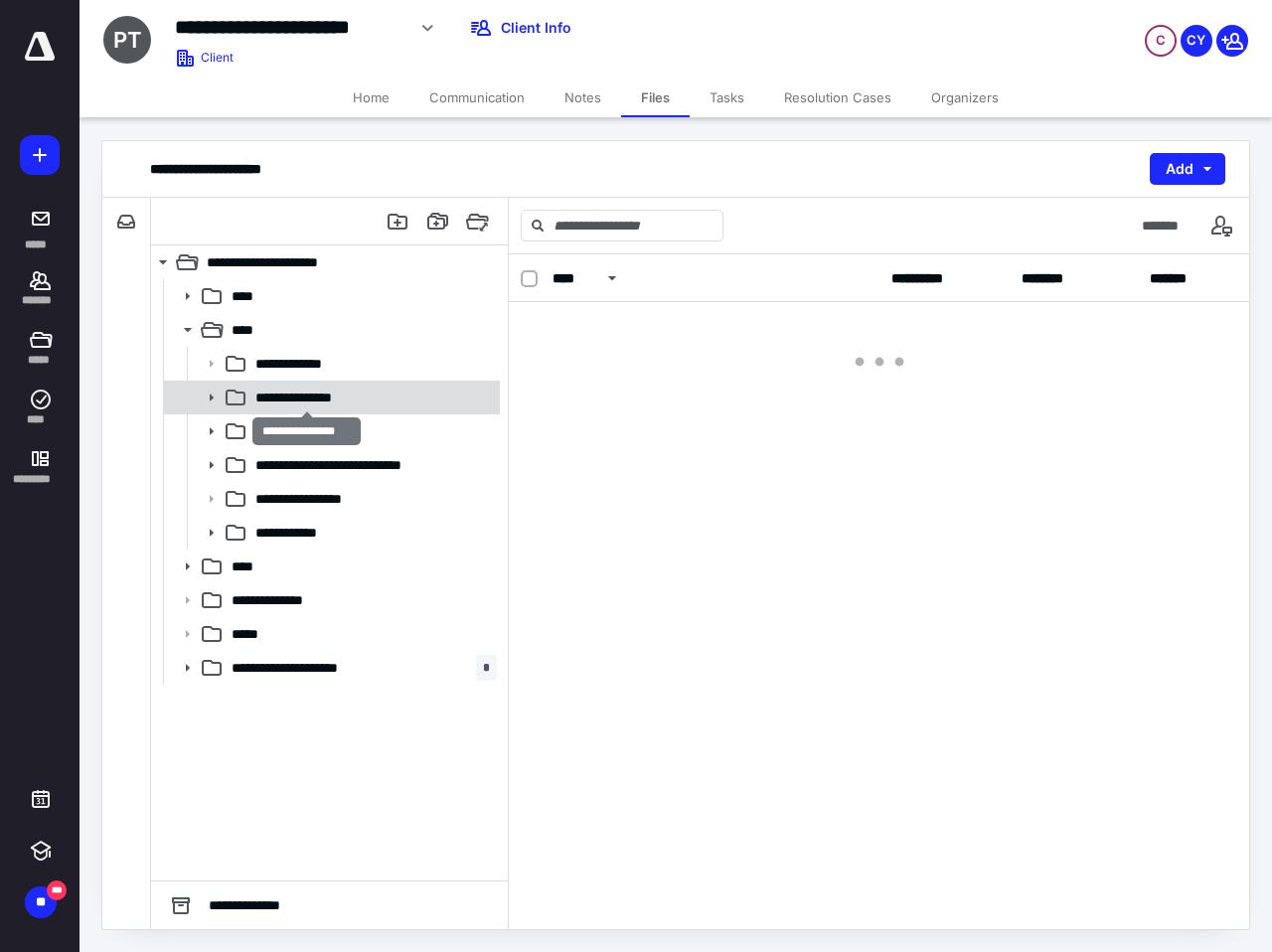click on "**********" at bounding box center (306, 397) 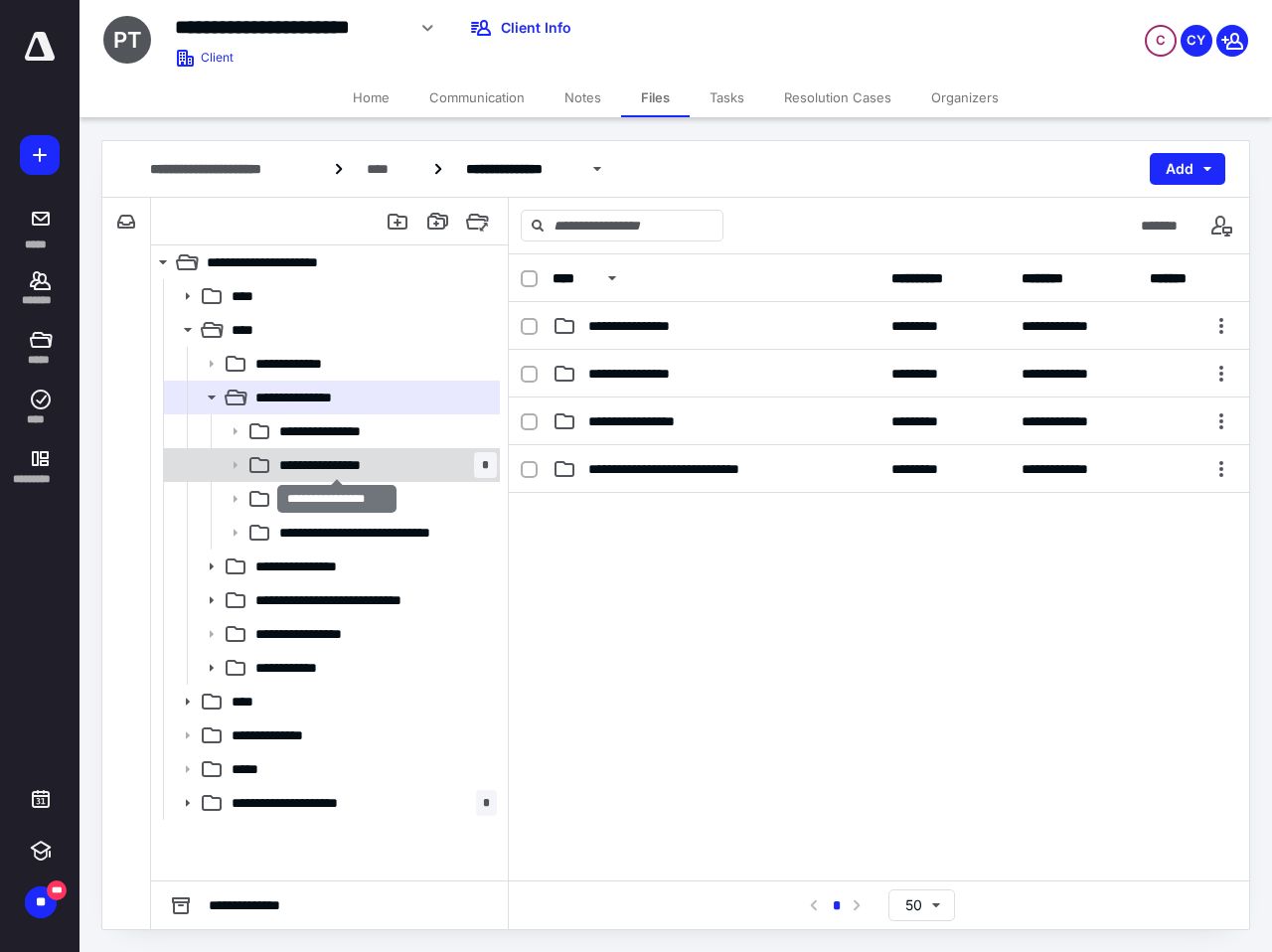click on "**********" at bounding box center (337, 465) 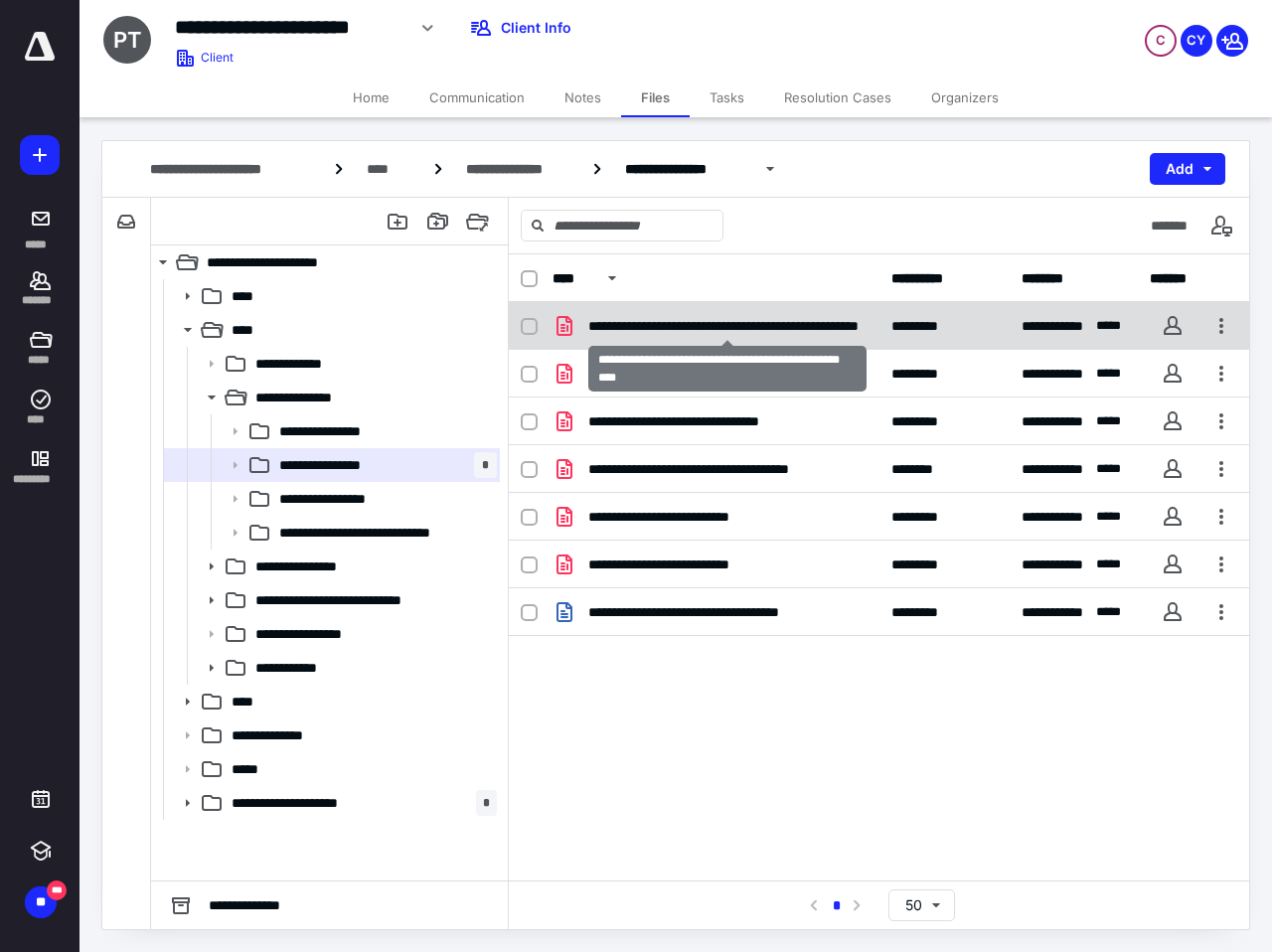 click on "**********" at bounding box center (727, 326) 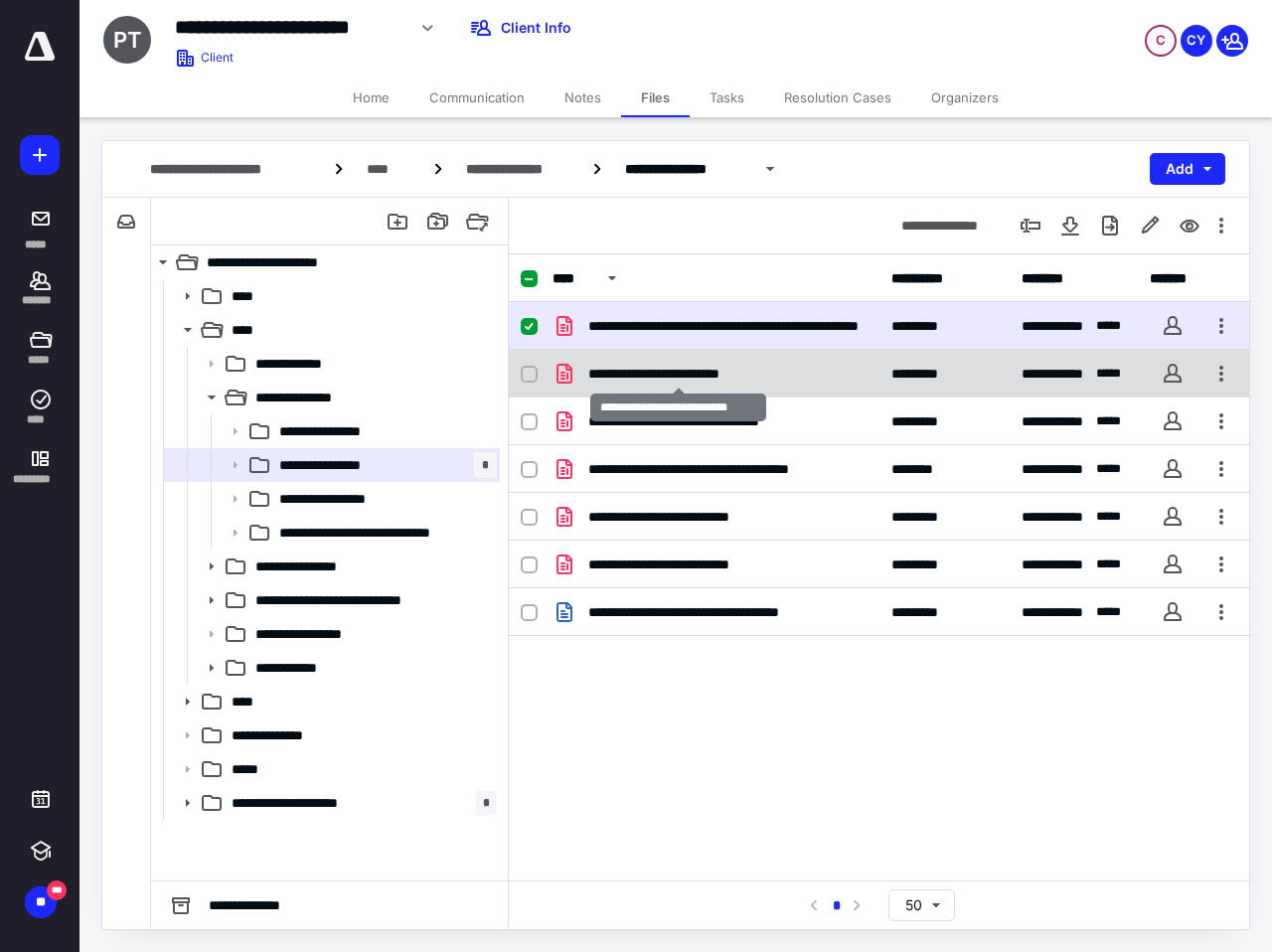 click on "**********" at bounding box center [678, 374] 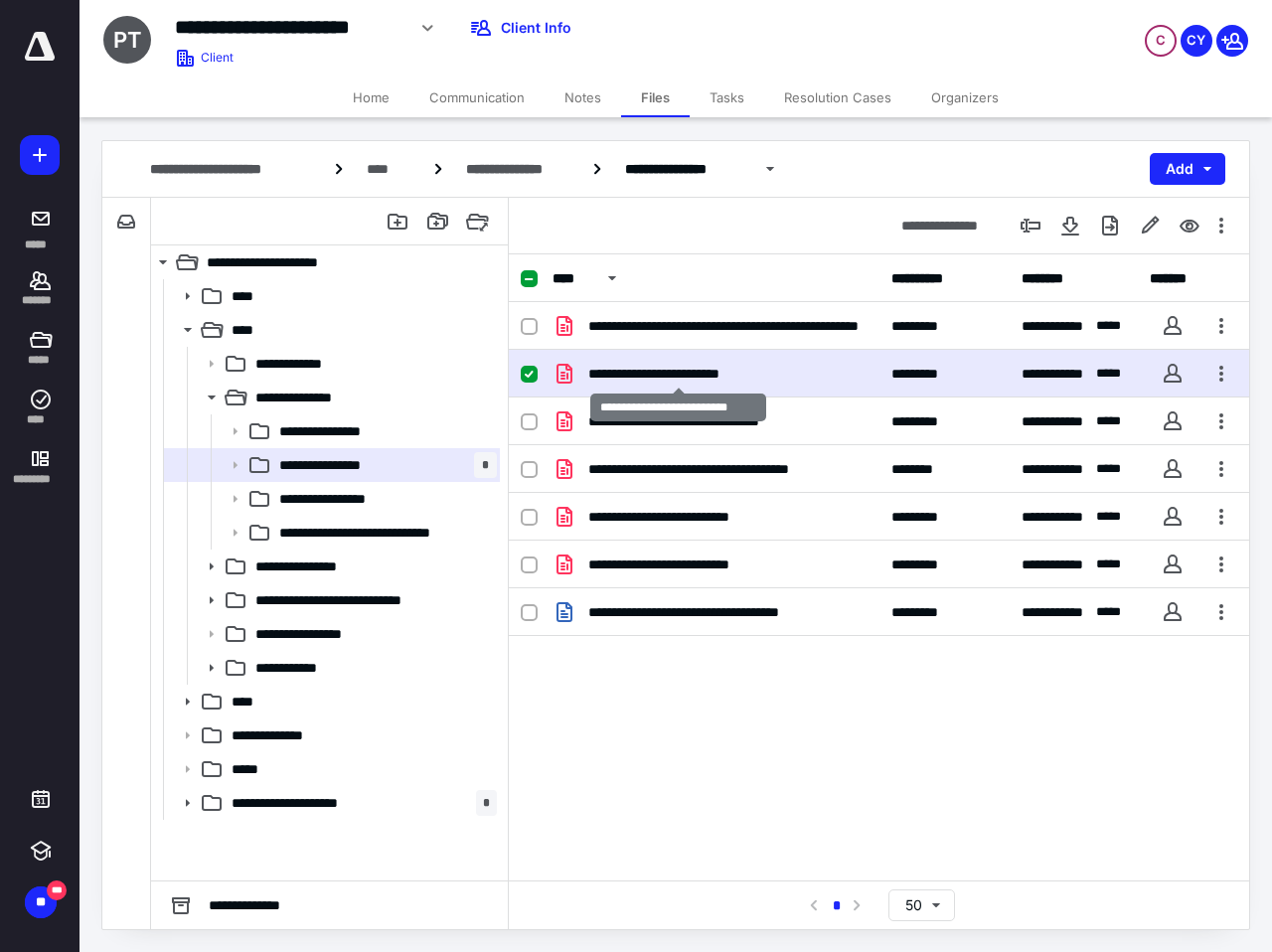 click on "**********" at bounding box center (678, 374) 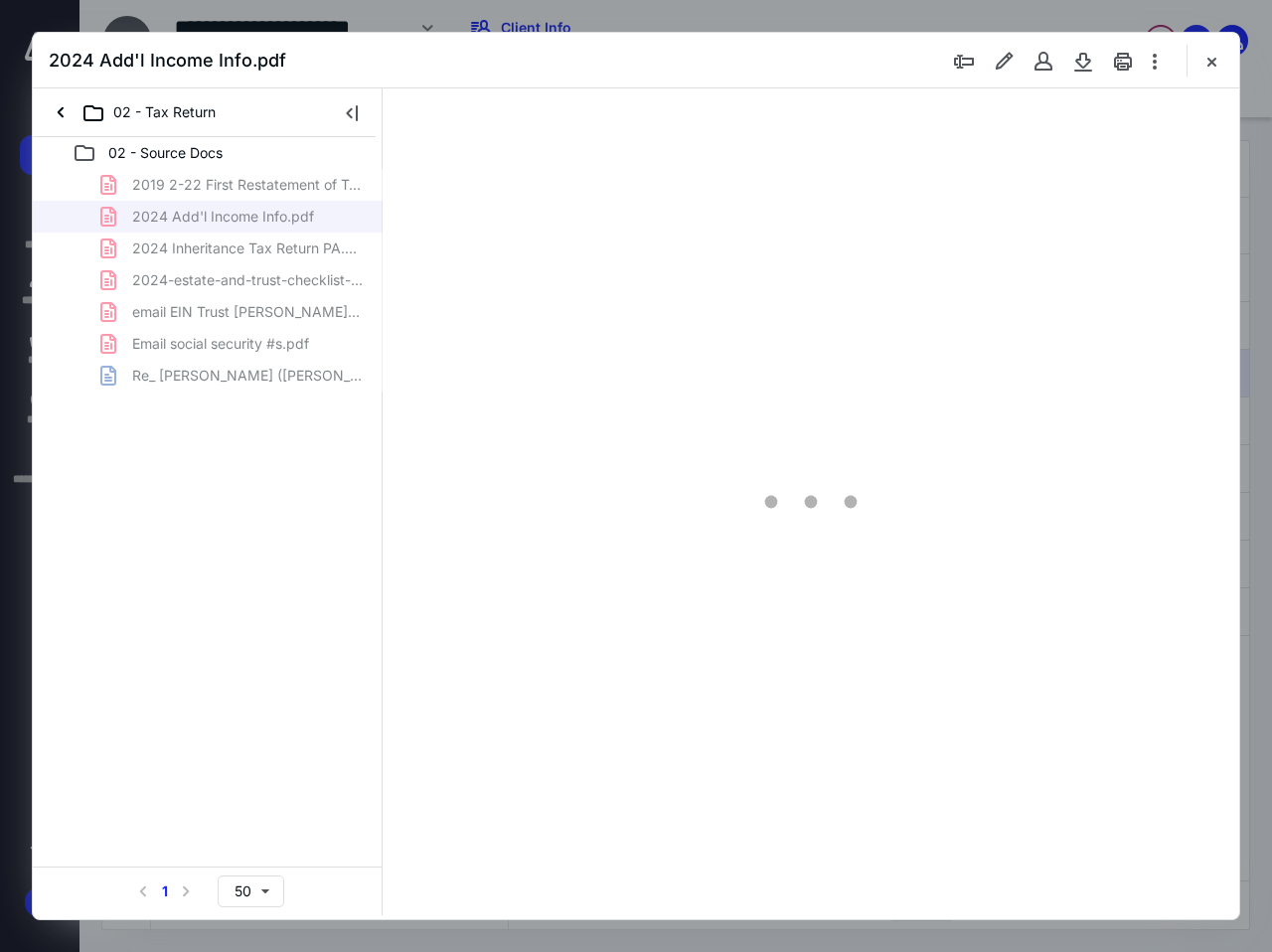 scroll, scrollTop: 0, scrollLeft: 0, axis: both 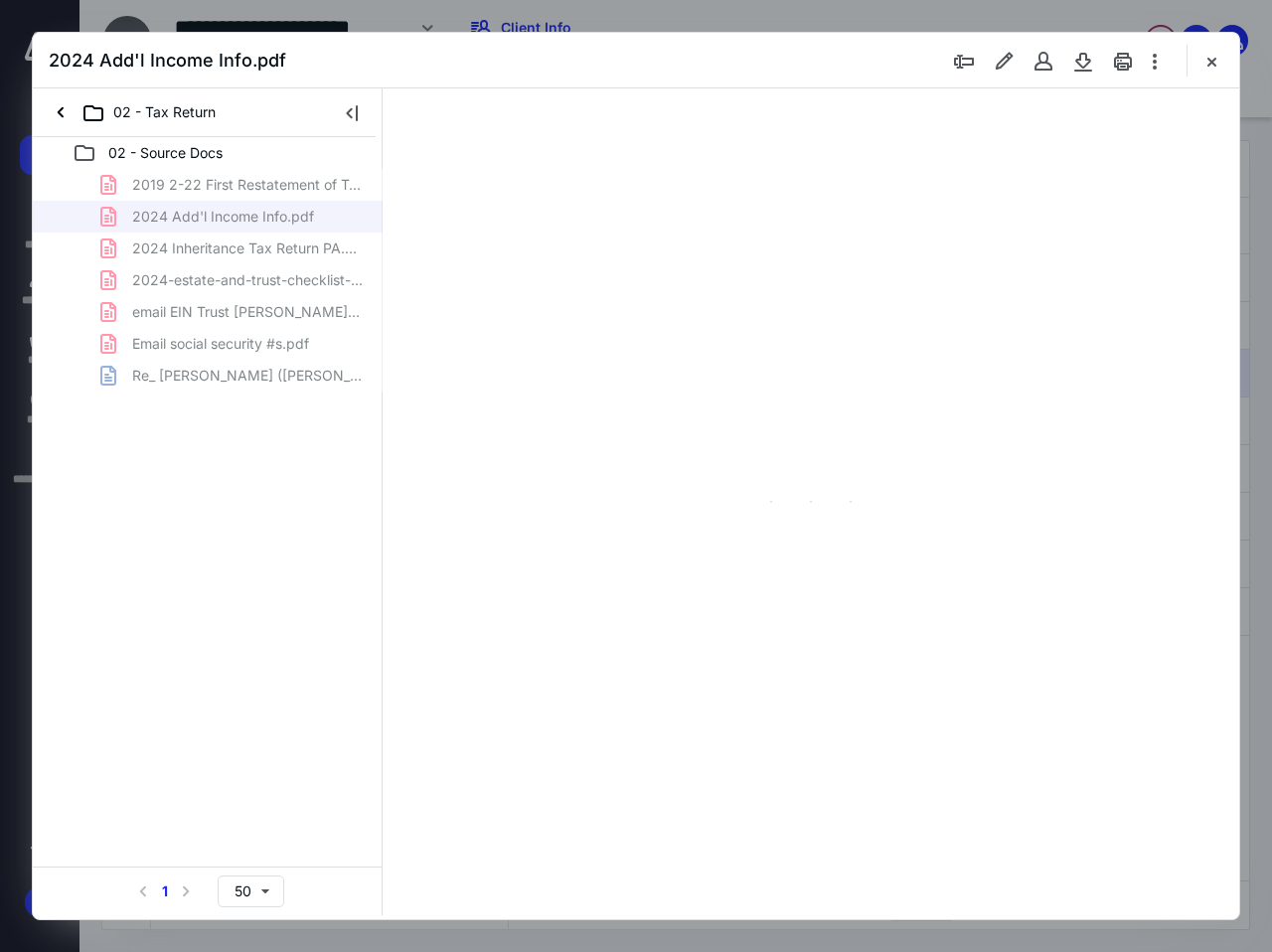 type on "138" 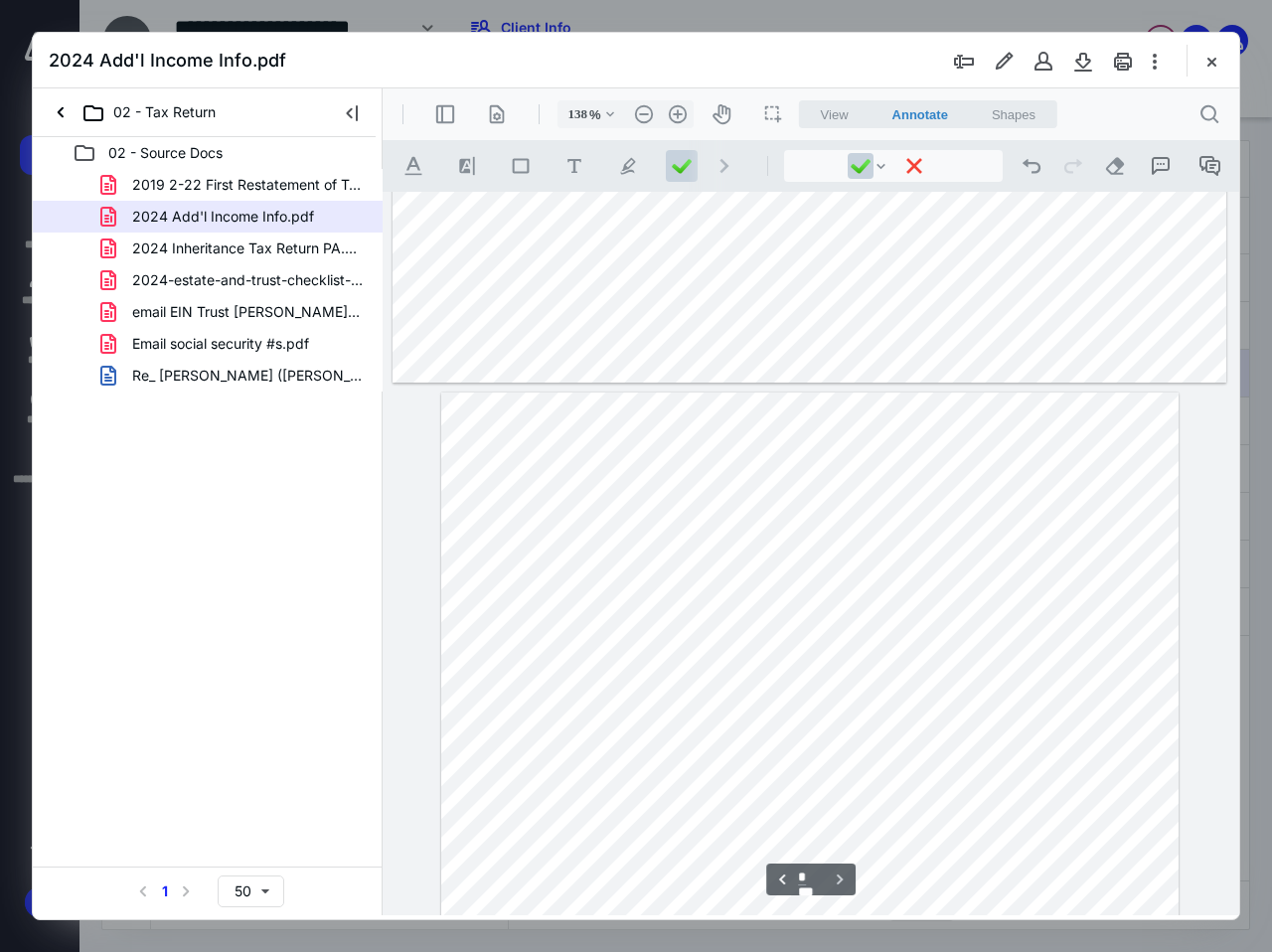 scroll, scrollTop: 1363, scrollLeft: 0, axis: vertical 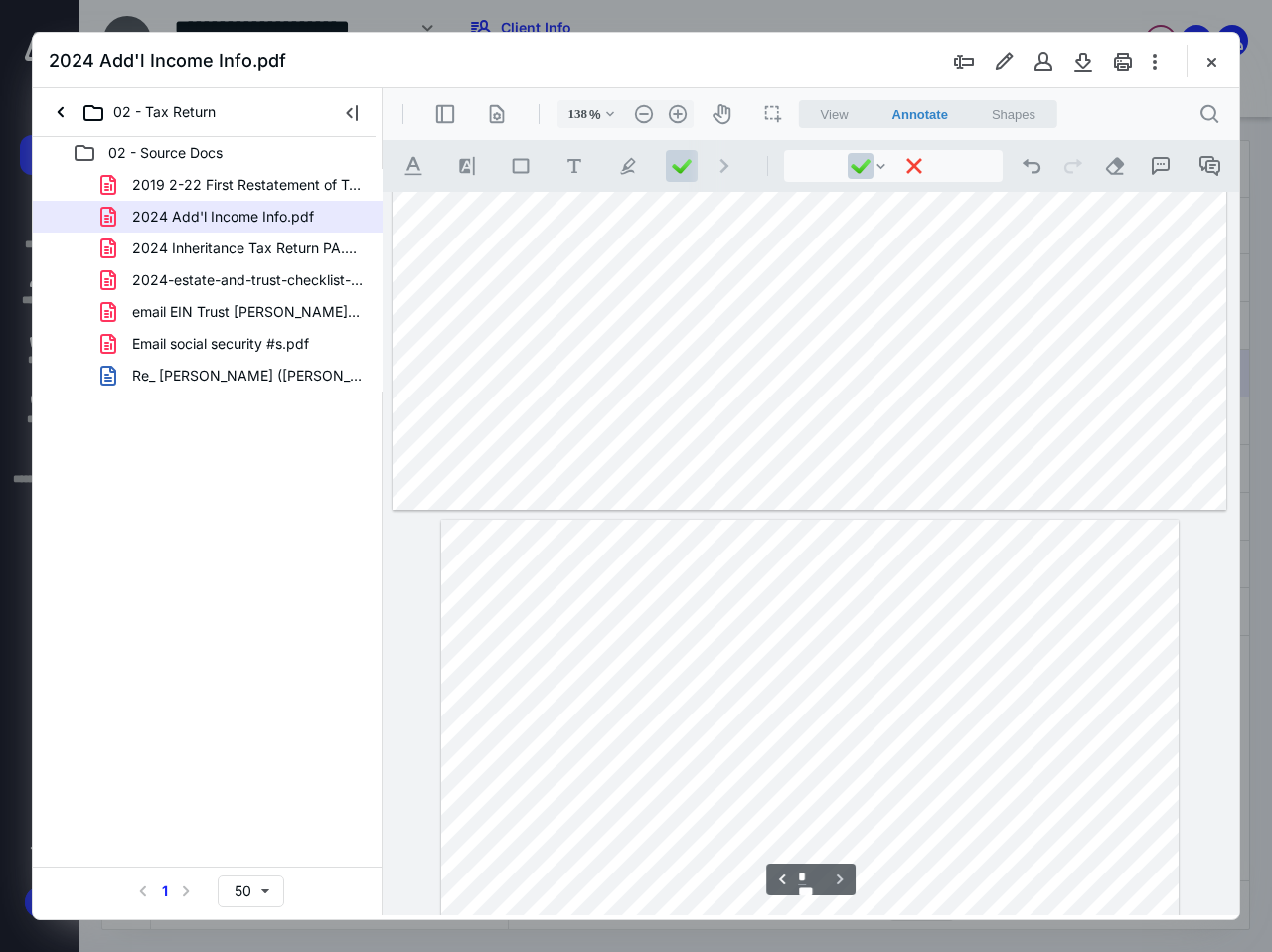 type on "*" 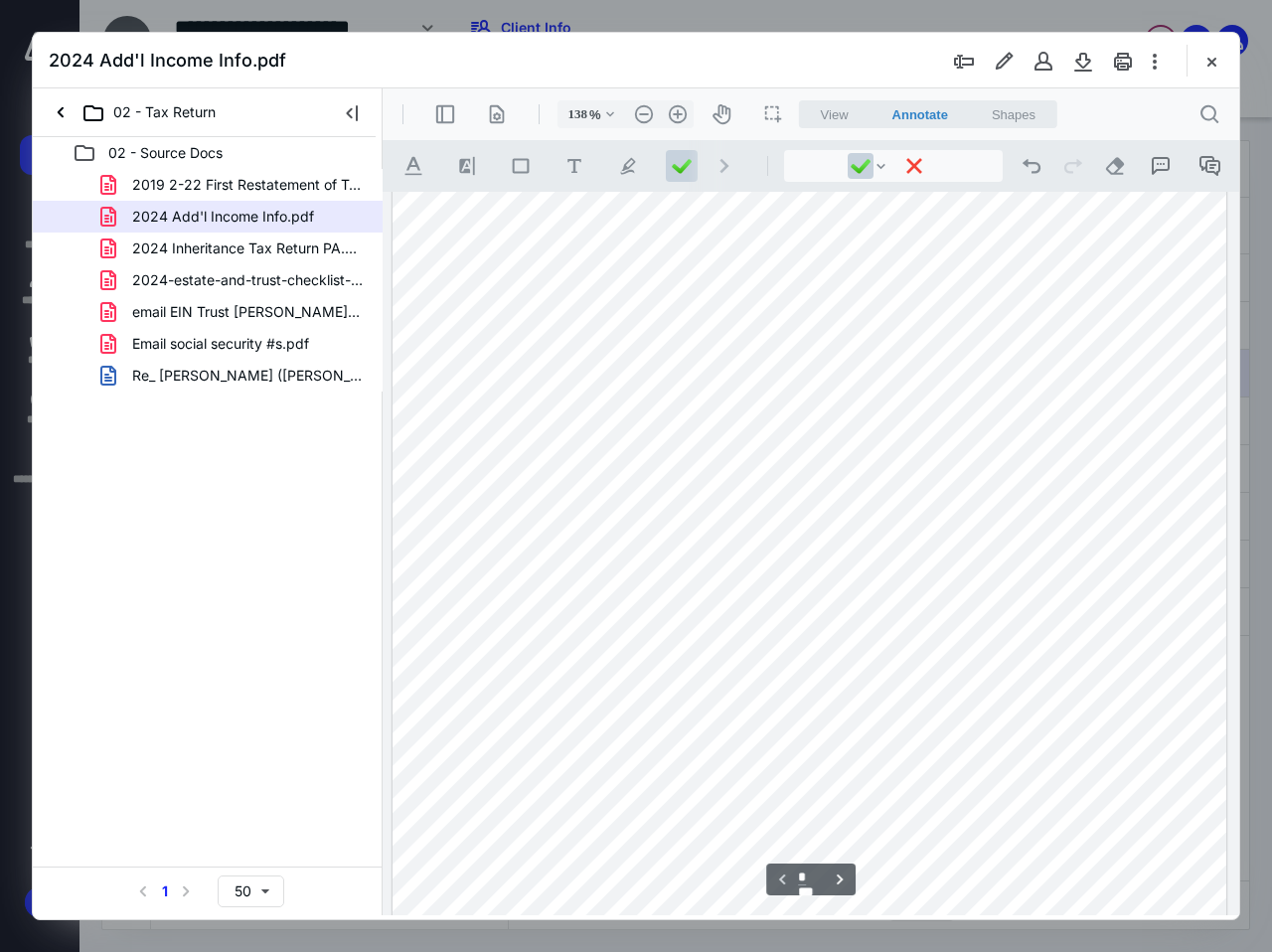 scroll, scrollTop: 72, scrollLeft: 0, axis: vertical 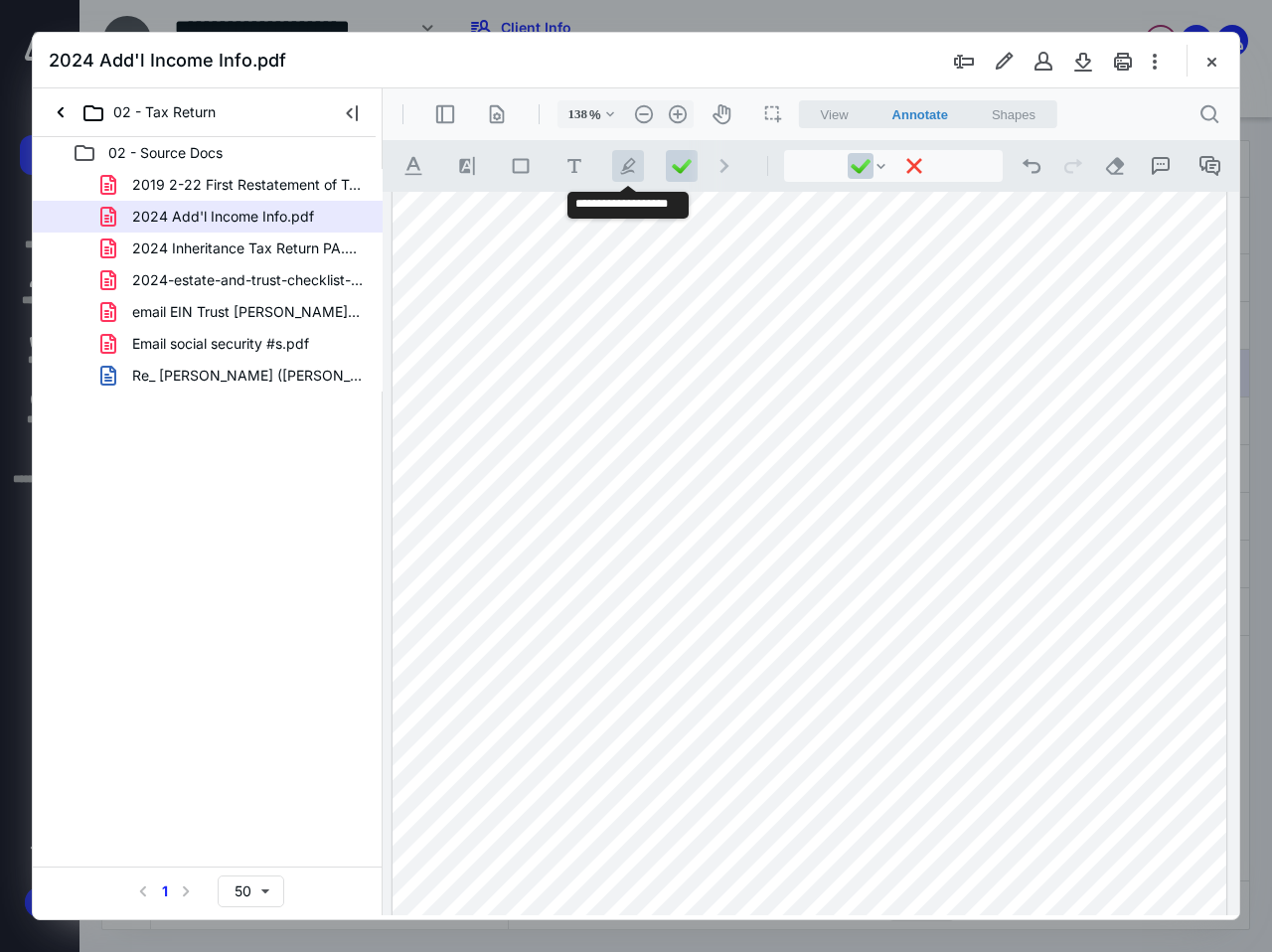 click on ".cls-1{fill:#abb0c4;} icon - tool - pen - highlight" at bounding box center [628, 166] 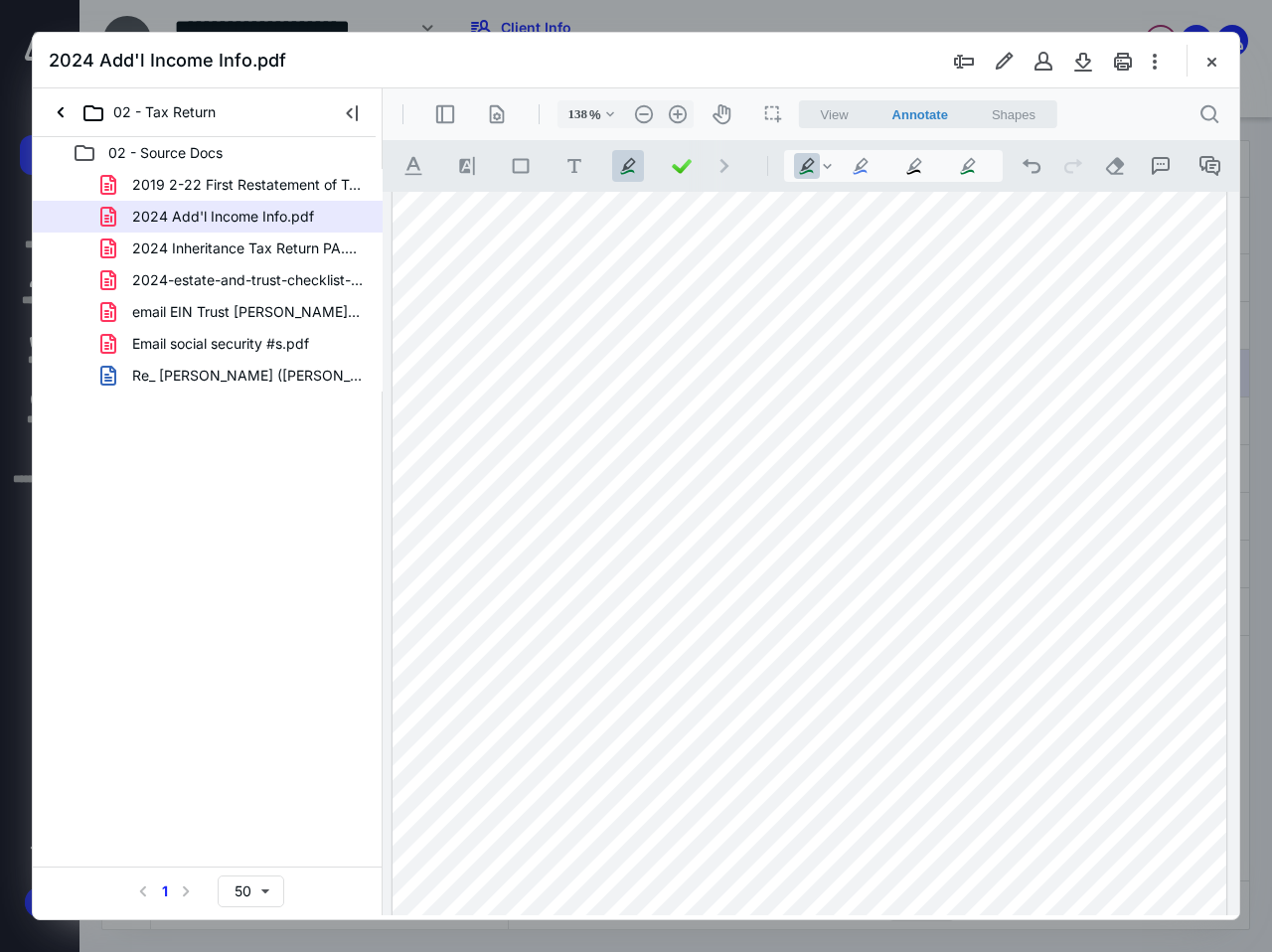 drag, startPoint x: 874, startPoint y: 739, endPoint x: 945, endPoint y: 740, distance: 71.00704 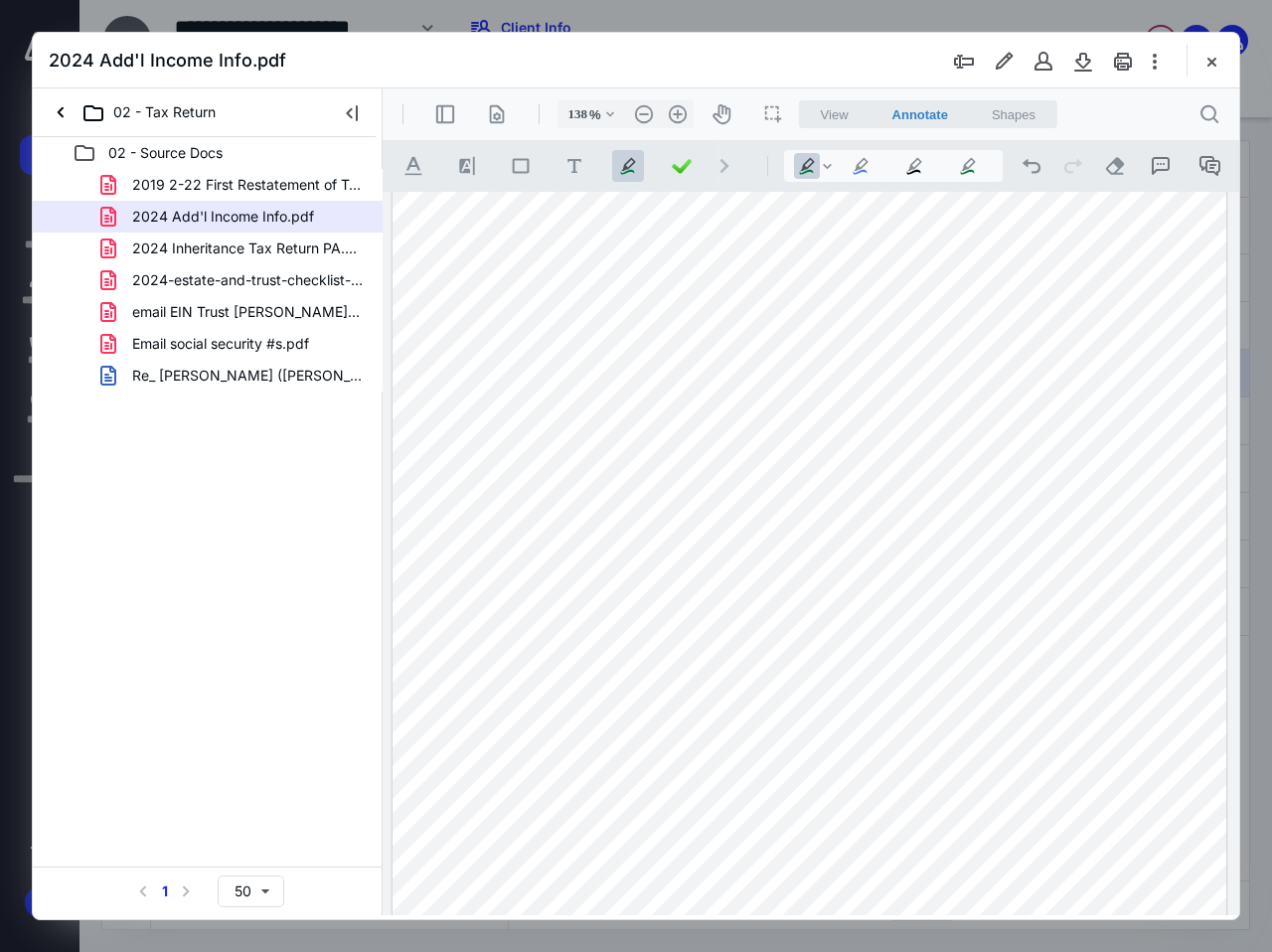 drag, startPoint x: 878, startPoint y: 361, endPoint x: 888, endPoint y: 371, distance: 14.142136 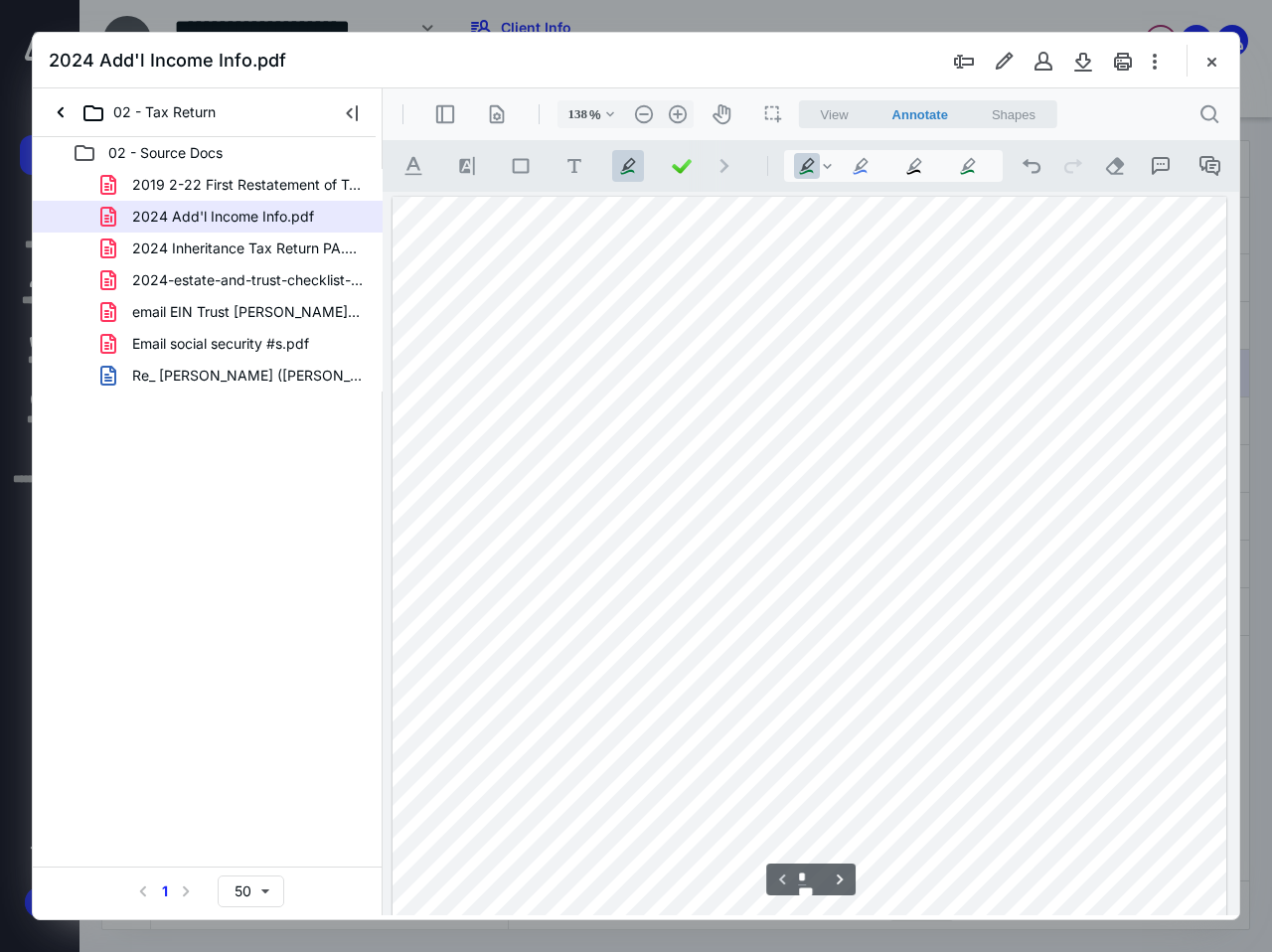 scroll, scrollTop: 199, scrollLeft: 0, axis: vertical 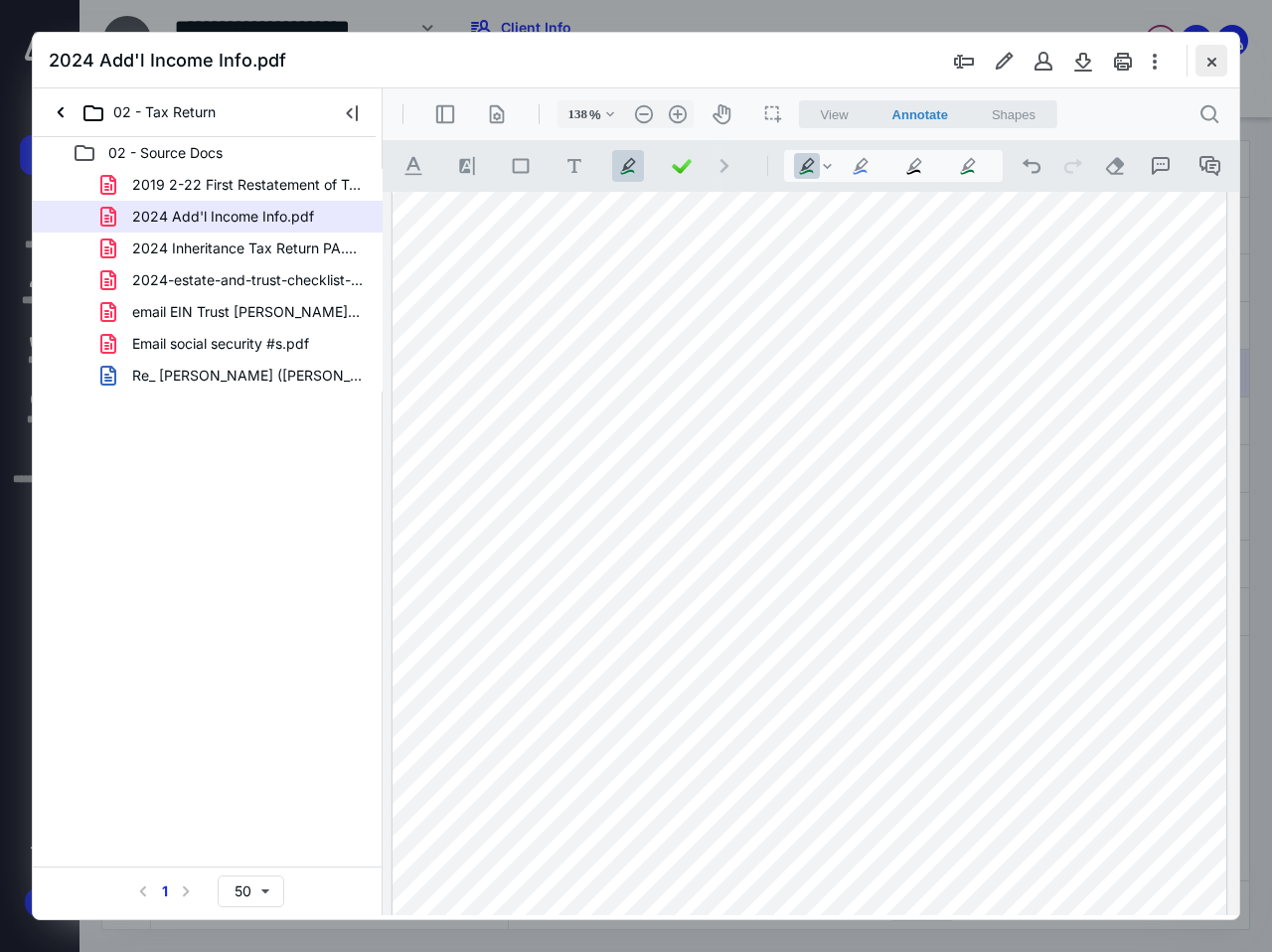 click at bounding box center [1211, 61] 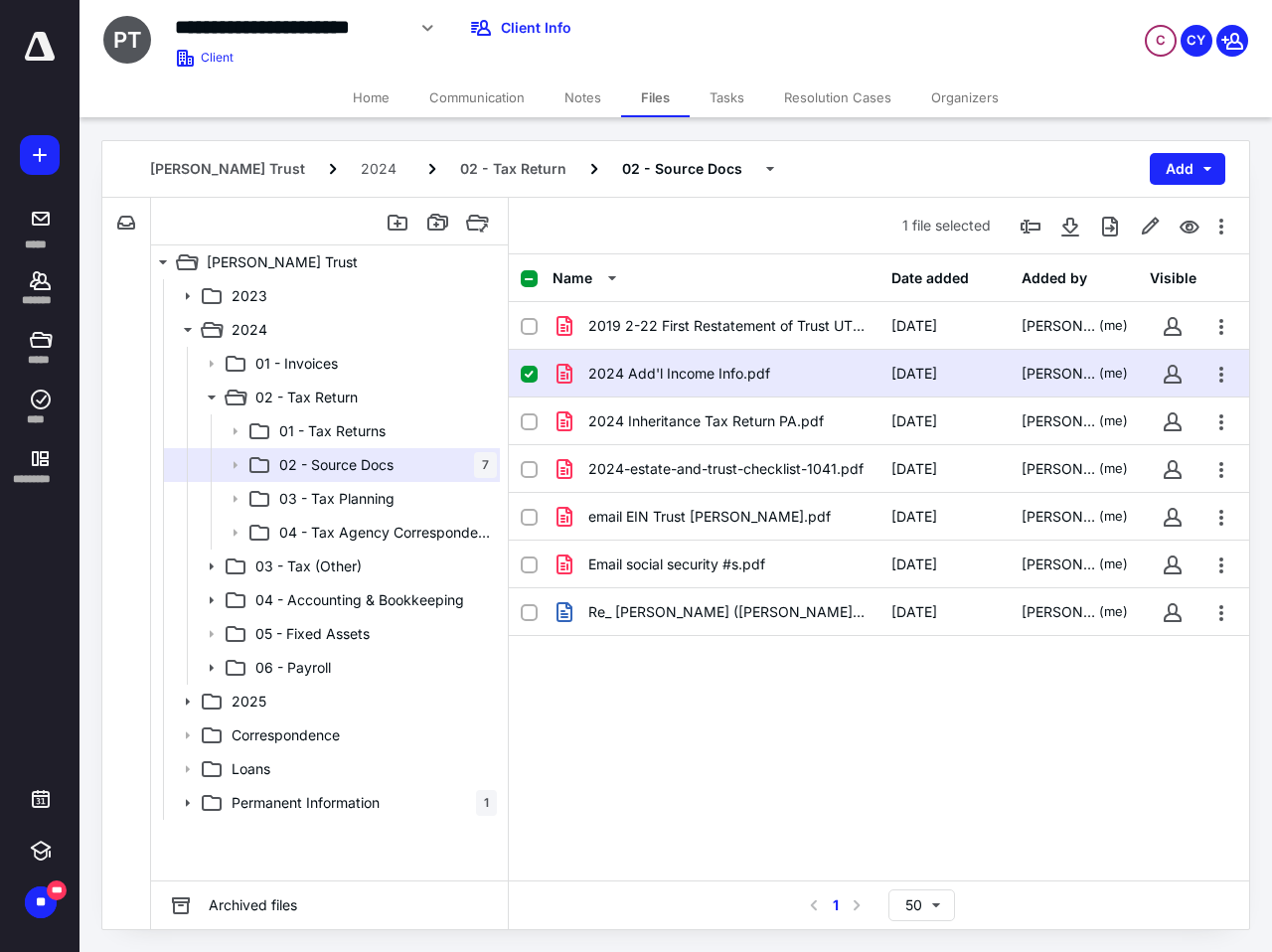 click on "2024 Add'l Income Info.pdf [DATE] [PERSON_NAME]  (me)" at bounding box center [878, 374] 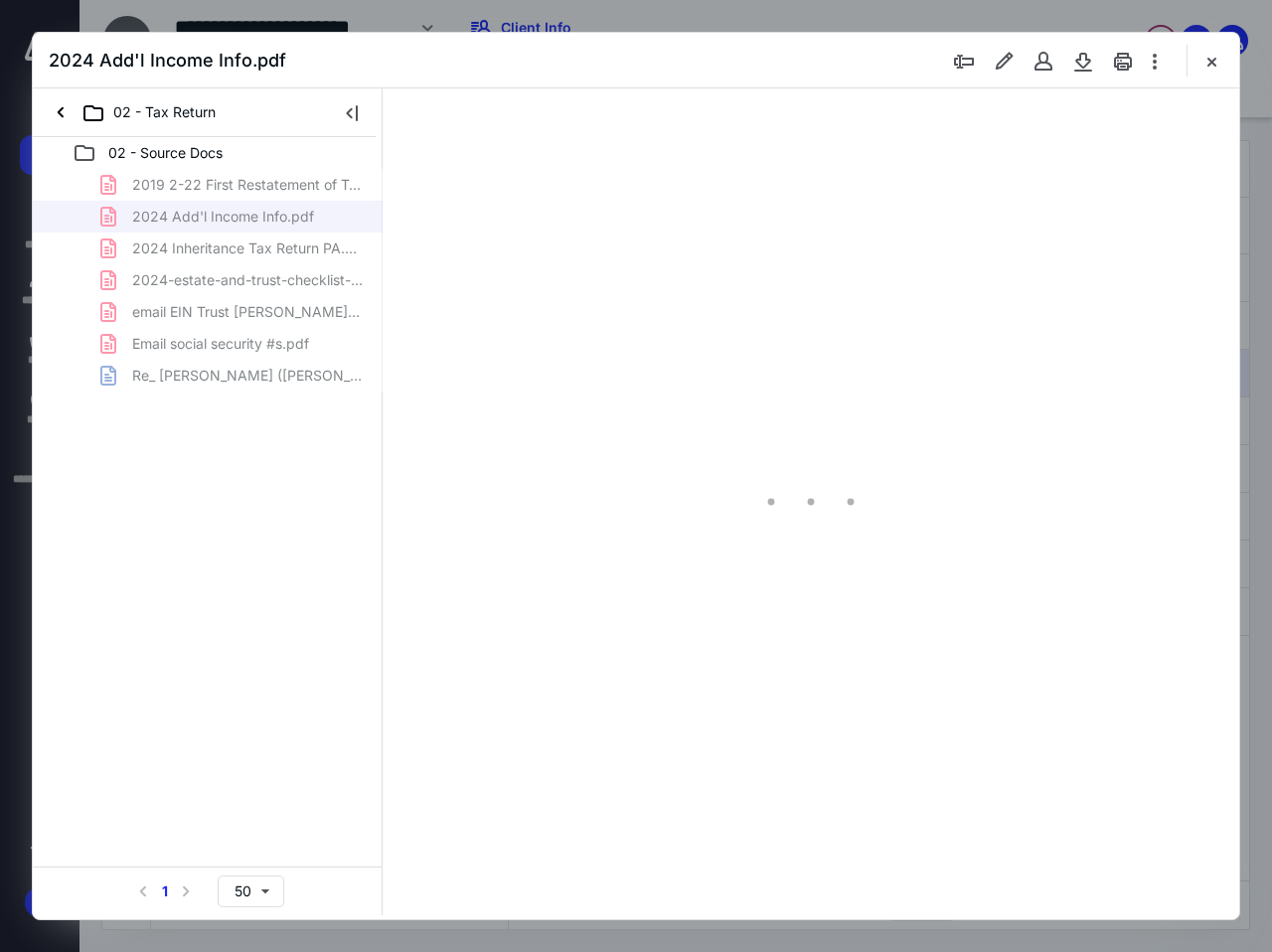 scroll, scrollTop: 0, scrollLeft: 0, axis: both 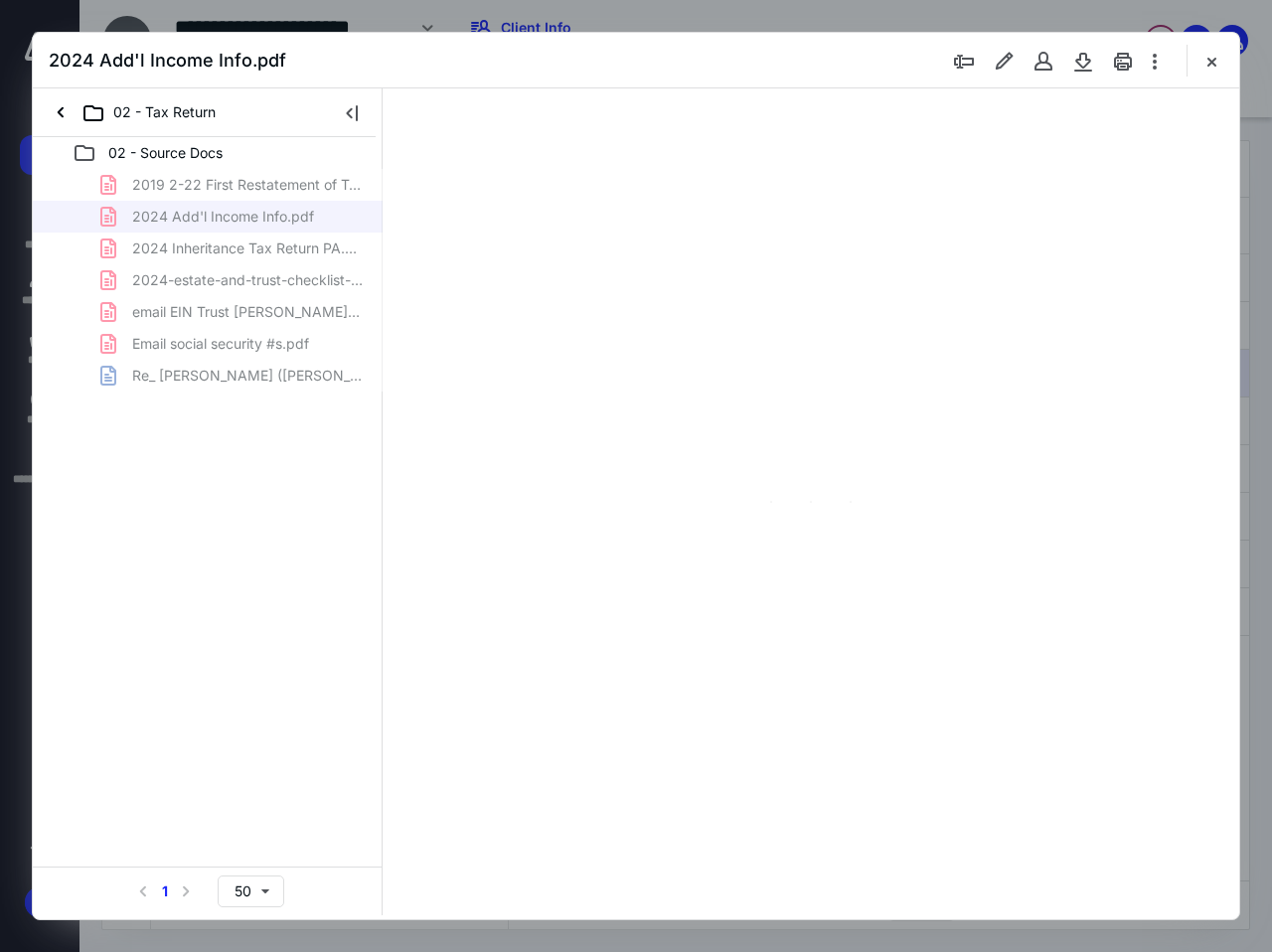 type on "138" 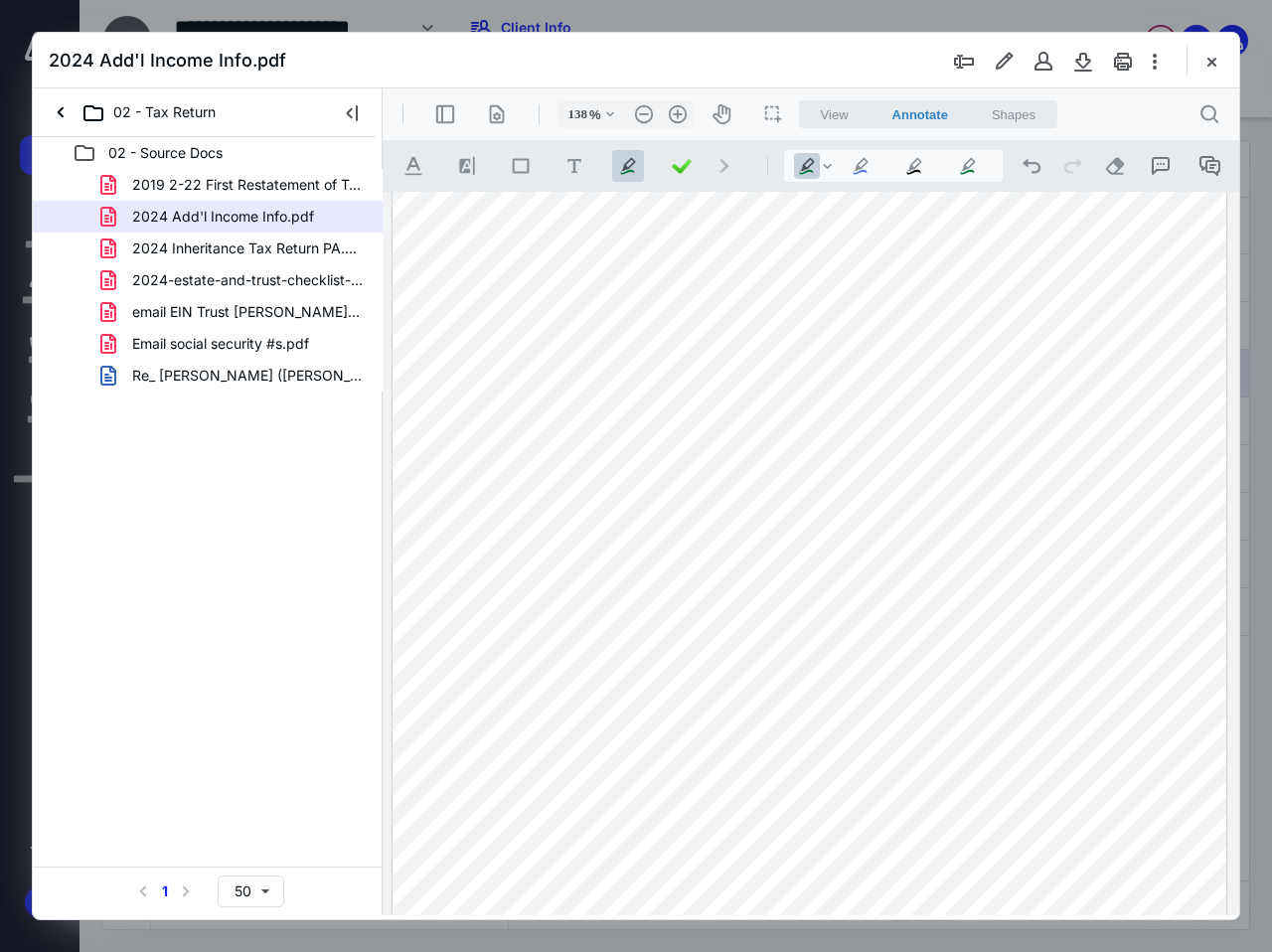 scroll, scrollTop: 208, scrollLeft: 0, axis: vertical 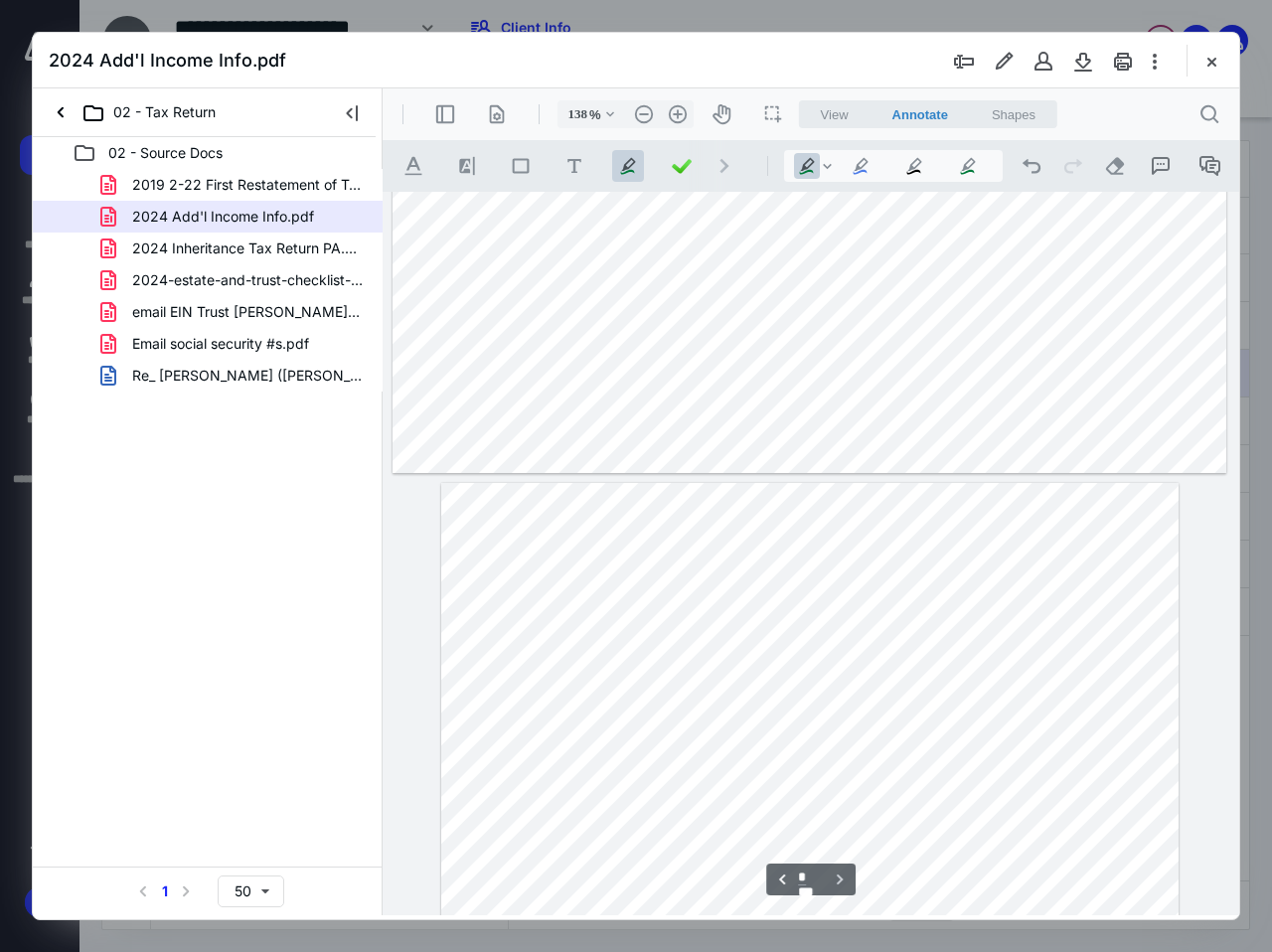 type on "*" 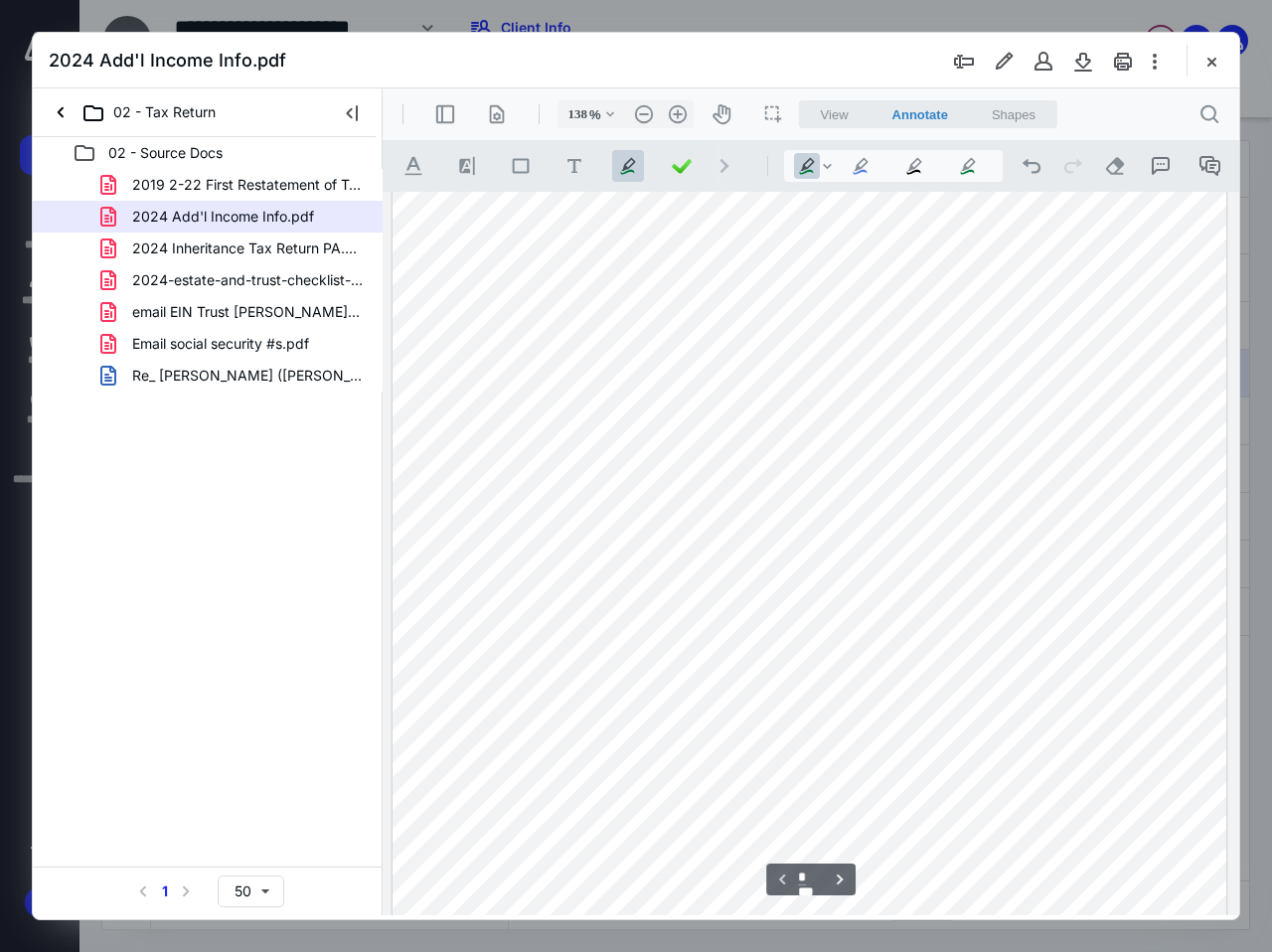 scroll, scrollTop: 9, scrollLeft: 0, axis: vertical 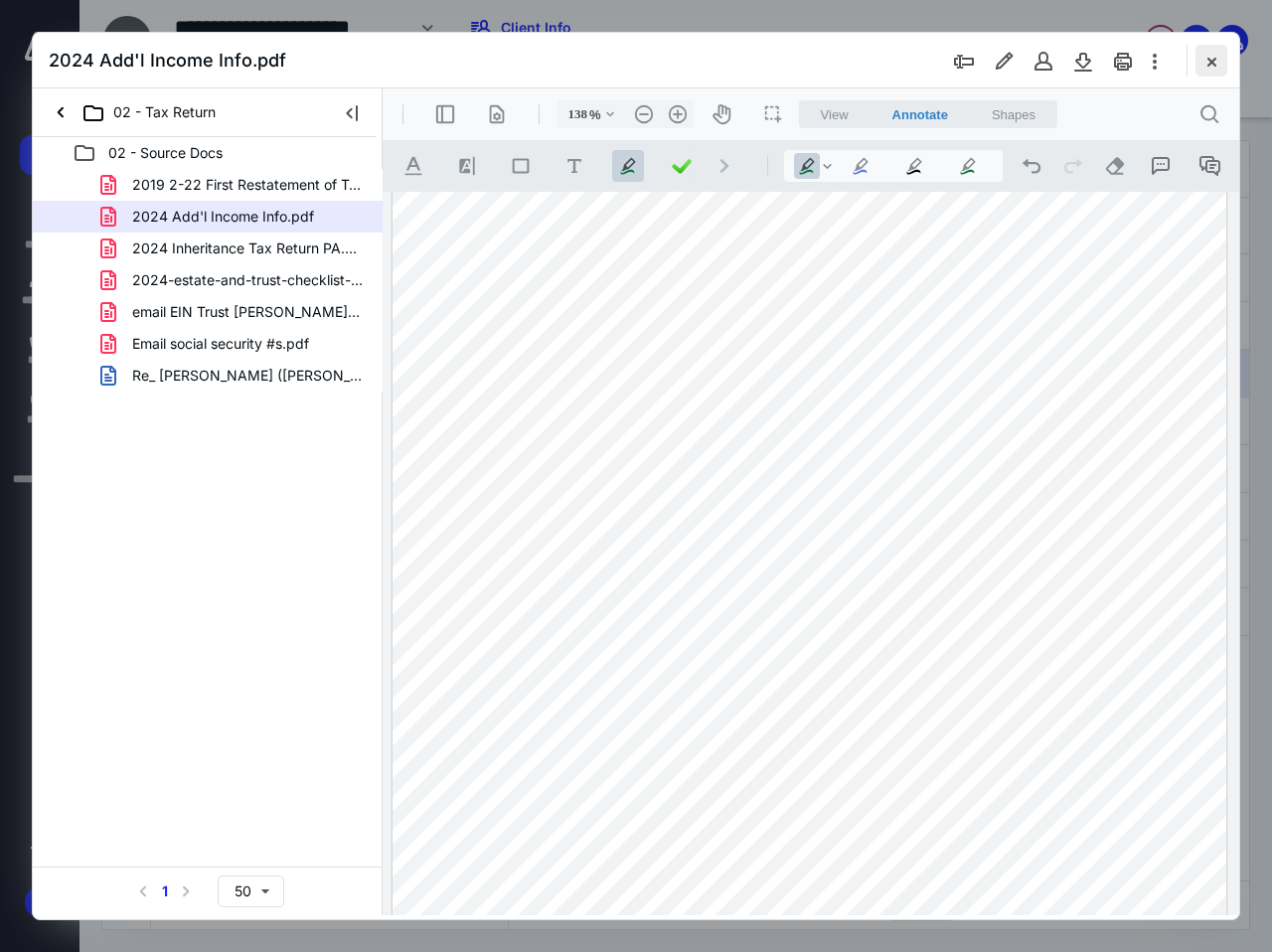 click at bounding box center [1211, 61] 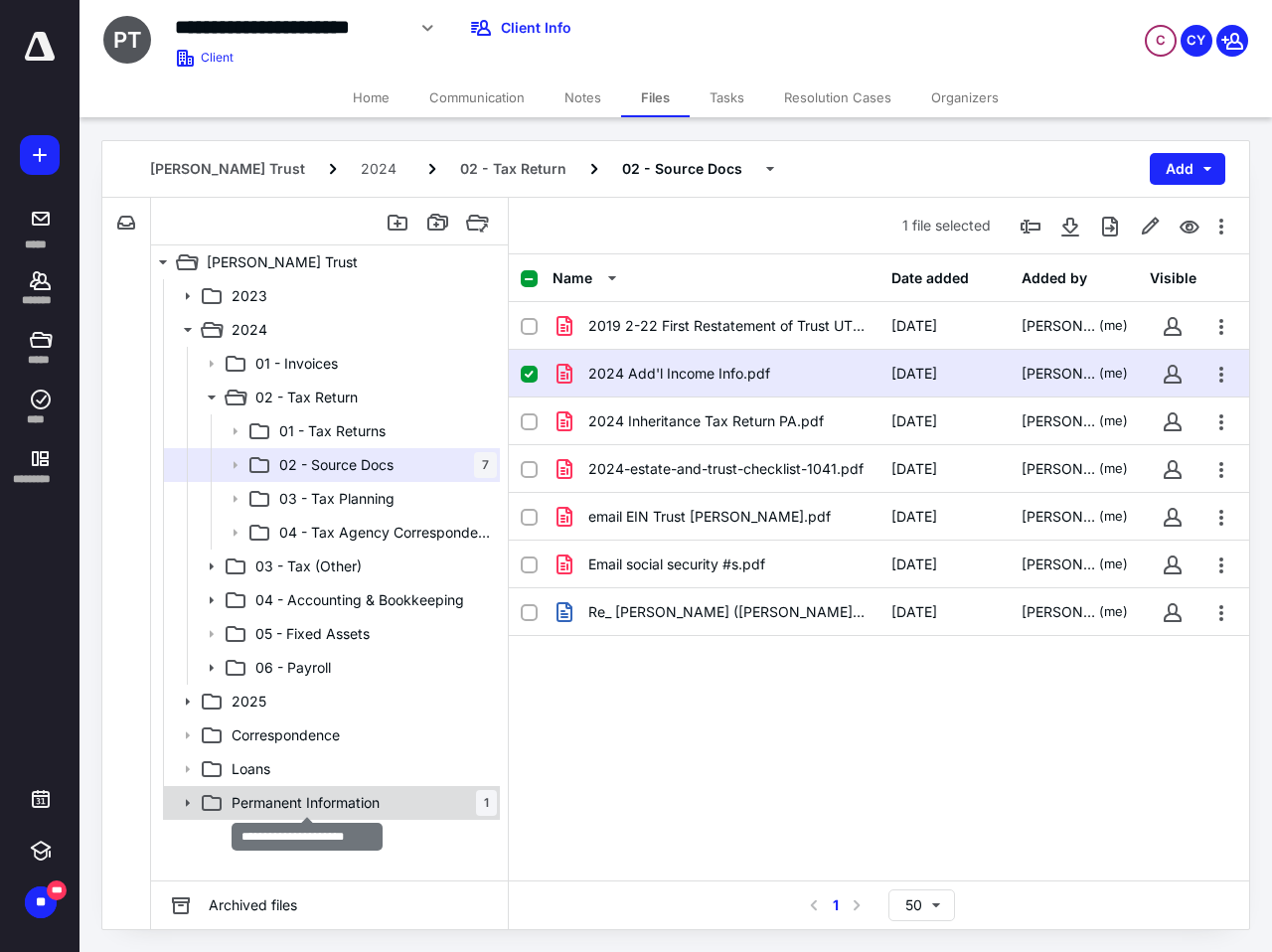 click on "Permanent Information" at bounding box center (305, 803) 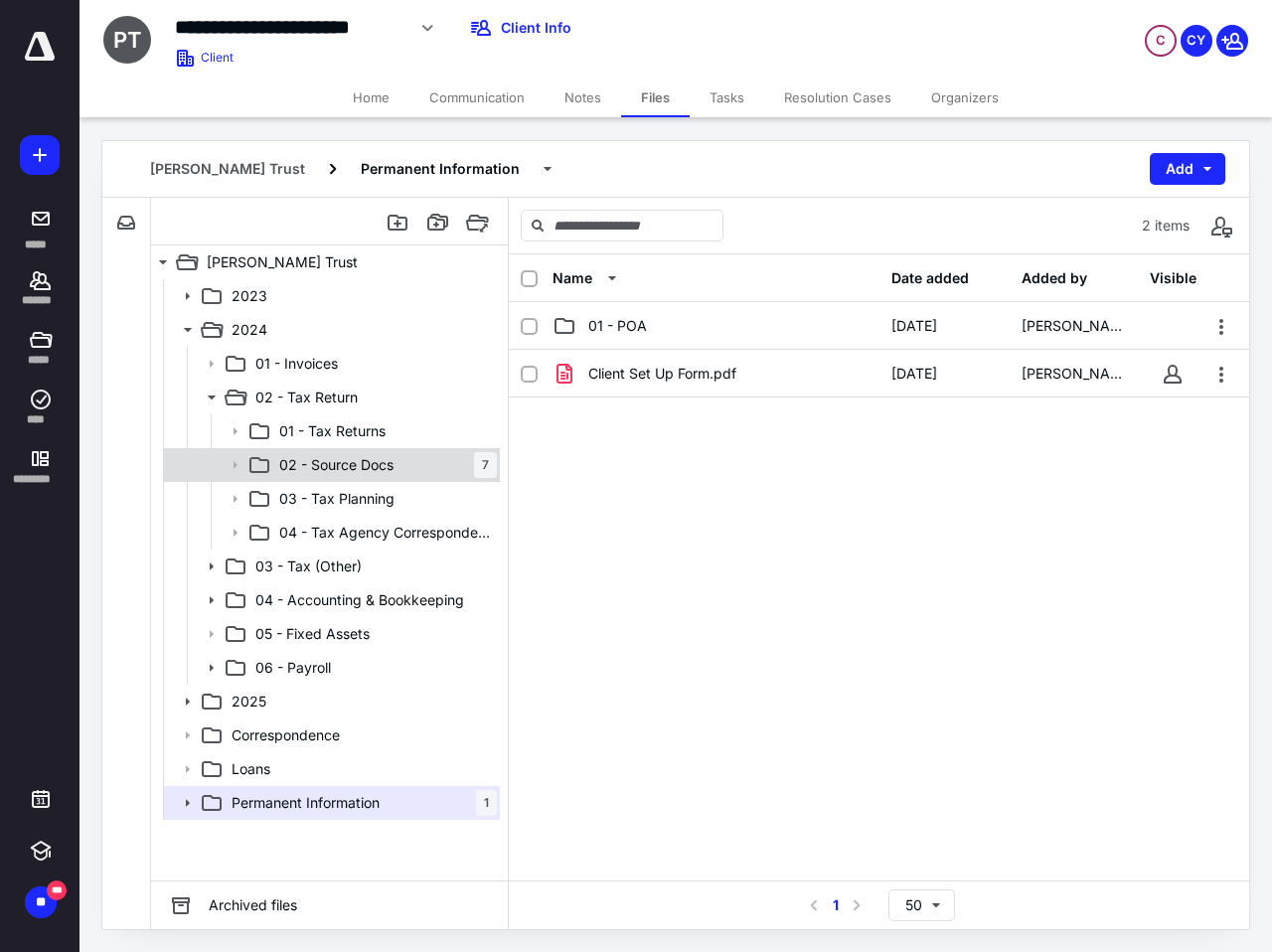click on "02 - Source Docs 7" at bounding box center (384, 465) 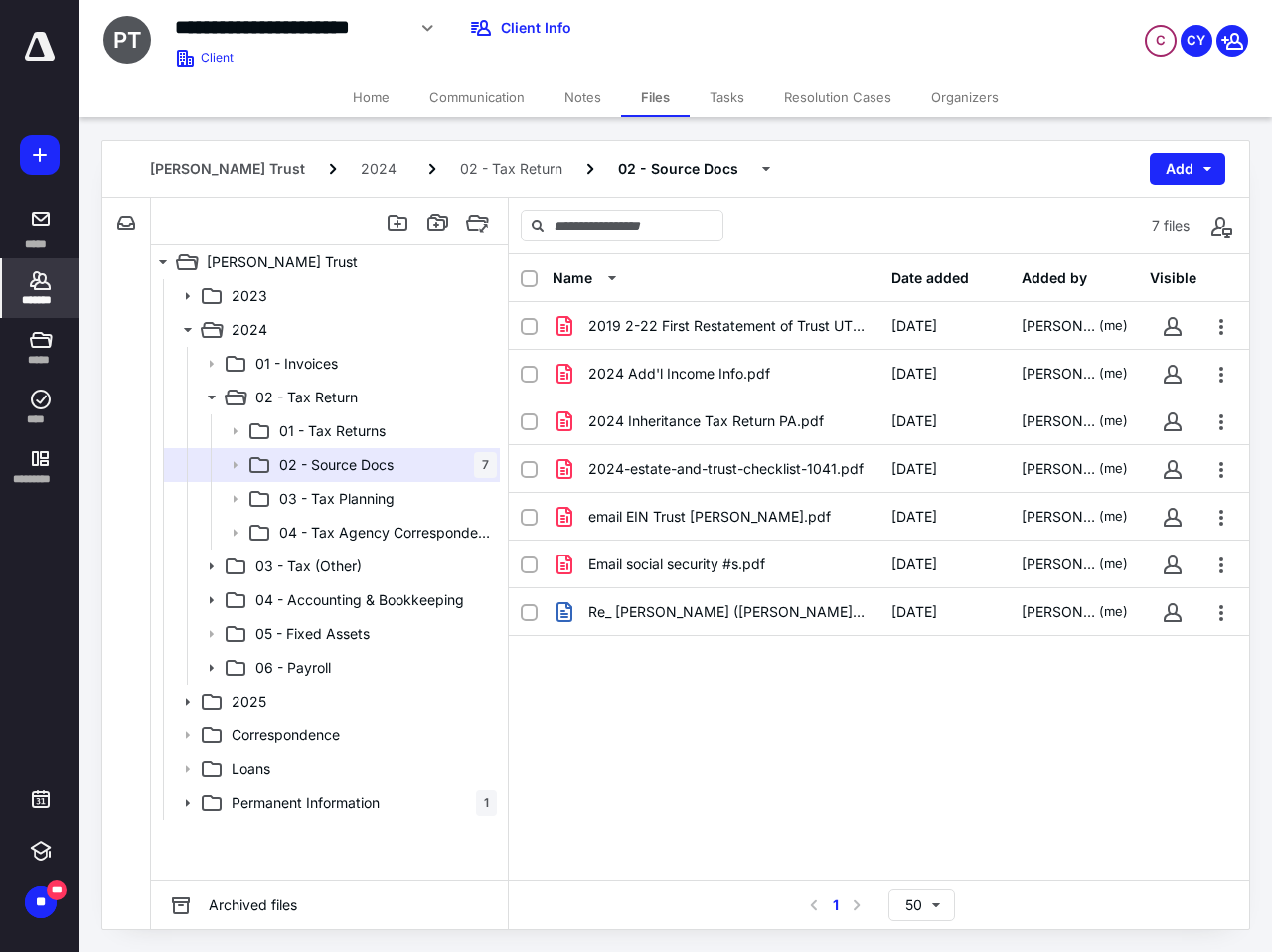 click on "*******" at bounding box center (41, 288) 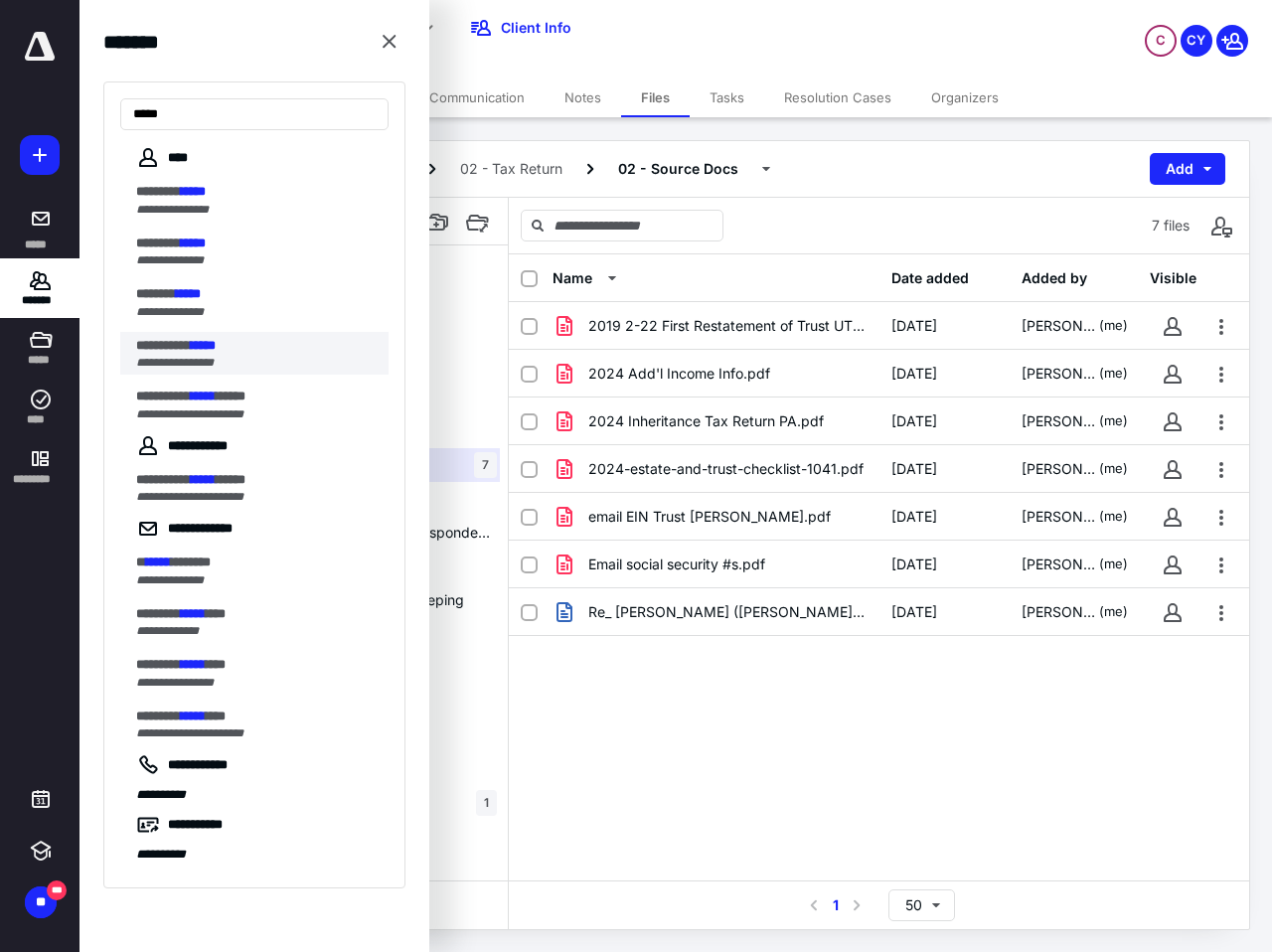 type on "*****" 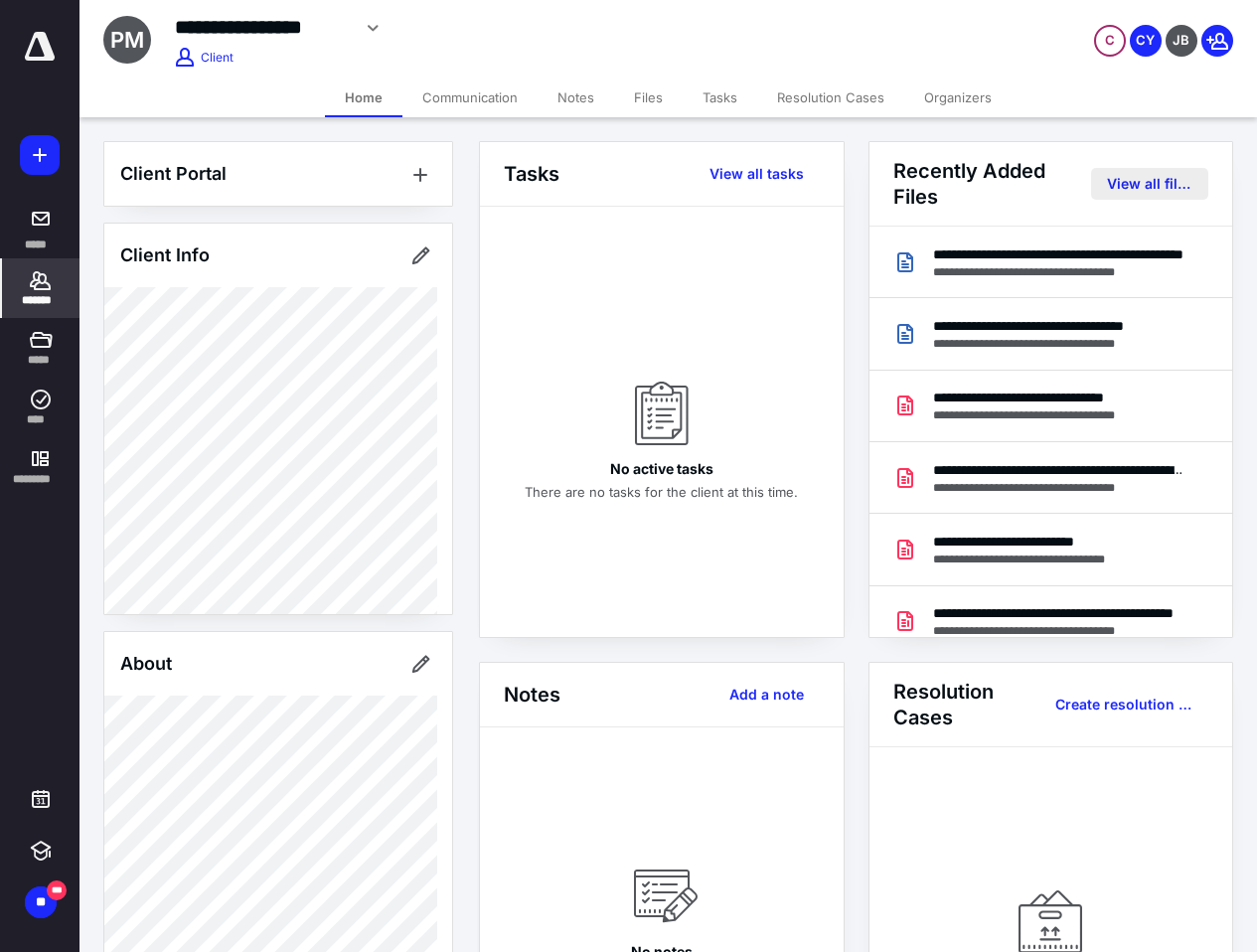 click on "View all files" at bounding box center (1150, 184) 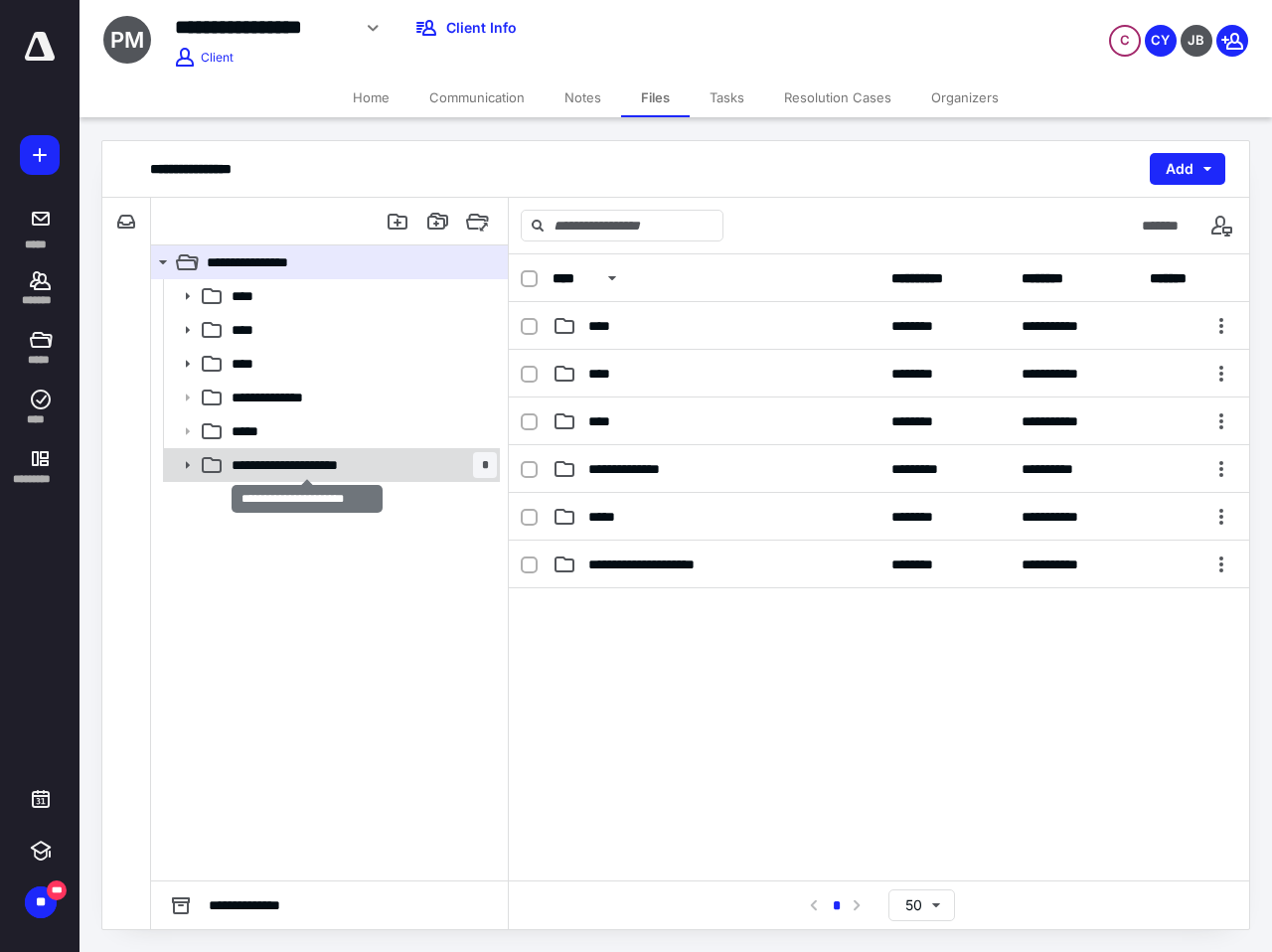click on "**********" at bounding box center (306, 465) 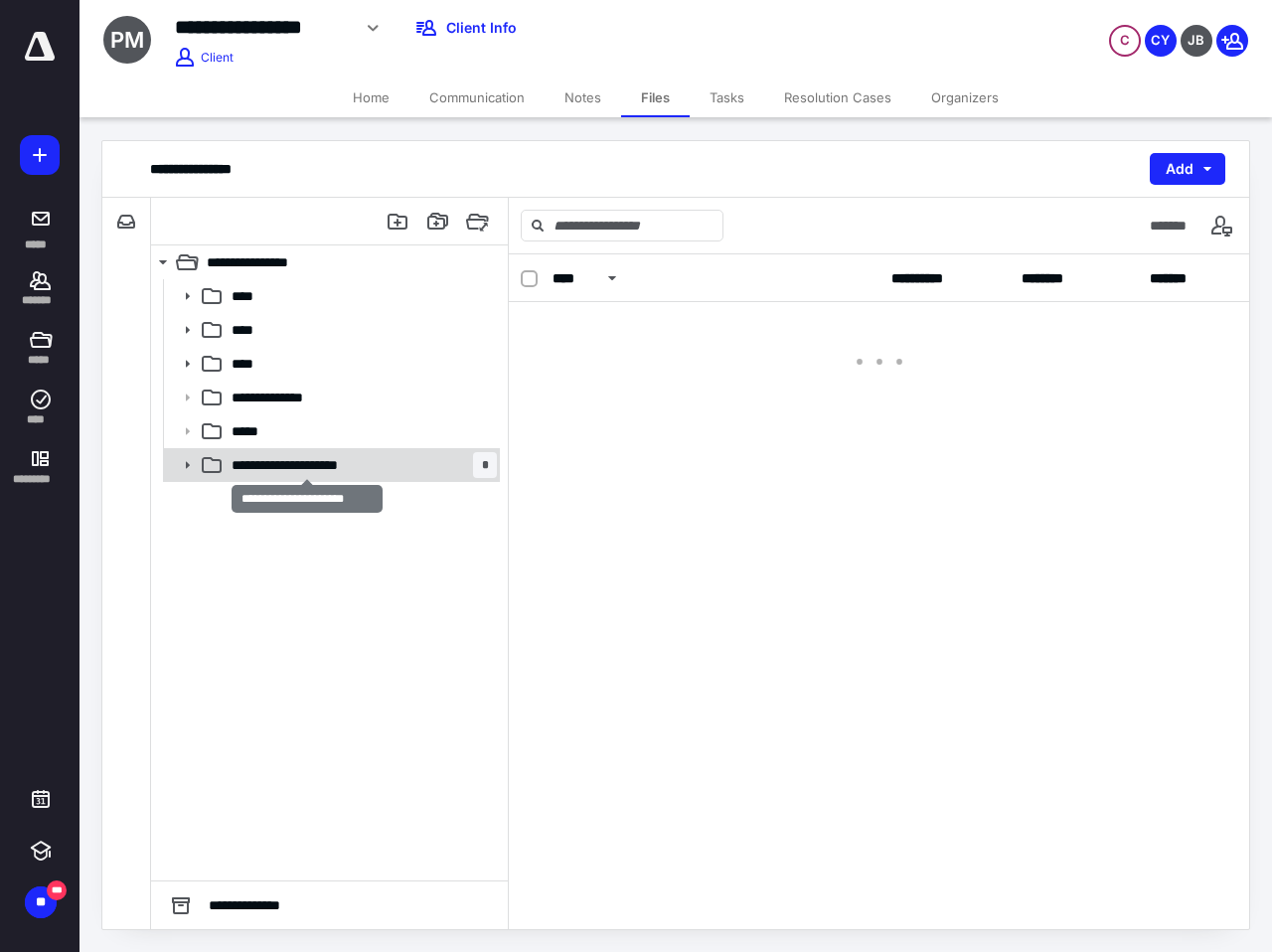 click on "**********" at bounding box center [306, 465] 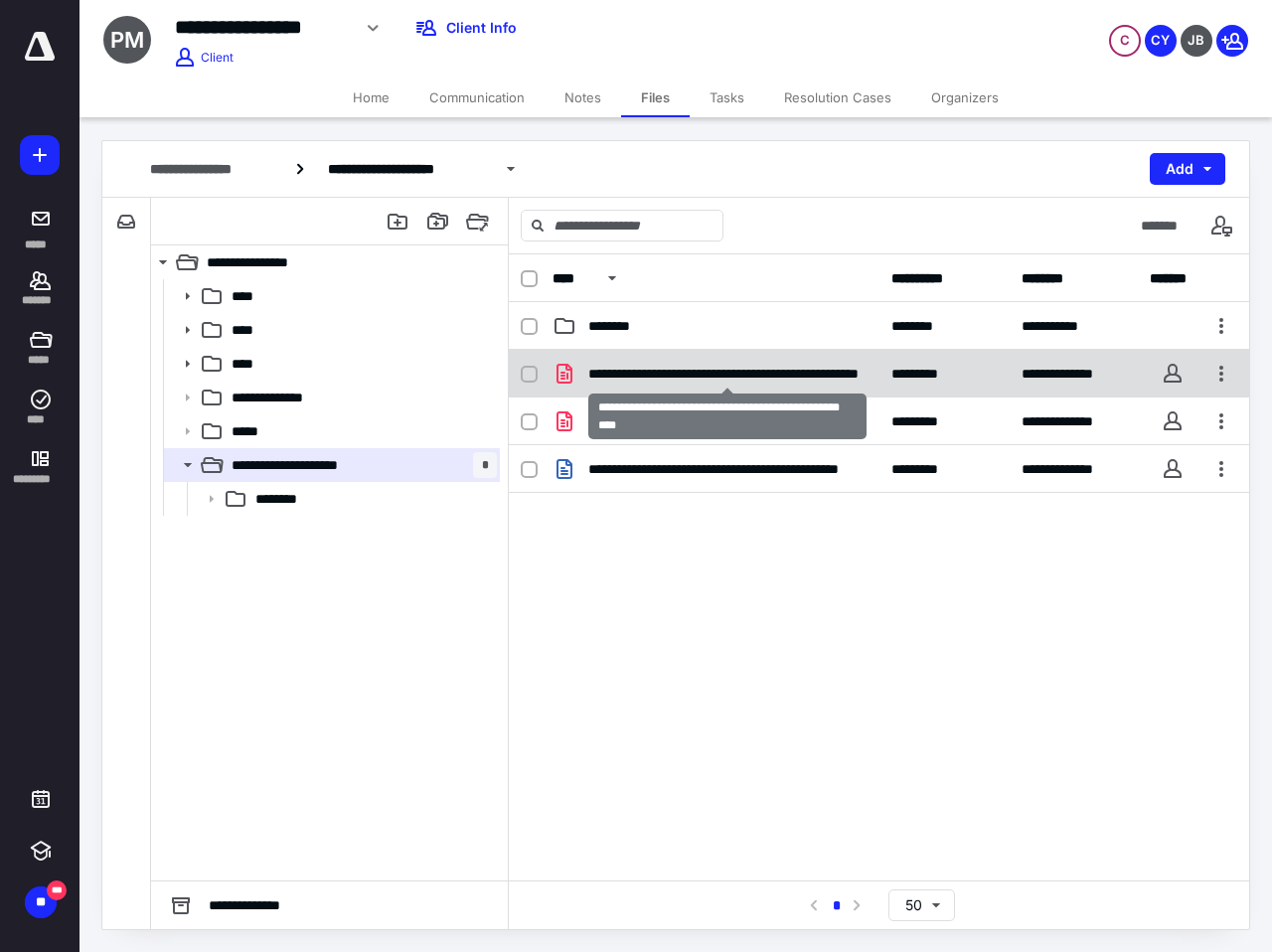 click on "**********" at bounding box center [727, 374] 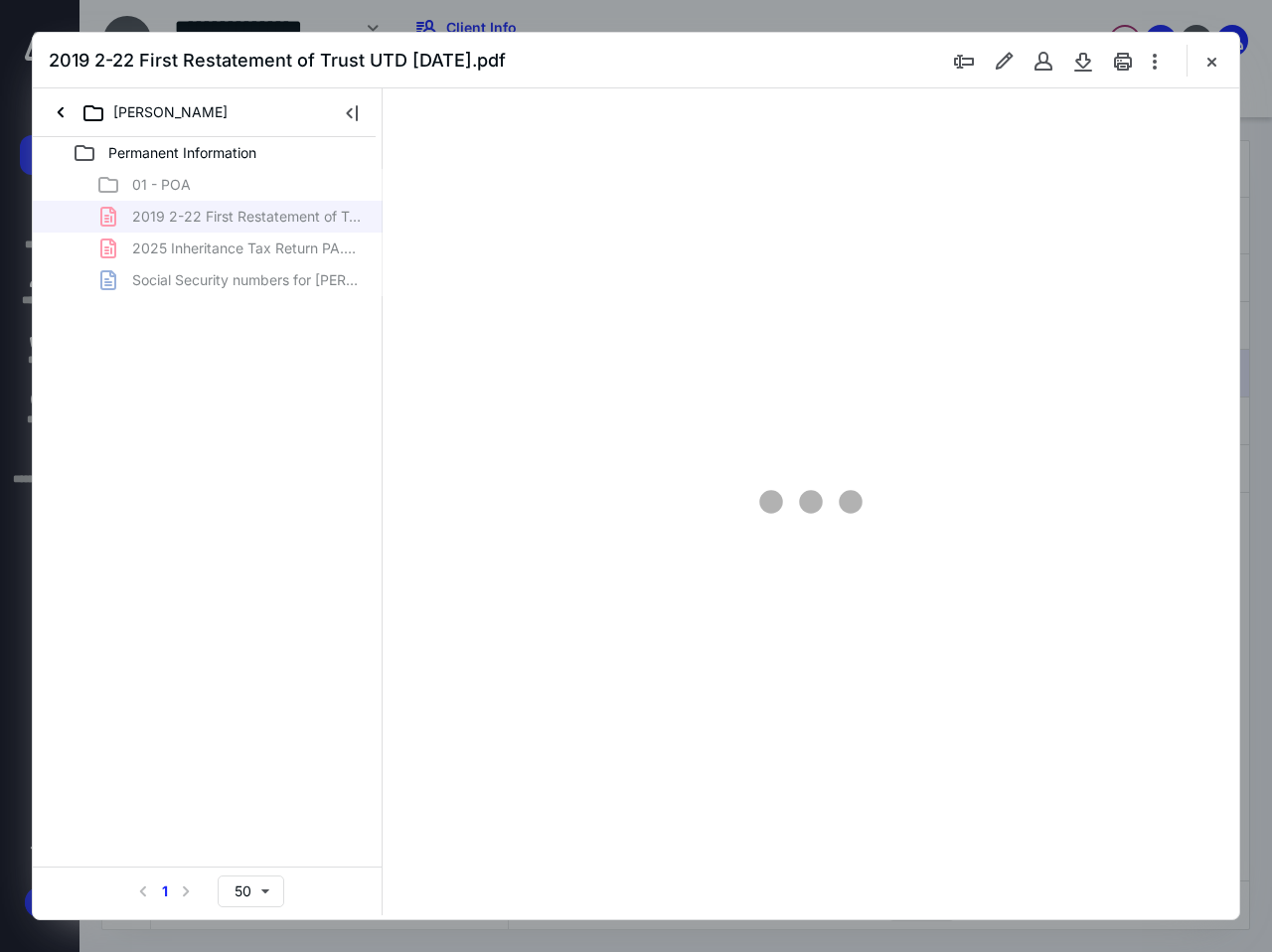 scroll, scrollTop: 0, scrollLeft: 0, axis: both 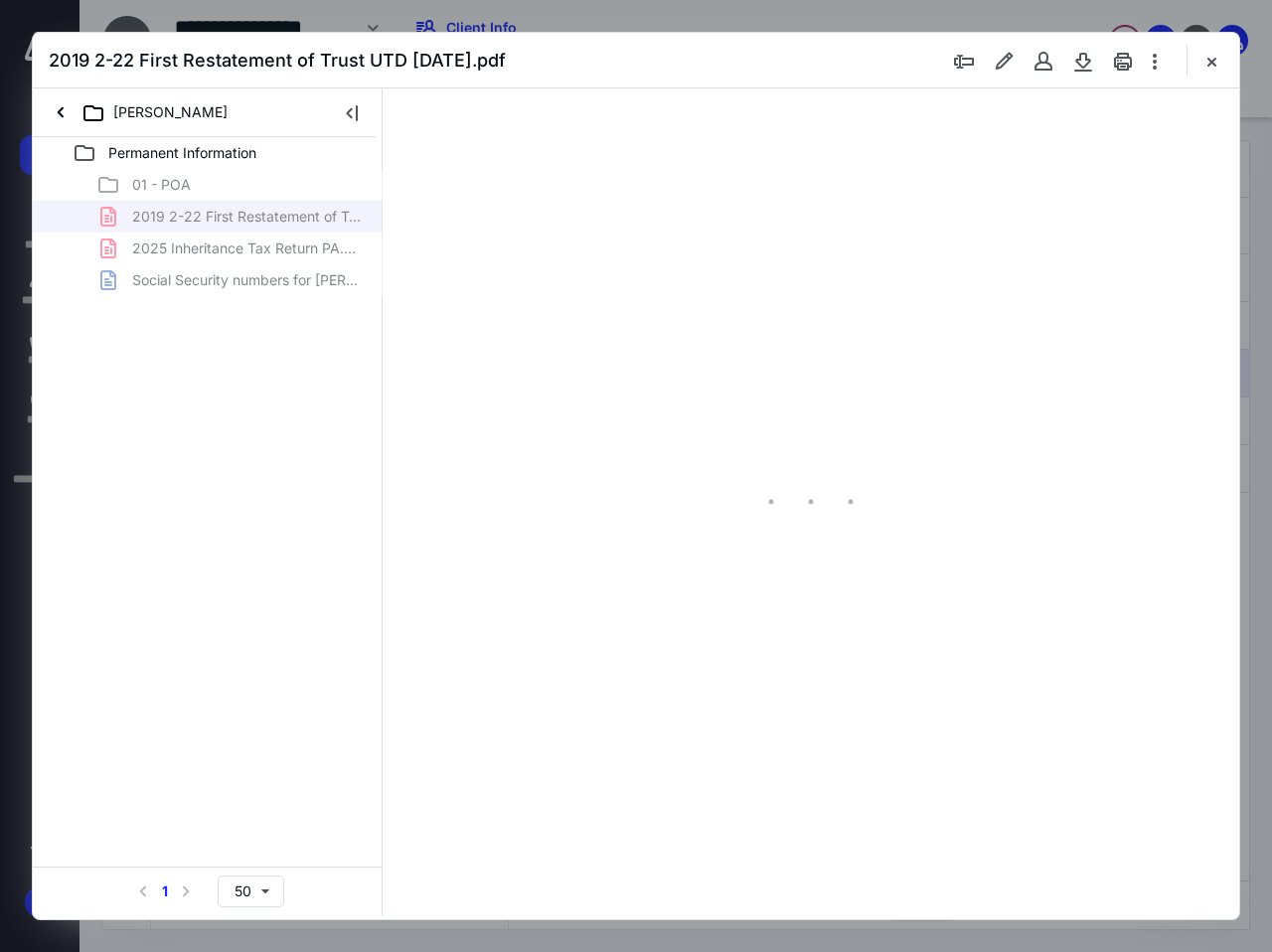 type on "138" 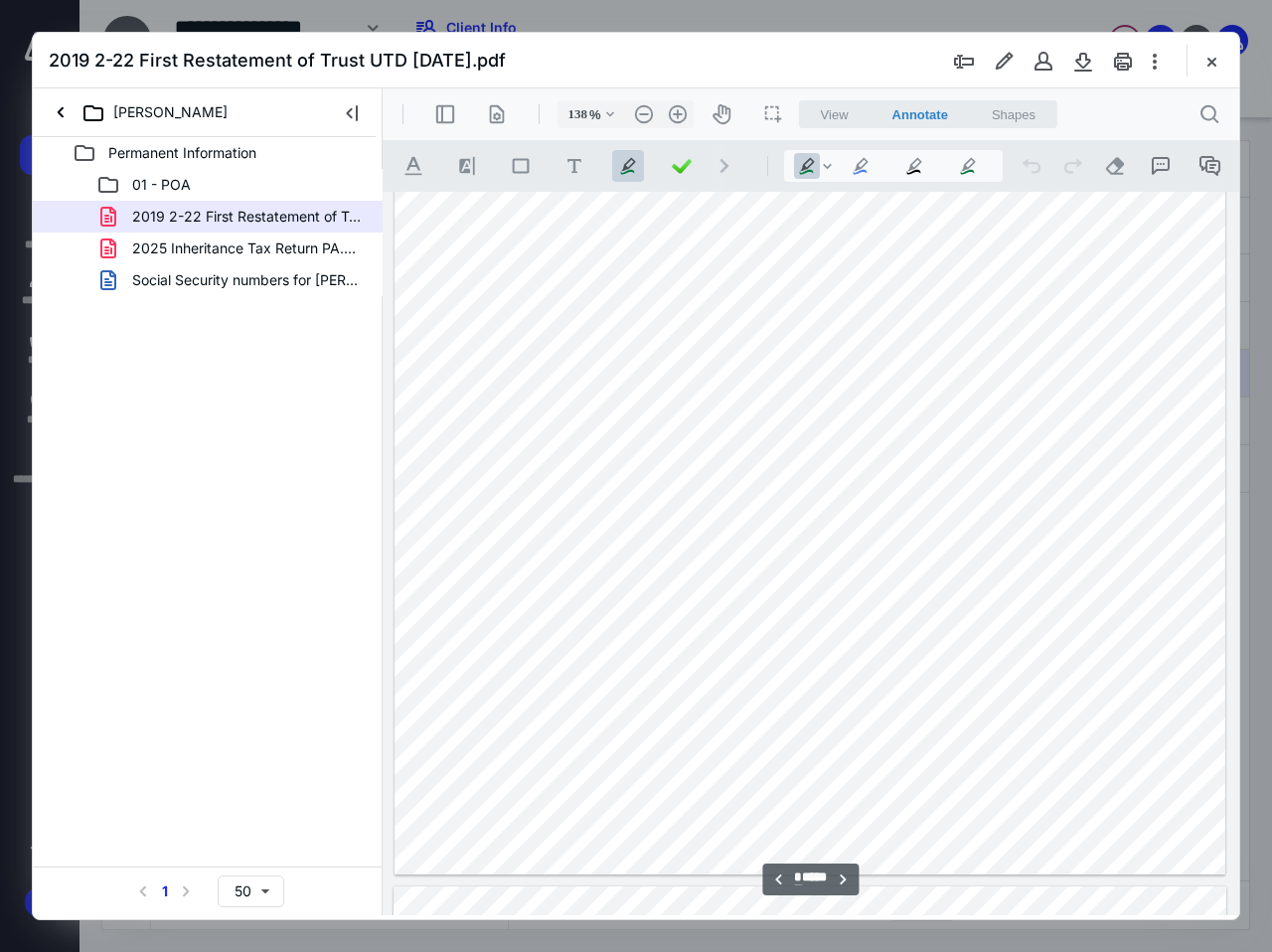 scroll, scrollTop: 1799, scrollLeft: 0, axis: vertical 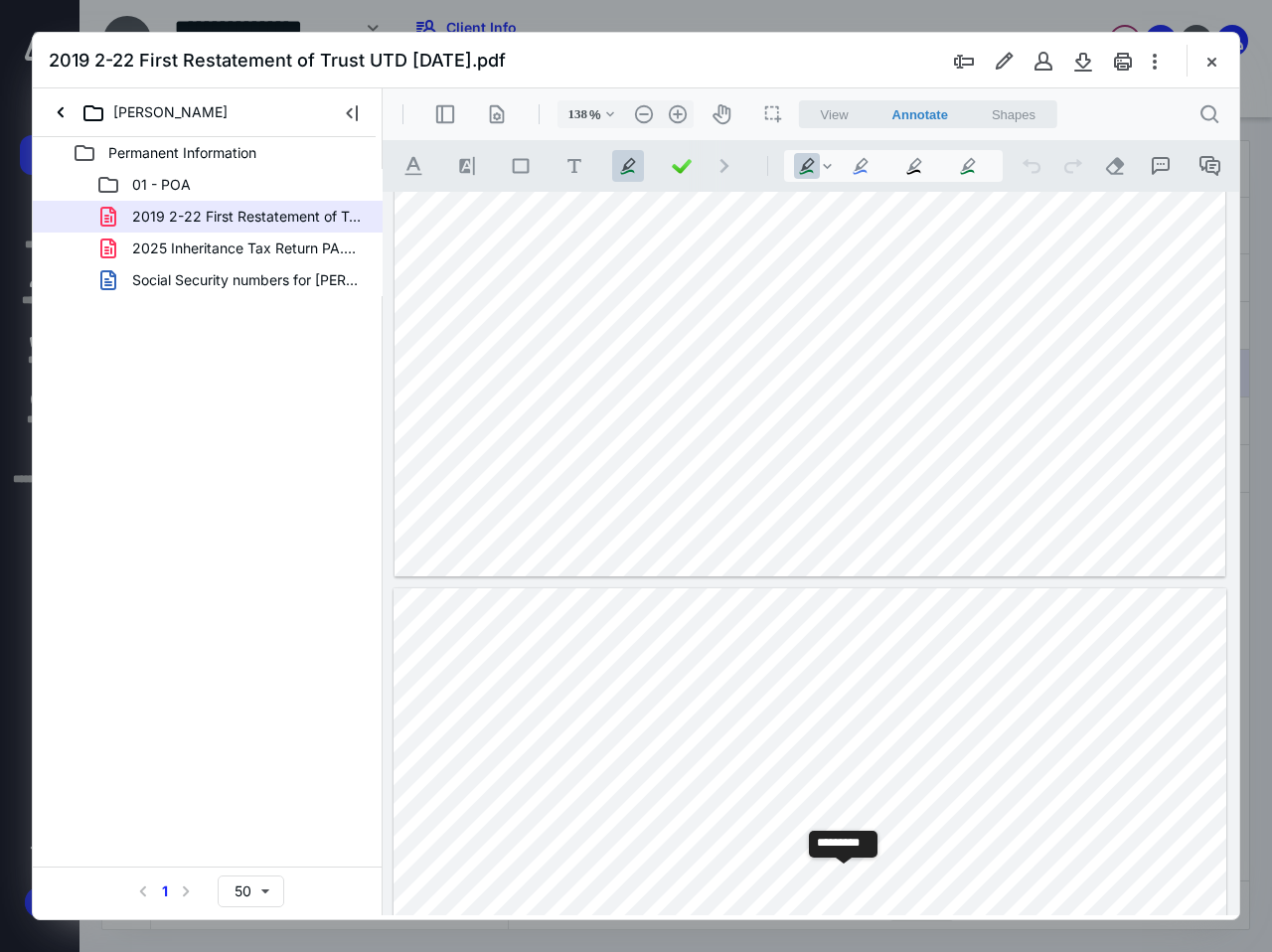 click on "**********" at bounding box center [844, 879] 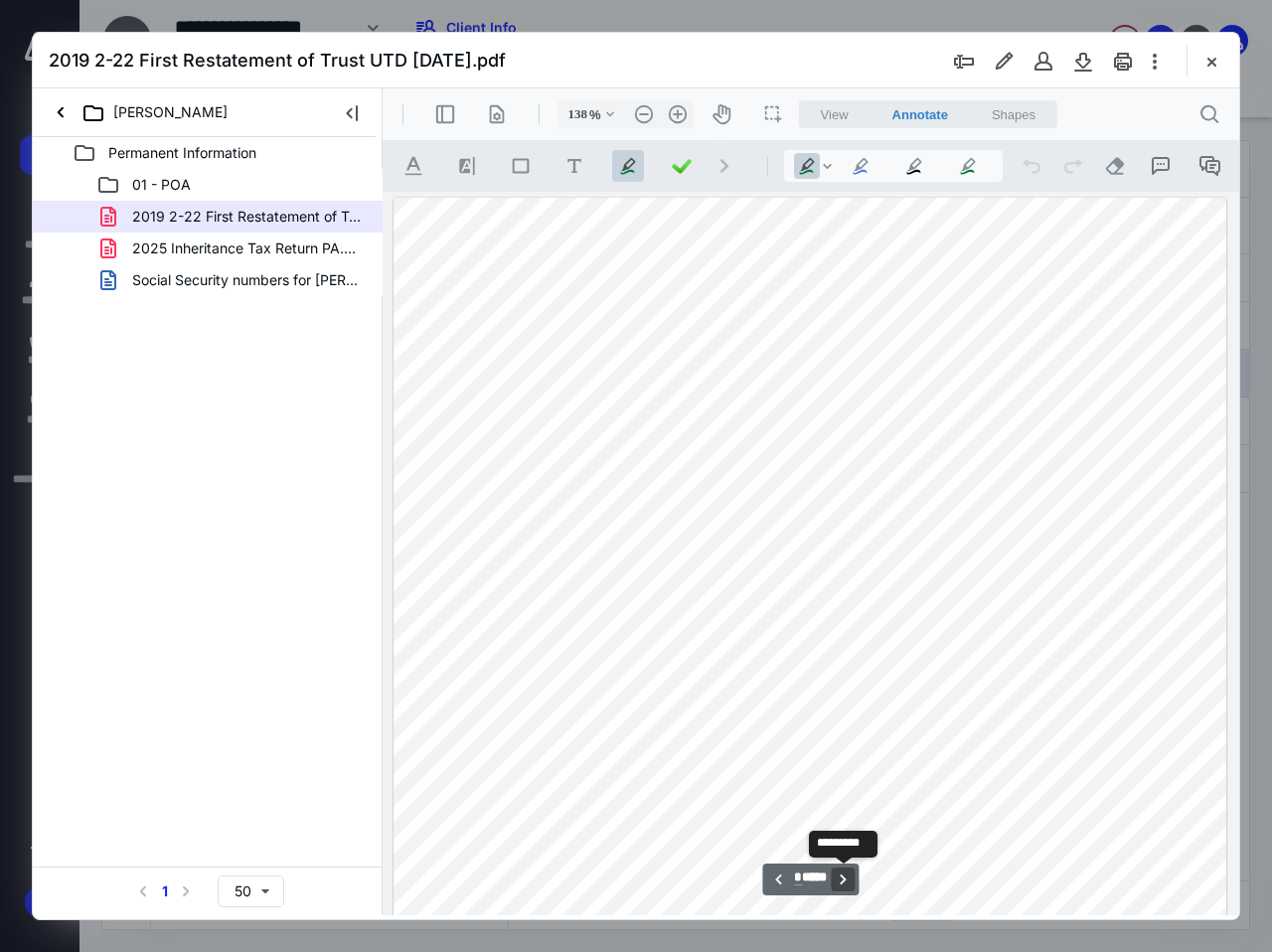 click on "**********" at bounding box center (844, 879) 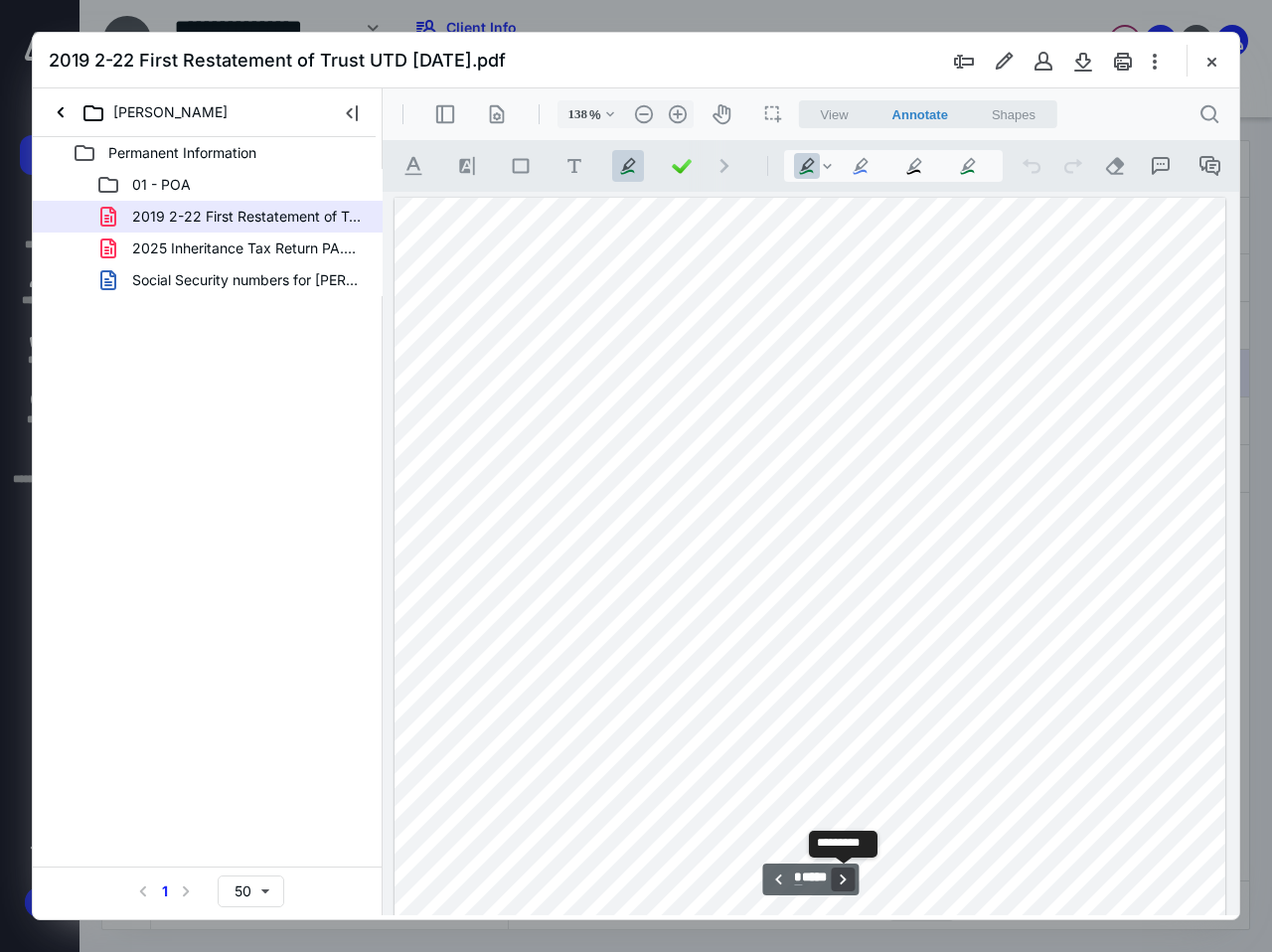 click on "**********" at bounding box center (844, 879) 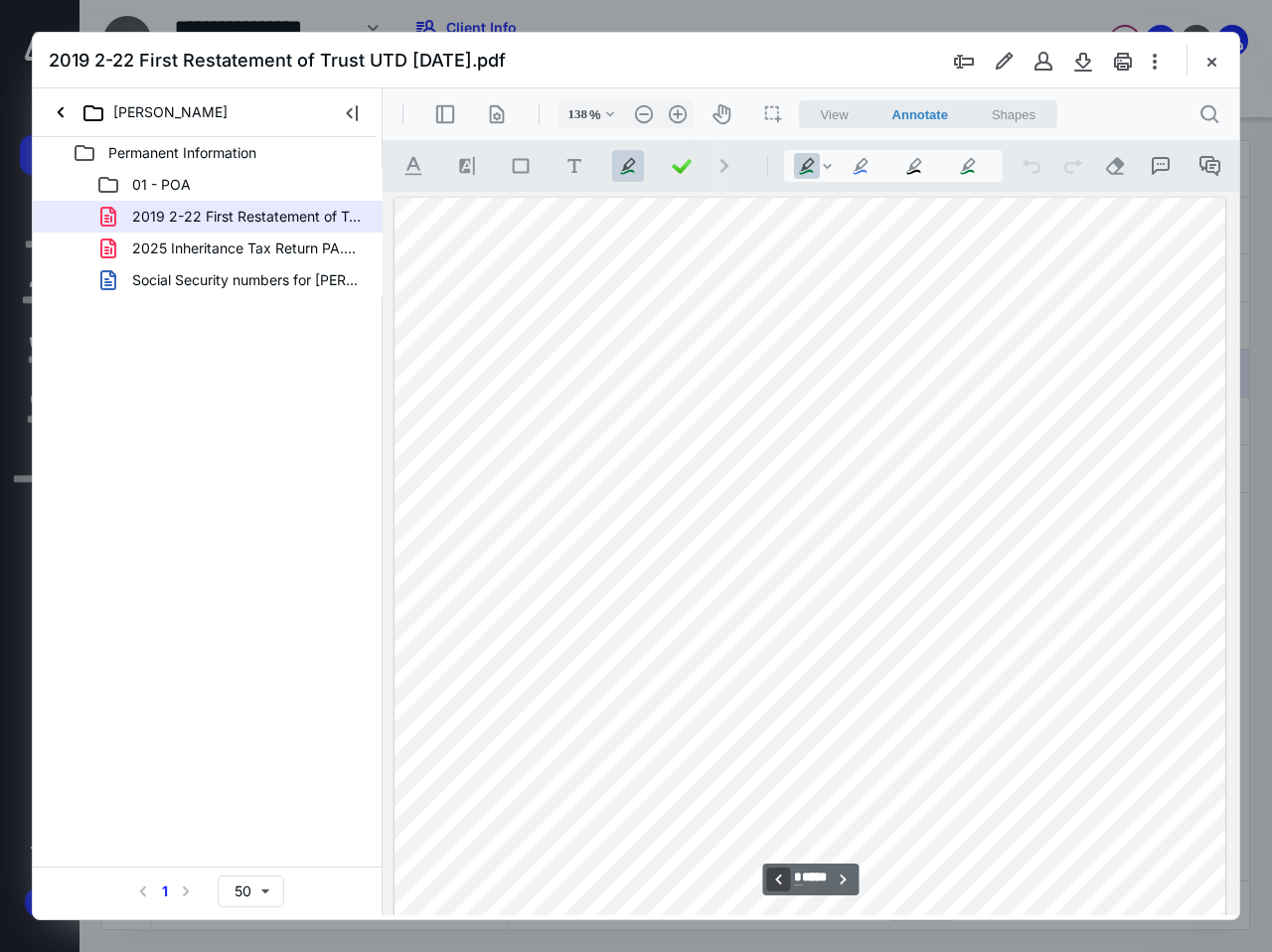 click on "**********" at bounding box center [778, 879] 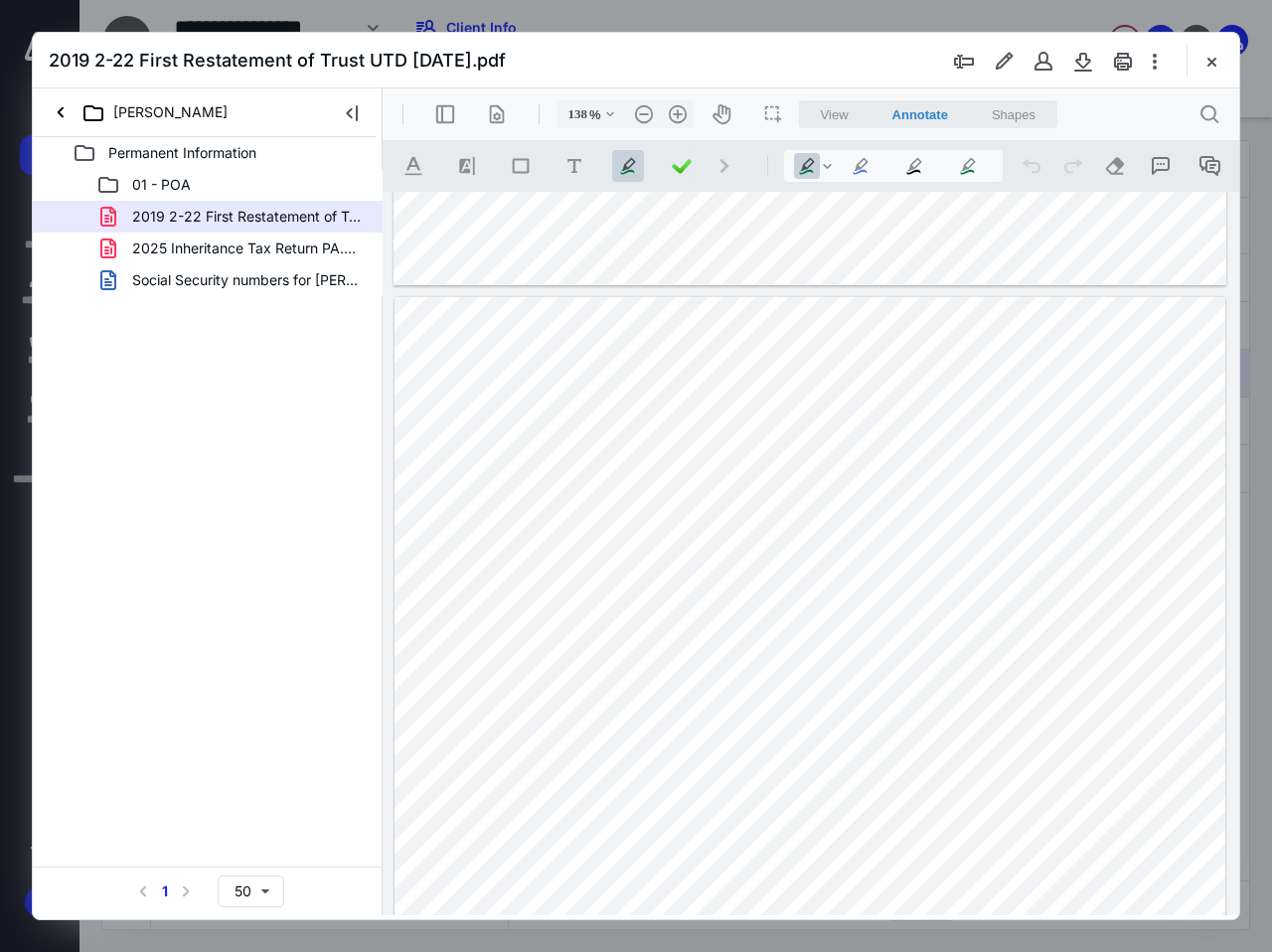 scroll, scrollTop: 4181, scrollLeft: 0, axis: vertical 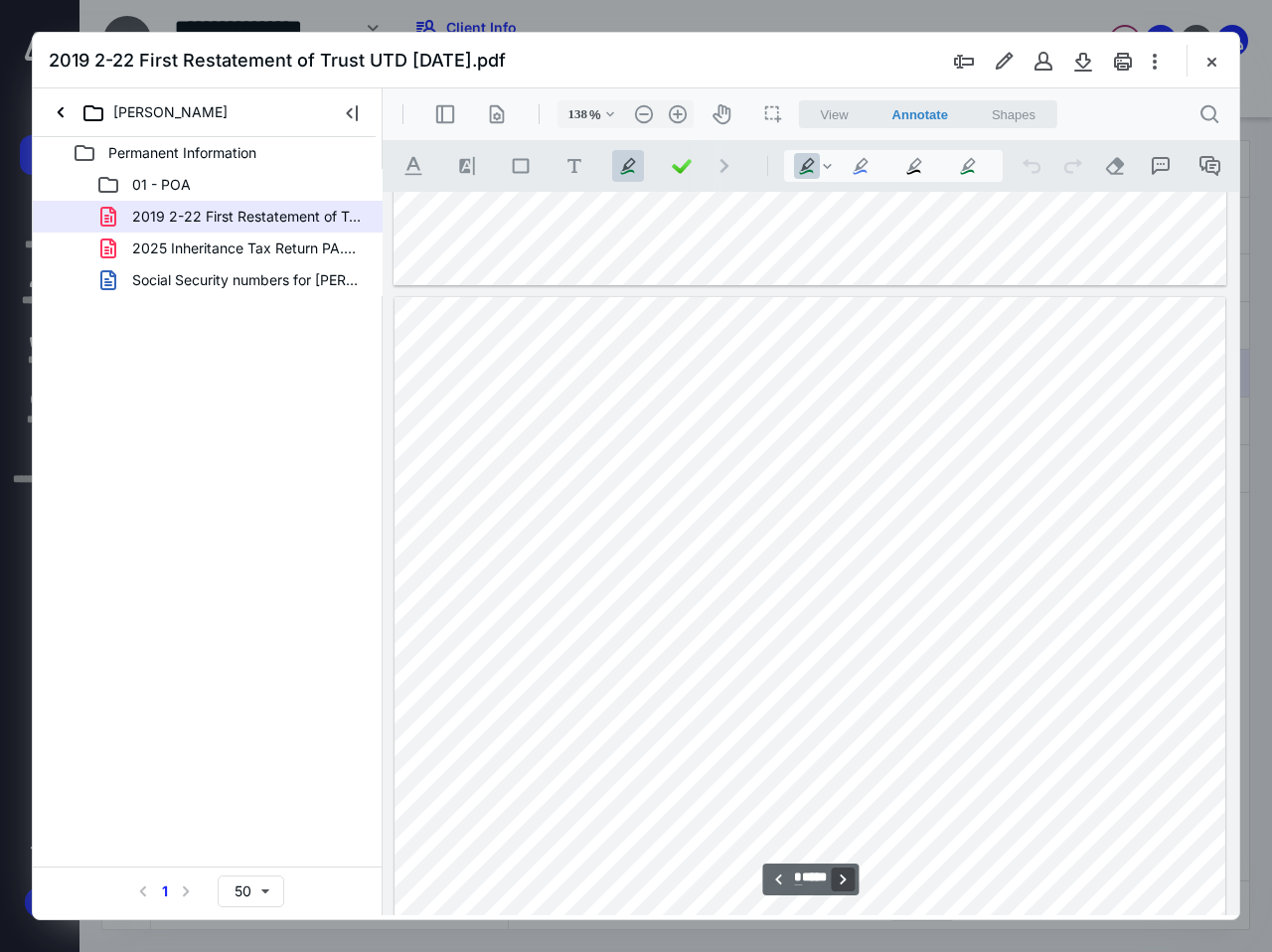 click on "**********" at bounding box center (844, 879) 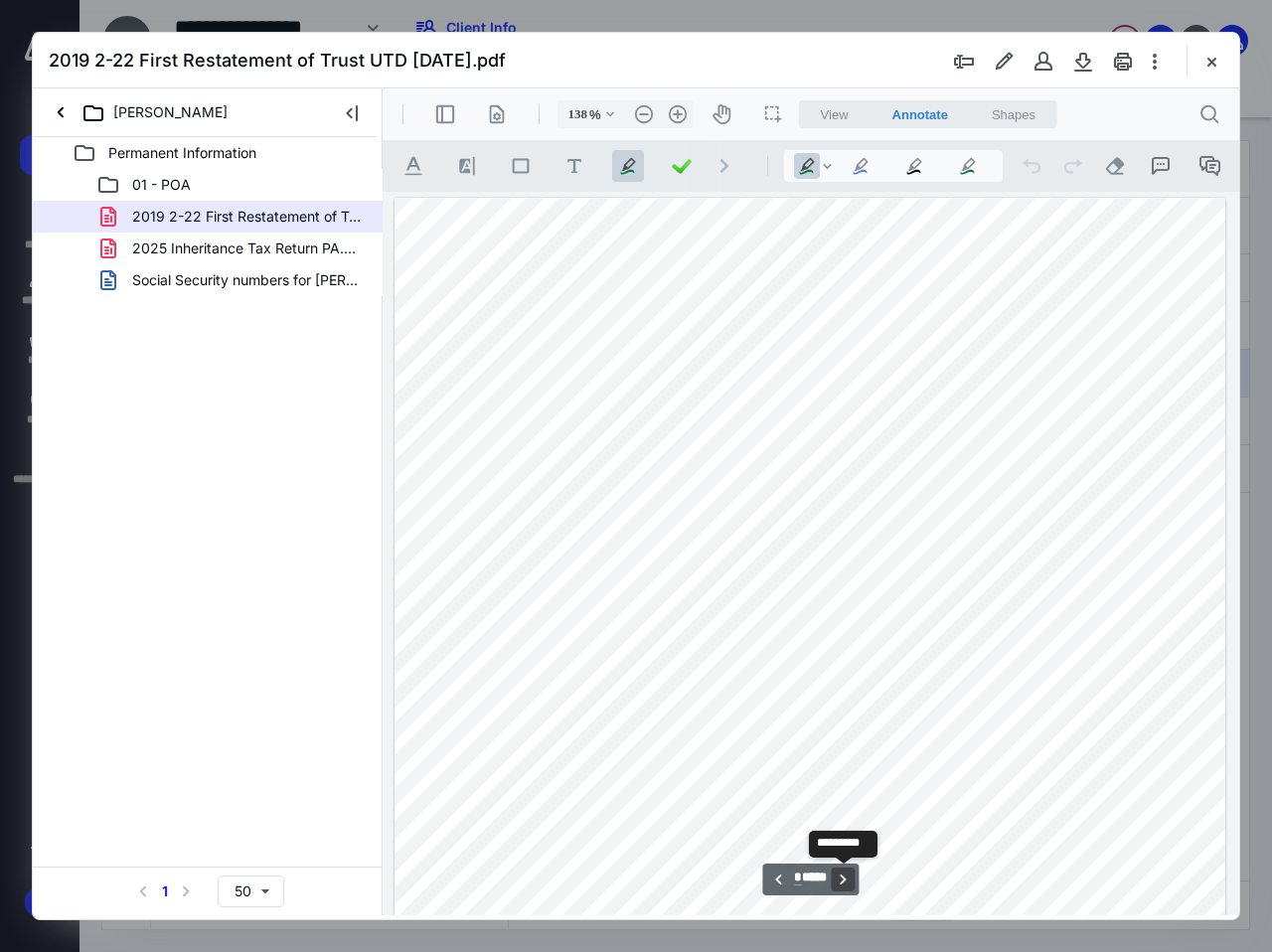 click on "**********" at bounding box center [844, 879] 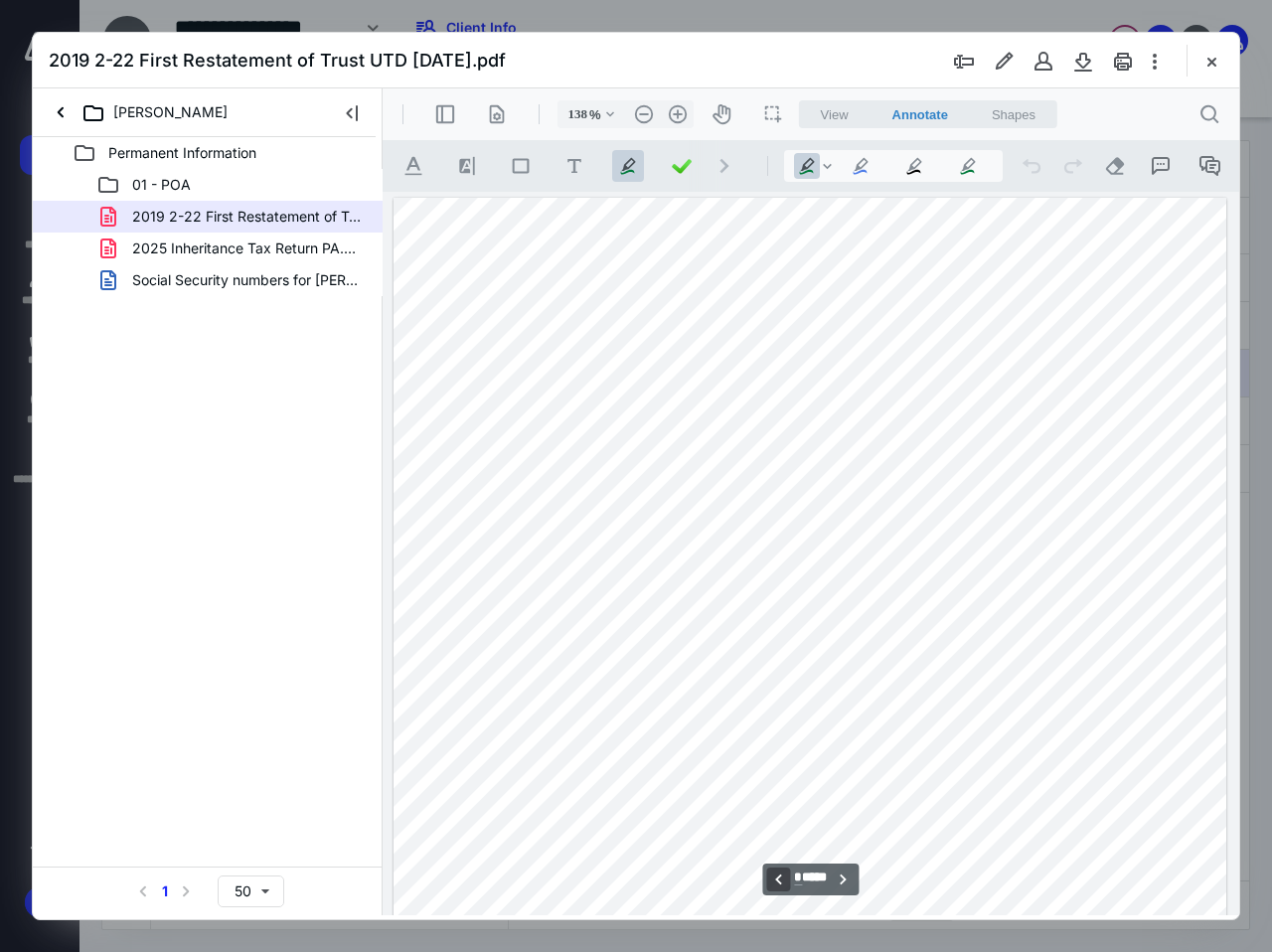 click on "**********" at bounding box center [778, 879] 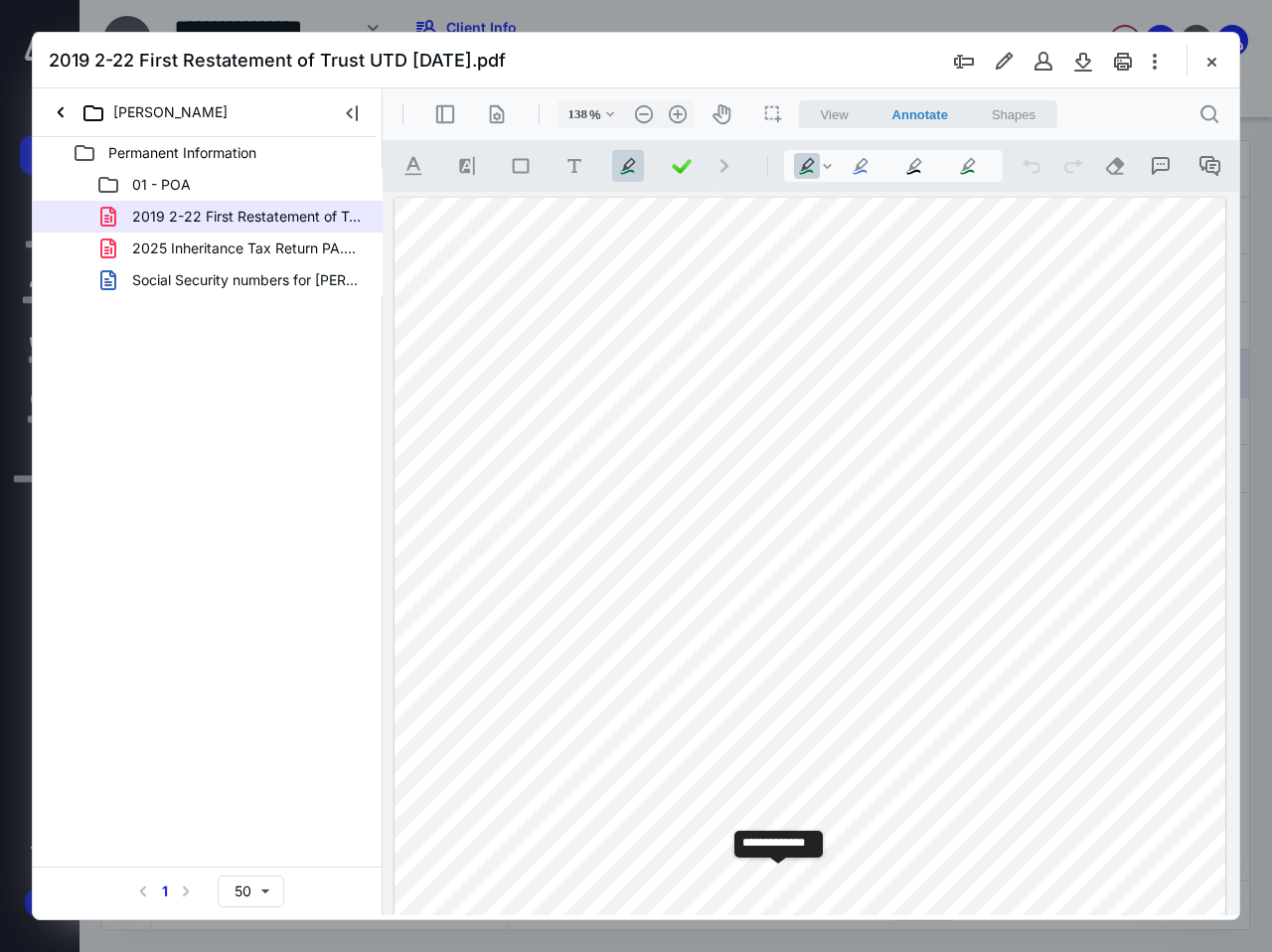 click on "**********" at bounding box center (778, 879) 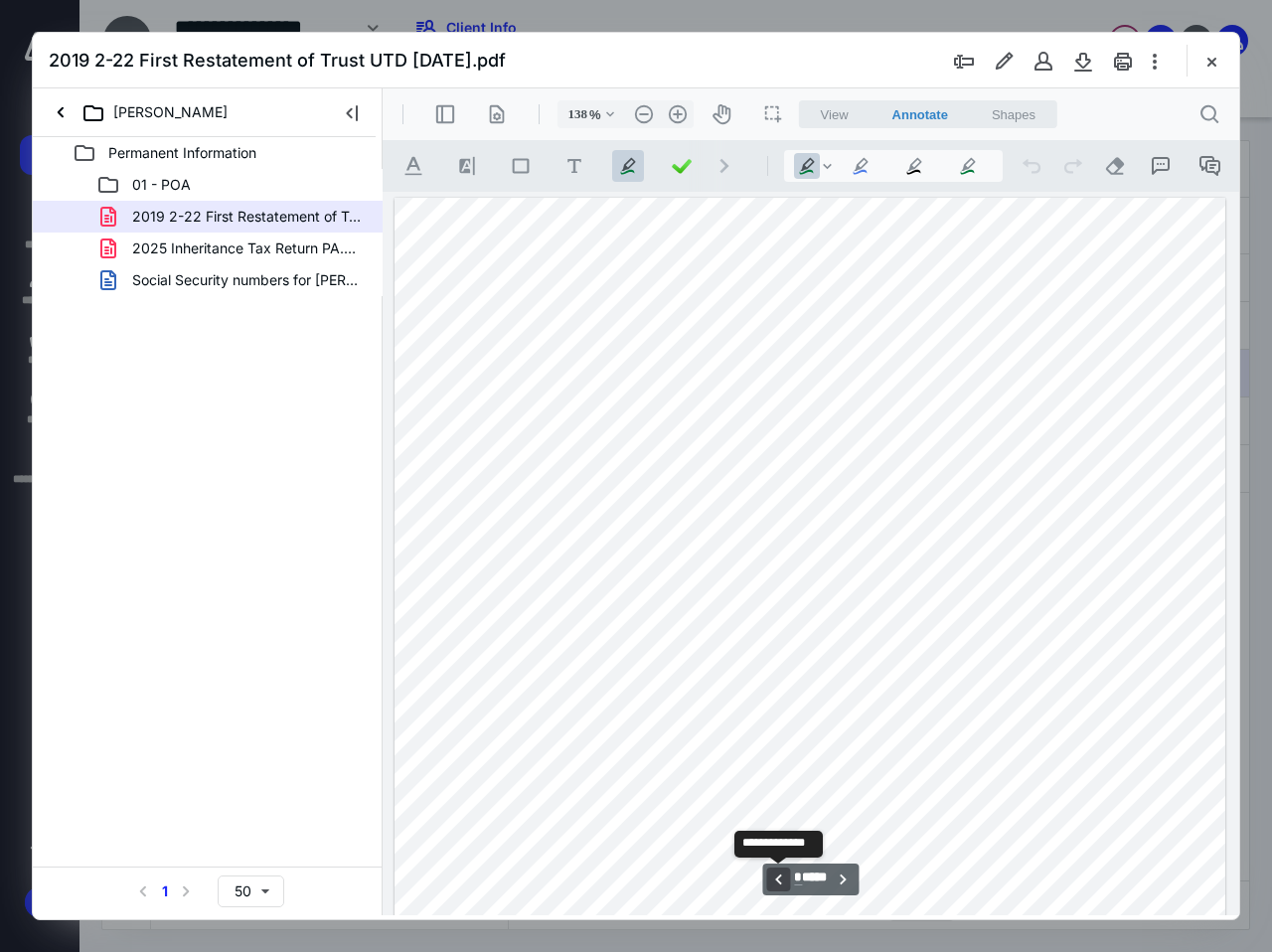 click on "**********" at bounding box center (778, 879) 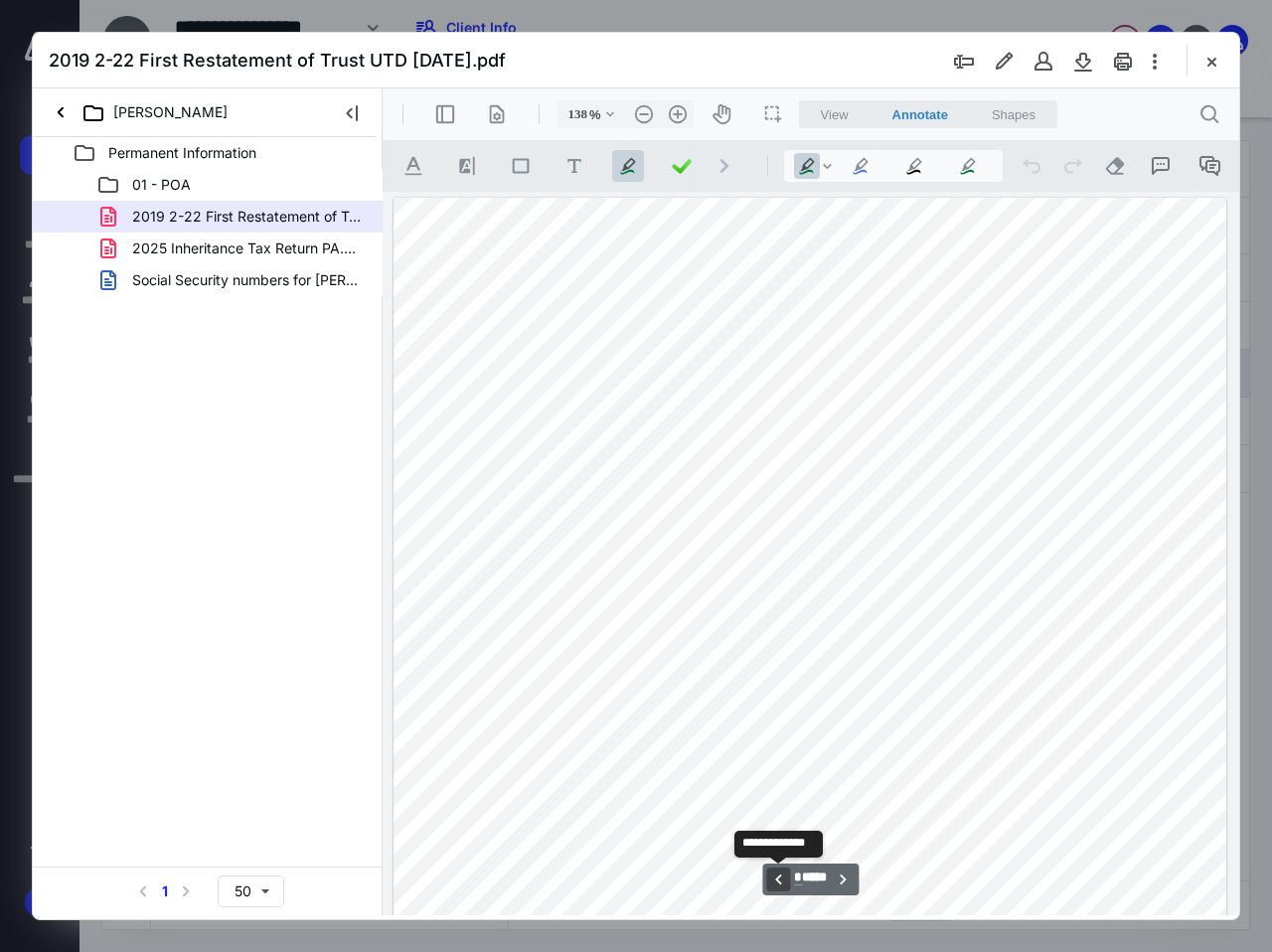 click on "**********" at bounding box center [778, 879] 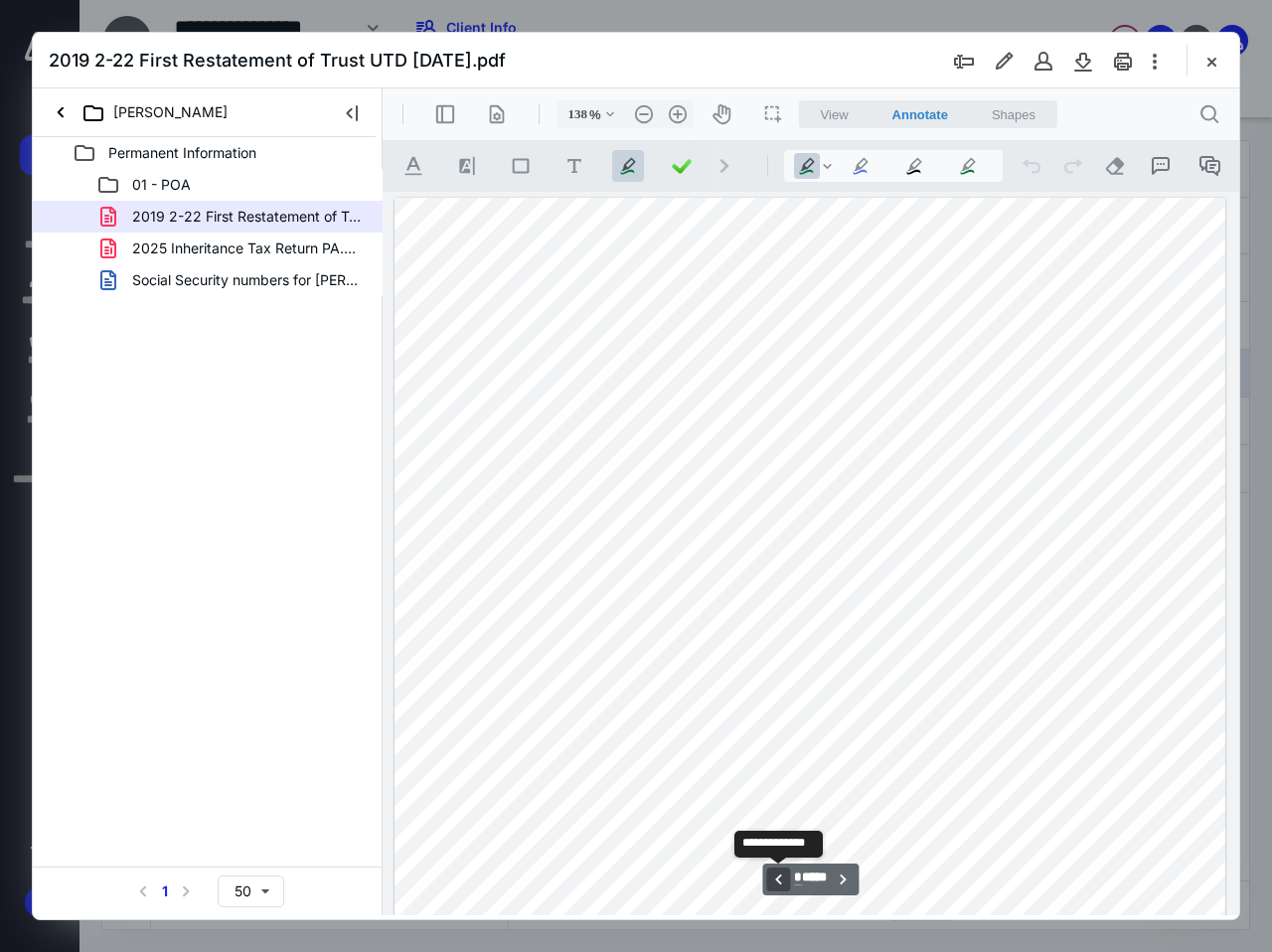 click on "**********" at bounding box center [778, 879] 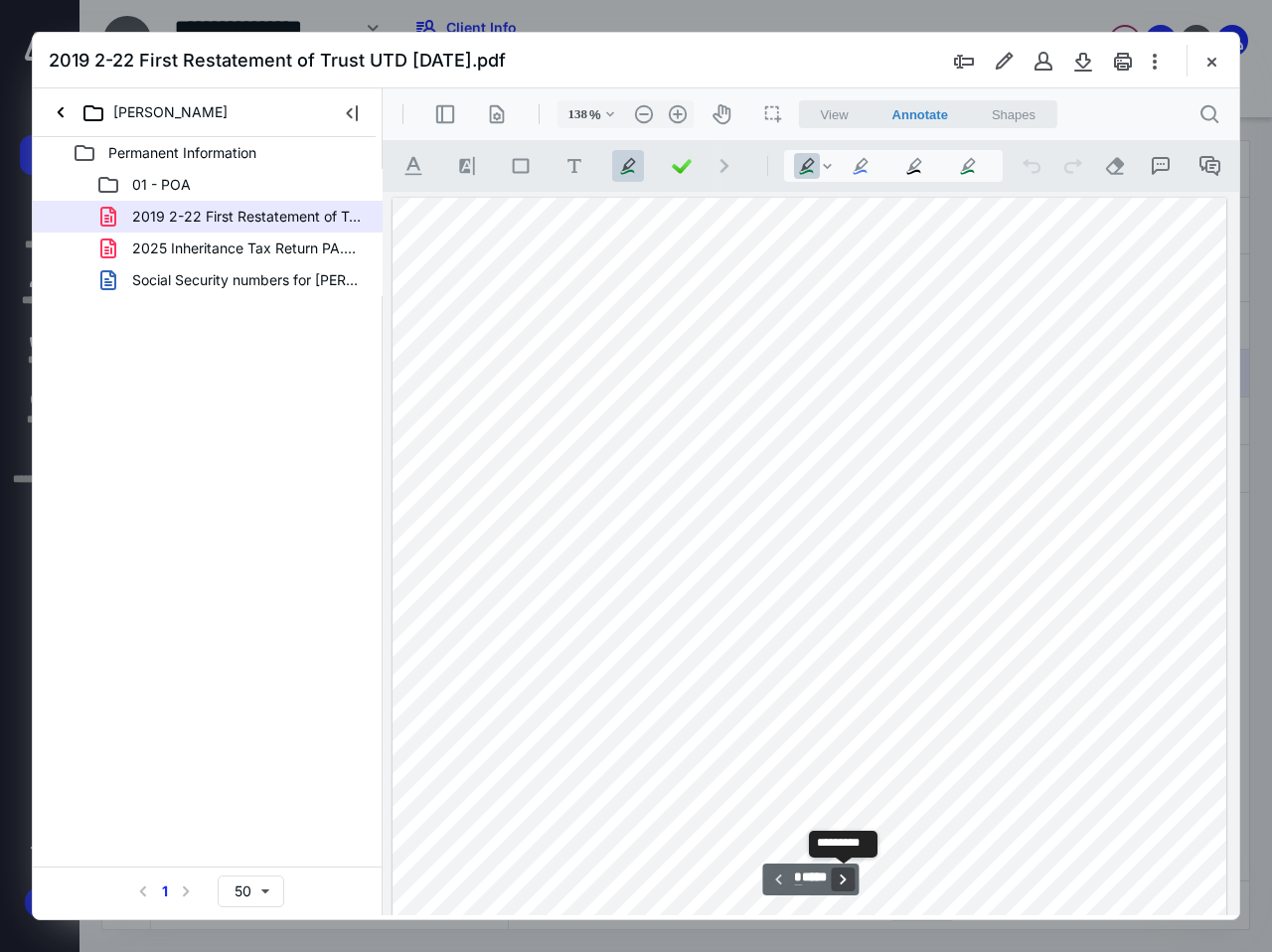 click on "**********" at bounding box center (844, 879) 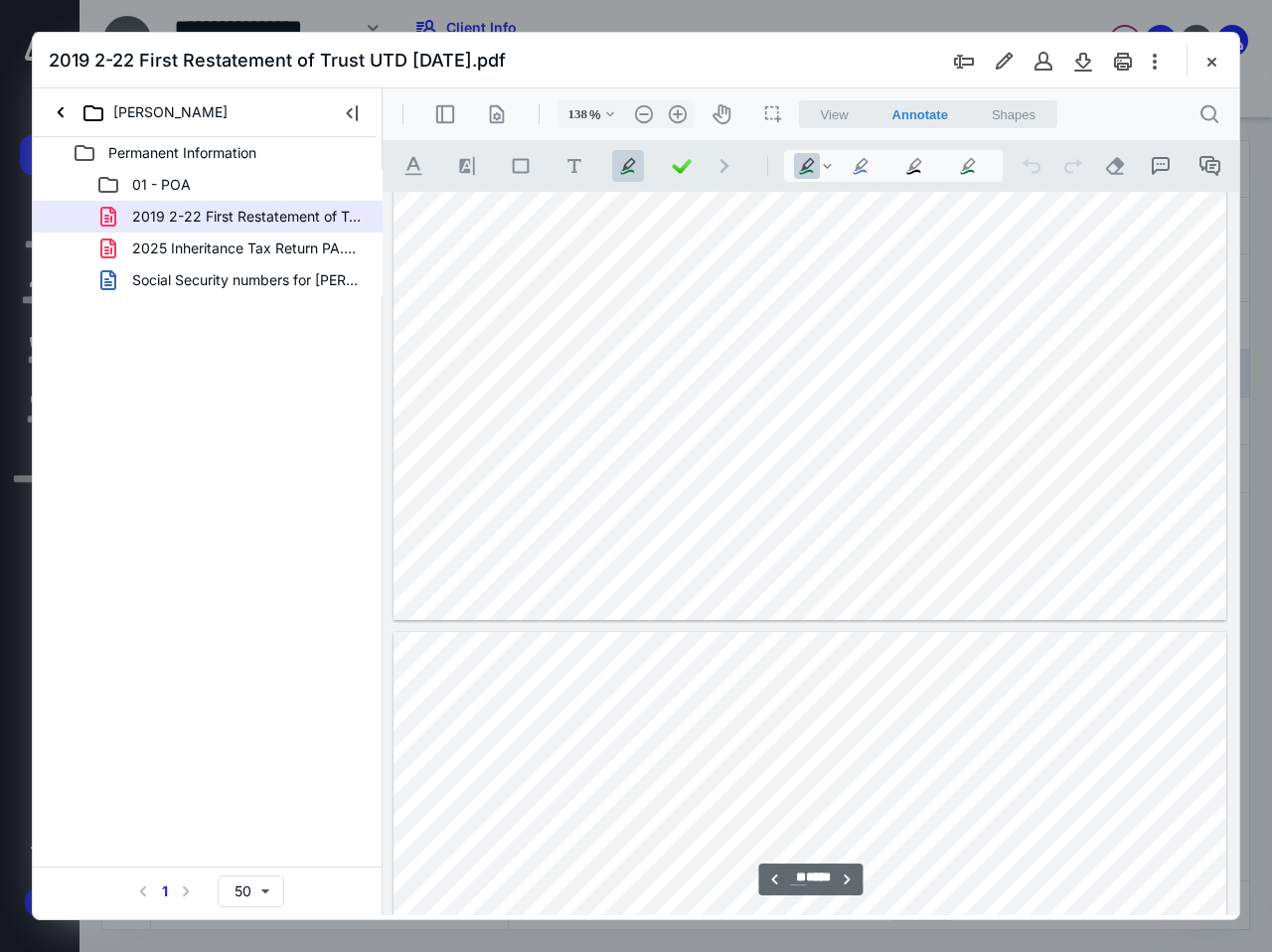 scroll, scrollTop: 15801, scrollLeft: 0, axis: vertical 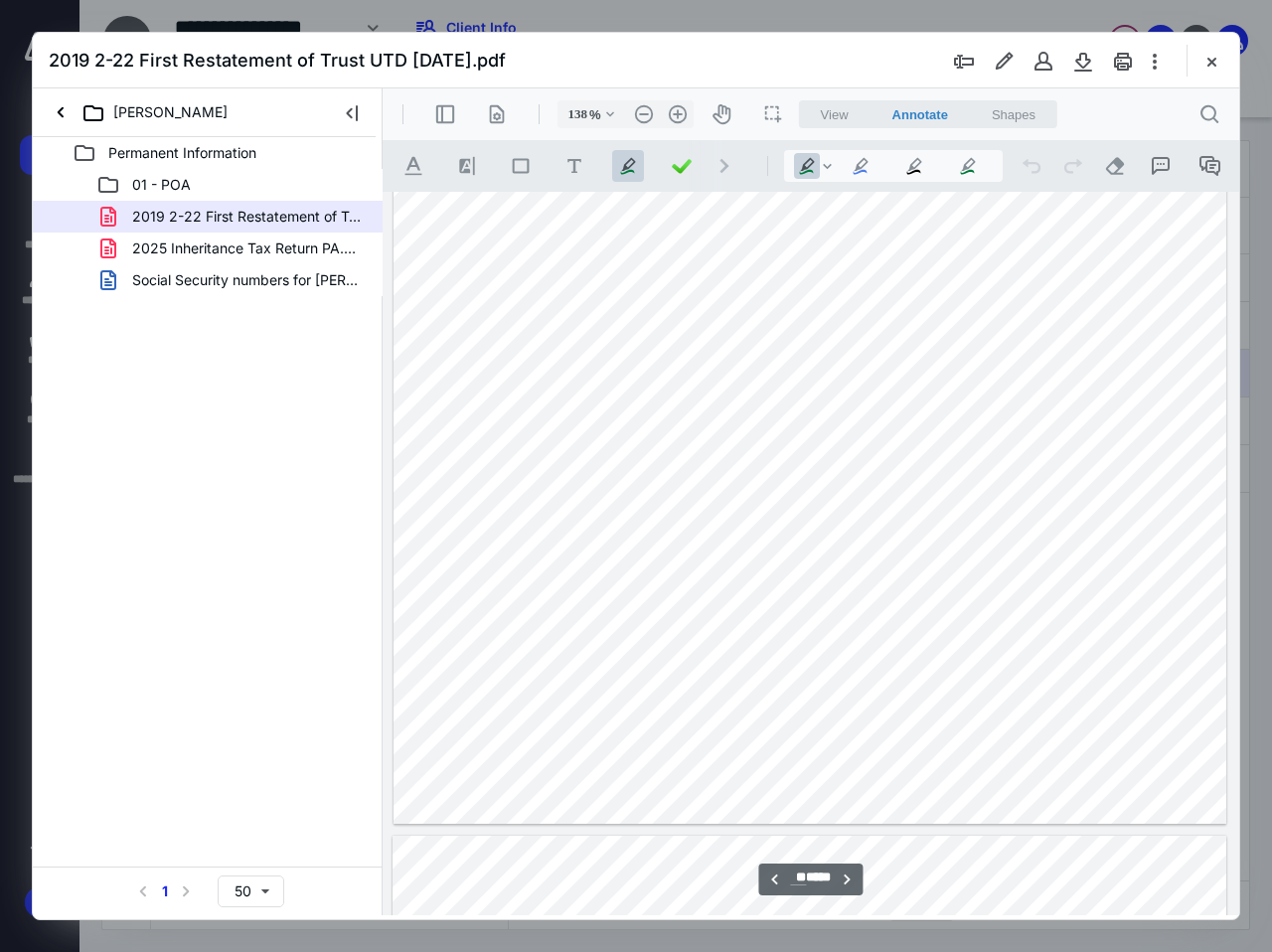type on "**" 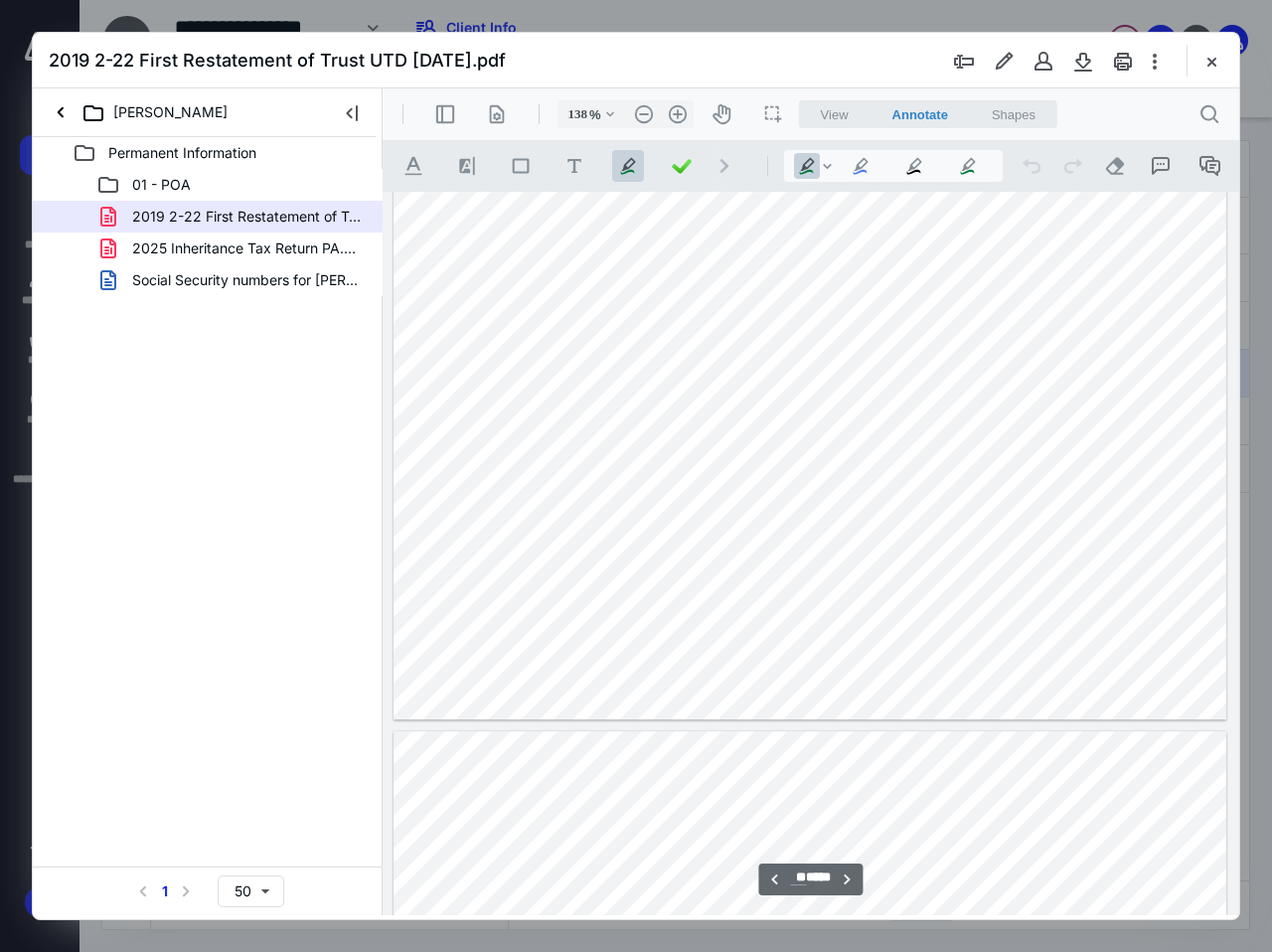 scroll, scrollTop: 14211, scrollLeft: 0, axis: vertical 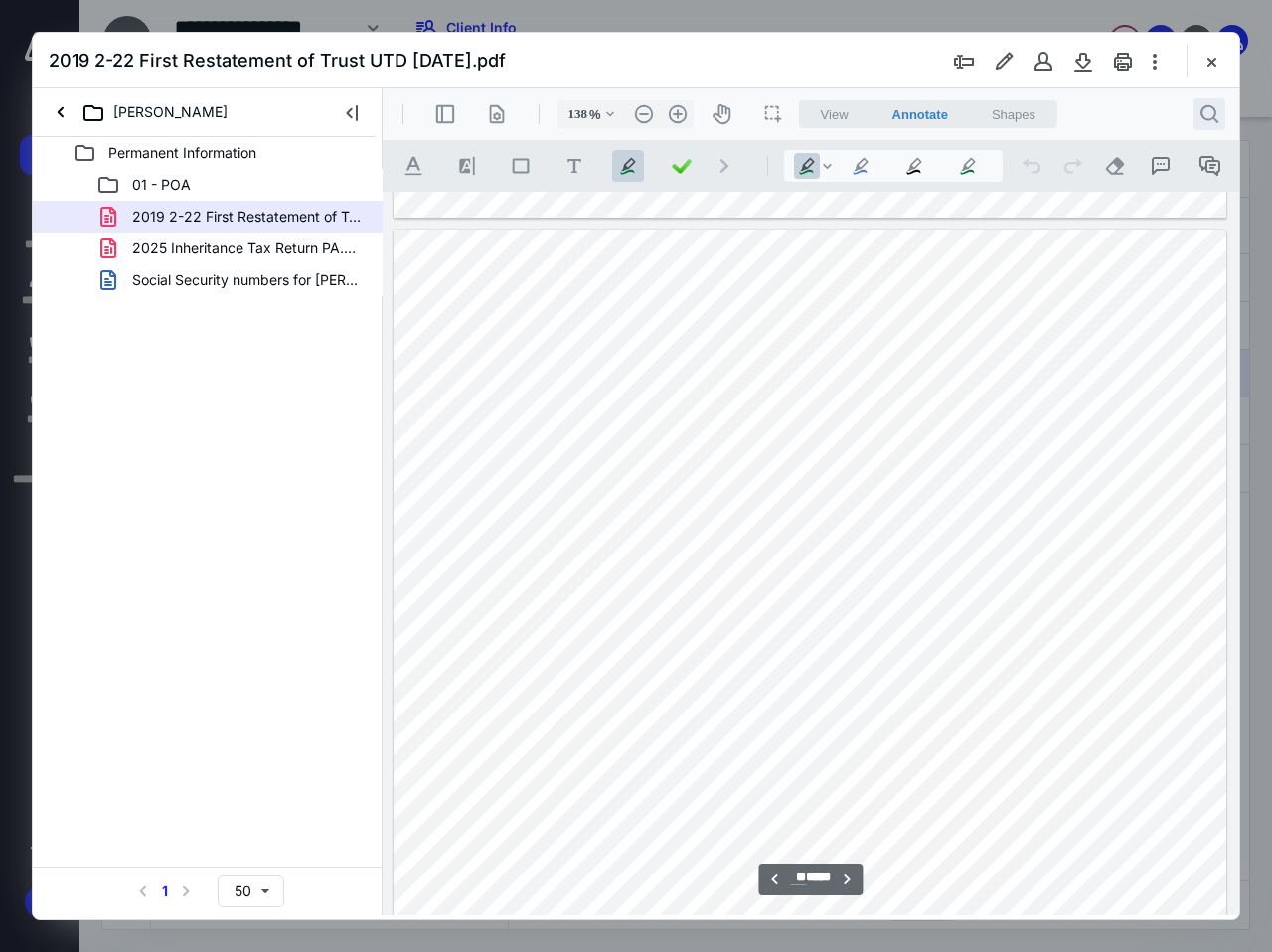 click on ".cls-1{fill:#abb0c4;} icon - header - search" at bounding box center [1209, 114] 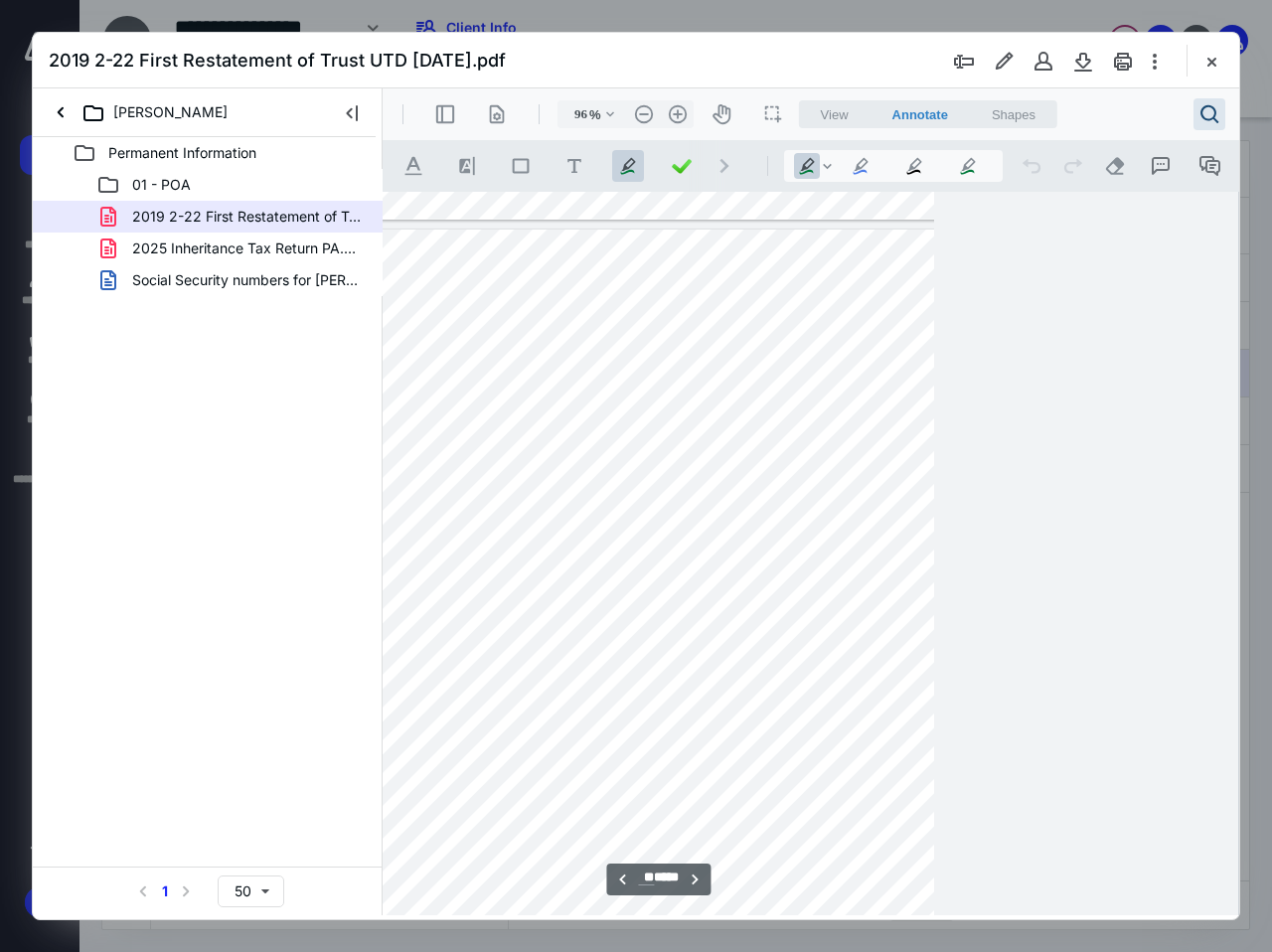 type on "88" 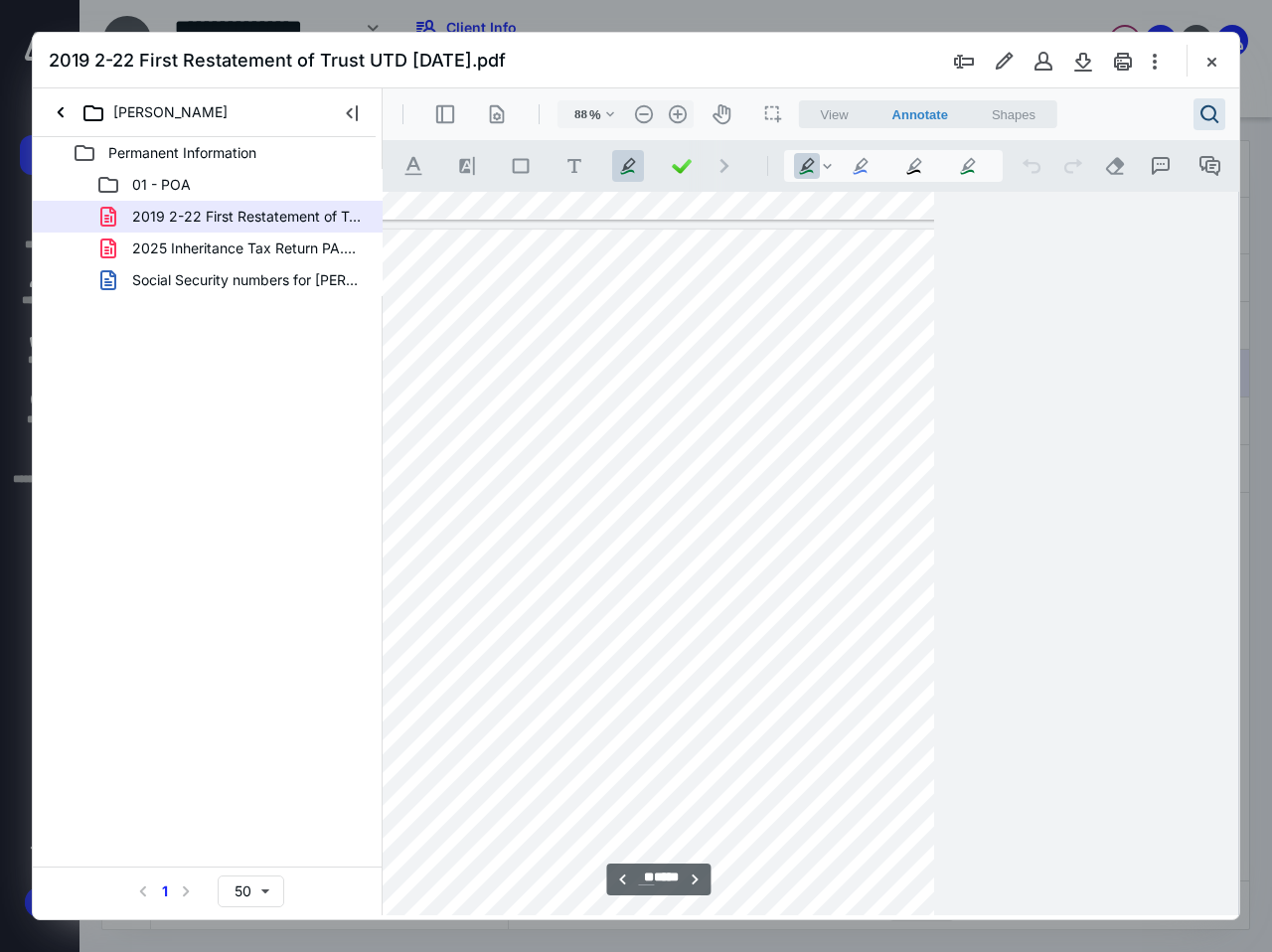 scroll, scrollTop: 8949, scrollLeft: 0, axis: vertical 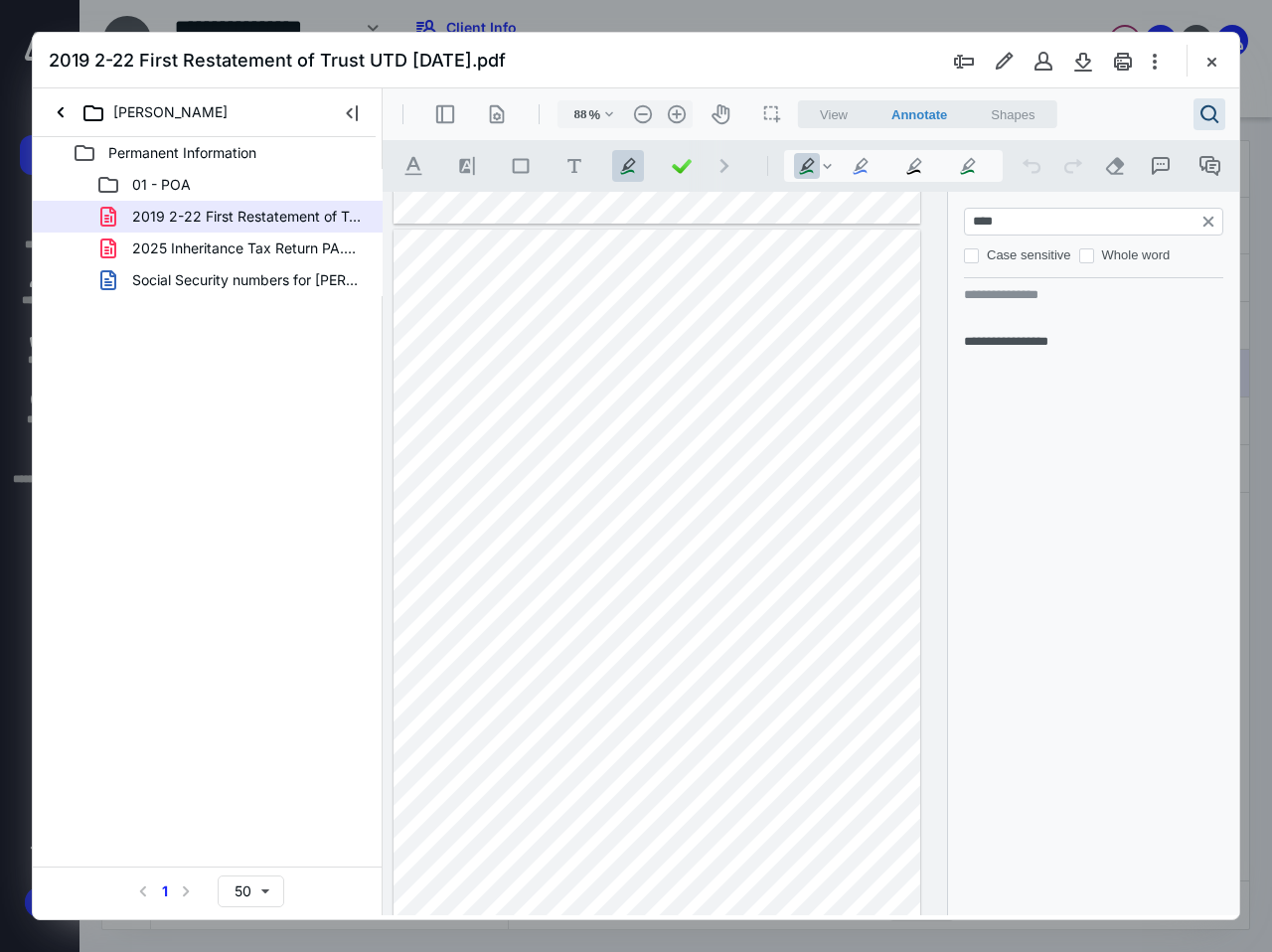 type on "****" 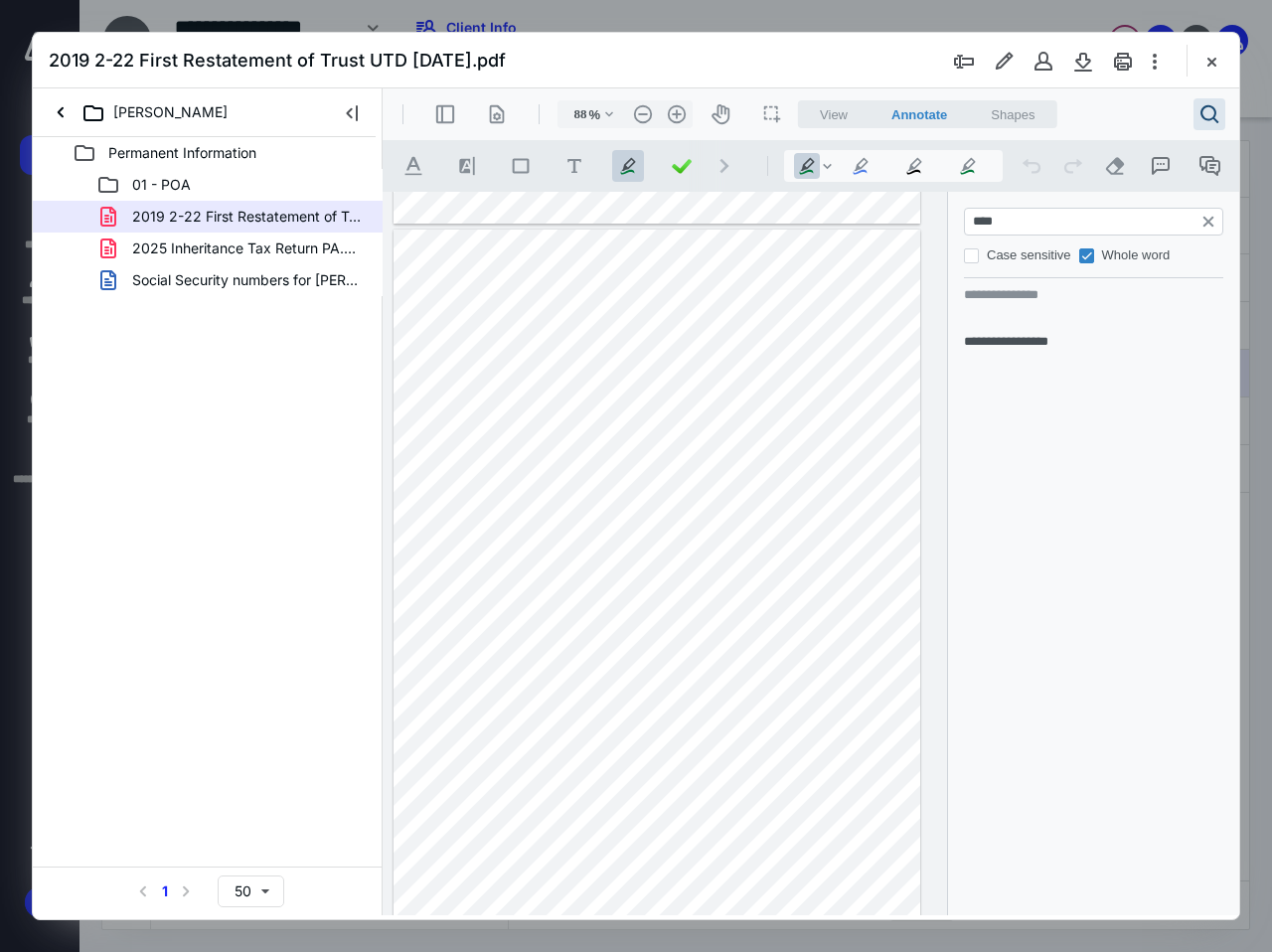 click on "Case sensitive" at bounding box center (971, 255) 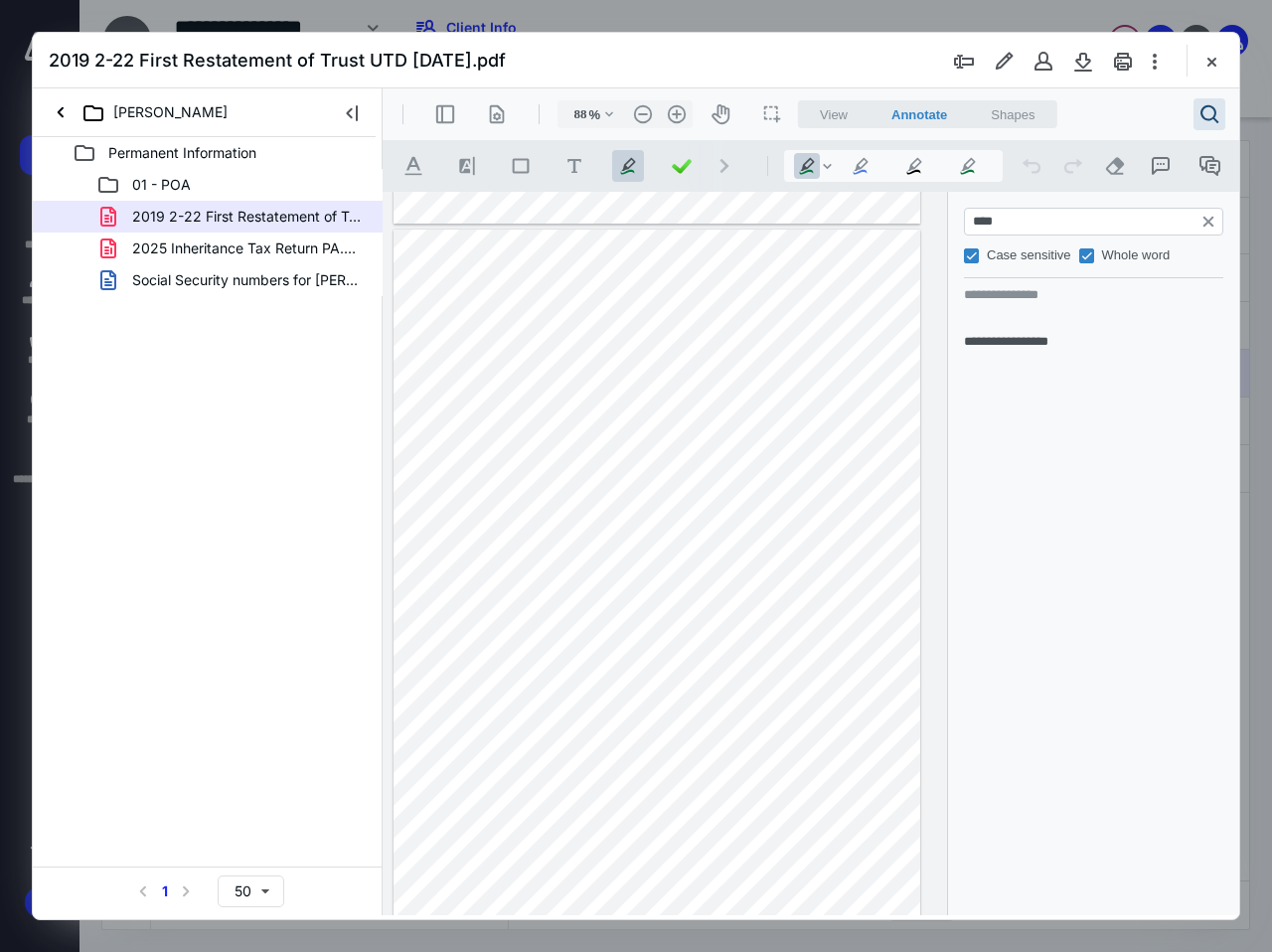 drag, startPoint x: 1087, startPoint y: 259, endPoint x: 1074, endPoint y: 250, distance: 15.811388 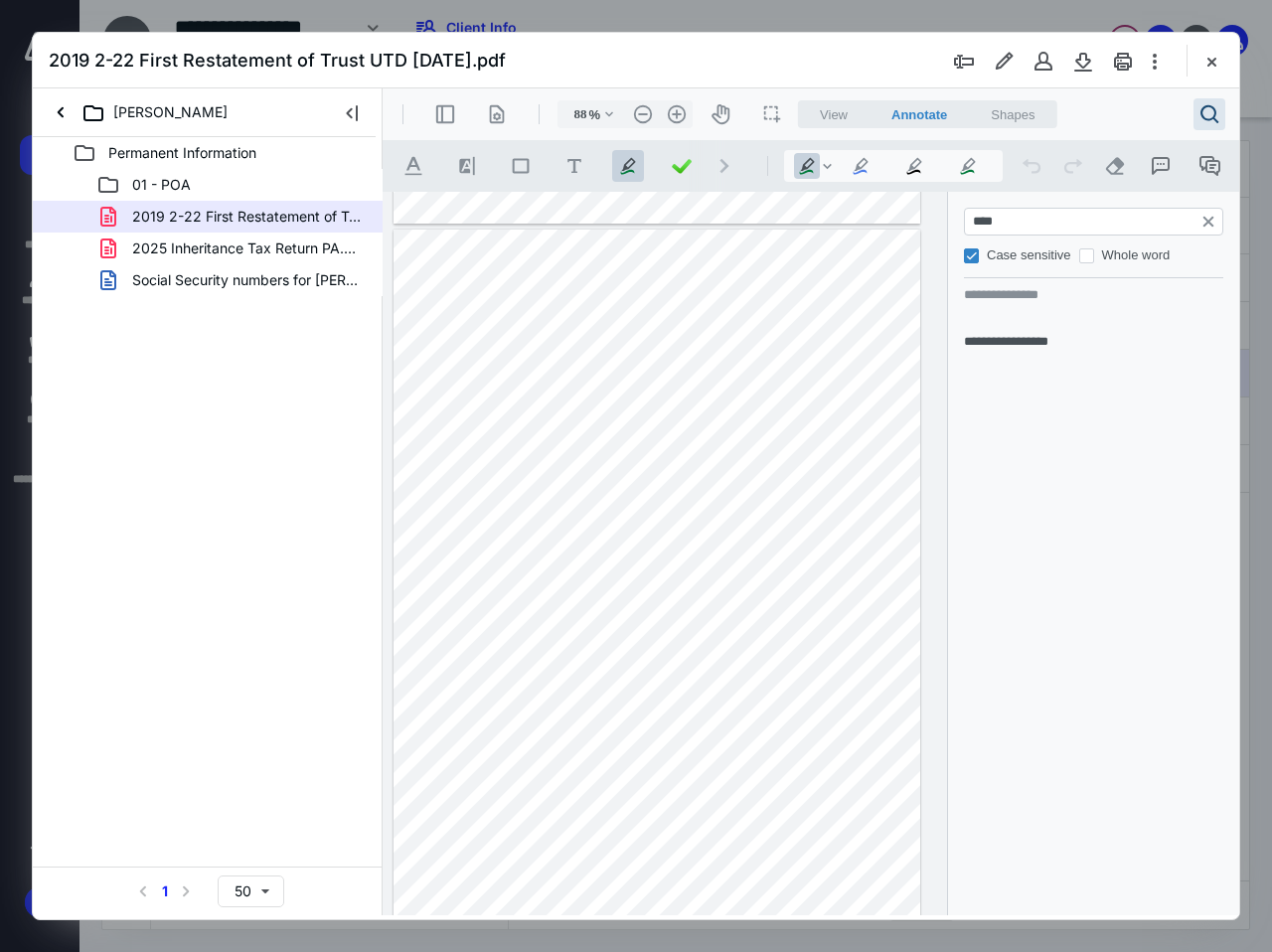 click on "****" at bounding box center (1095, 222) 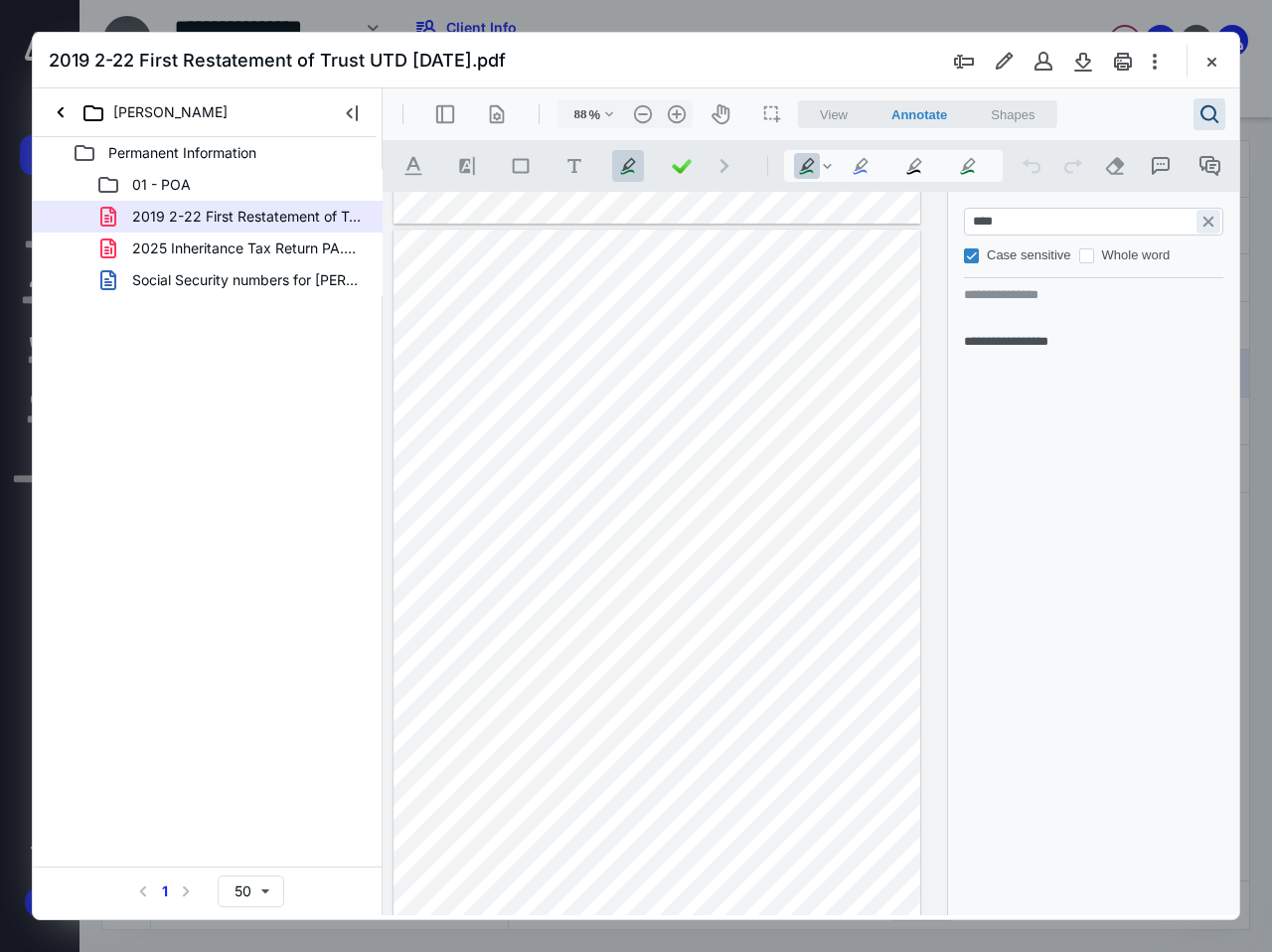 click on "**********" at bounding box center [1208, 222] 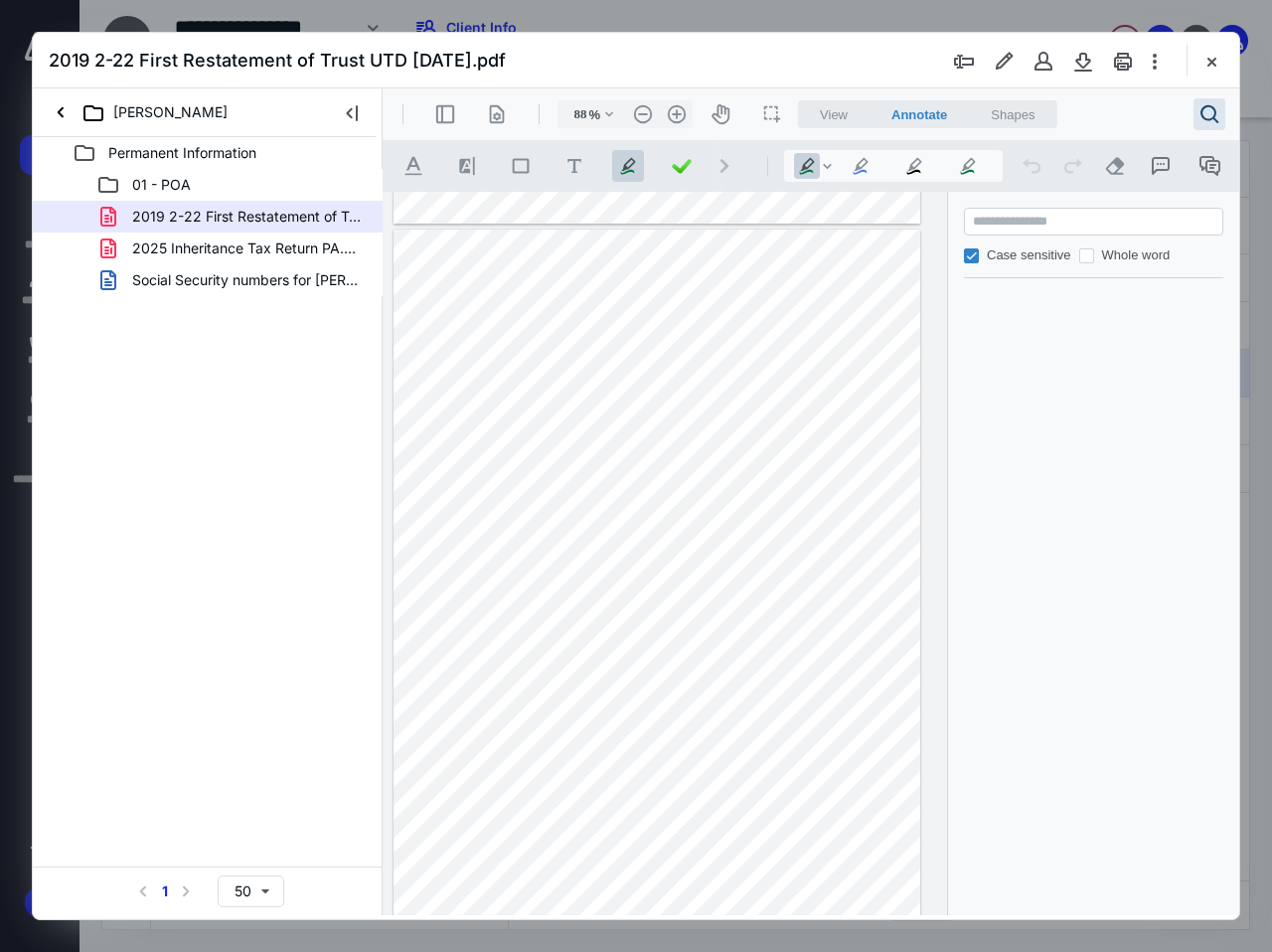 drag, startPoint x: 931, startPoint y: 656, endPoint x: 1016, endPoint y: 648, distance: 85.37564 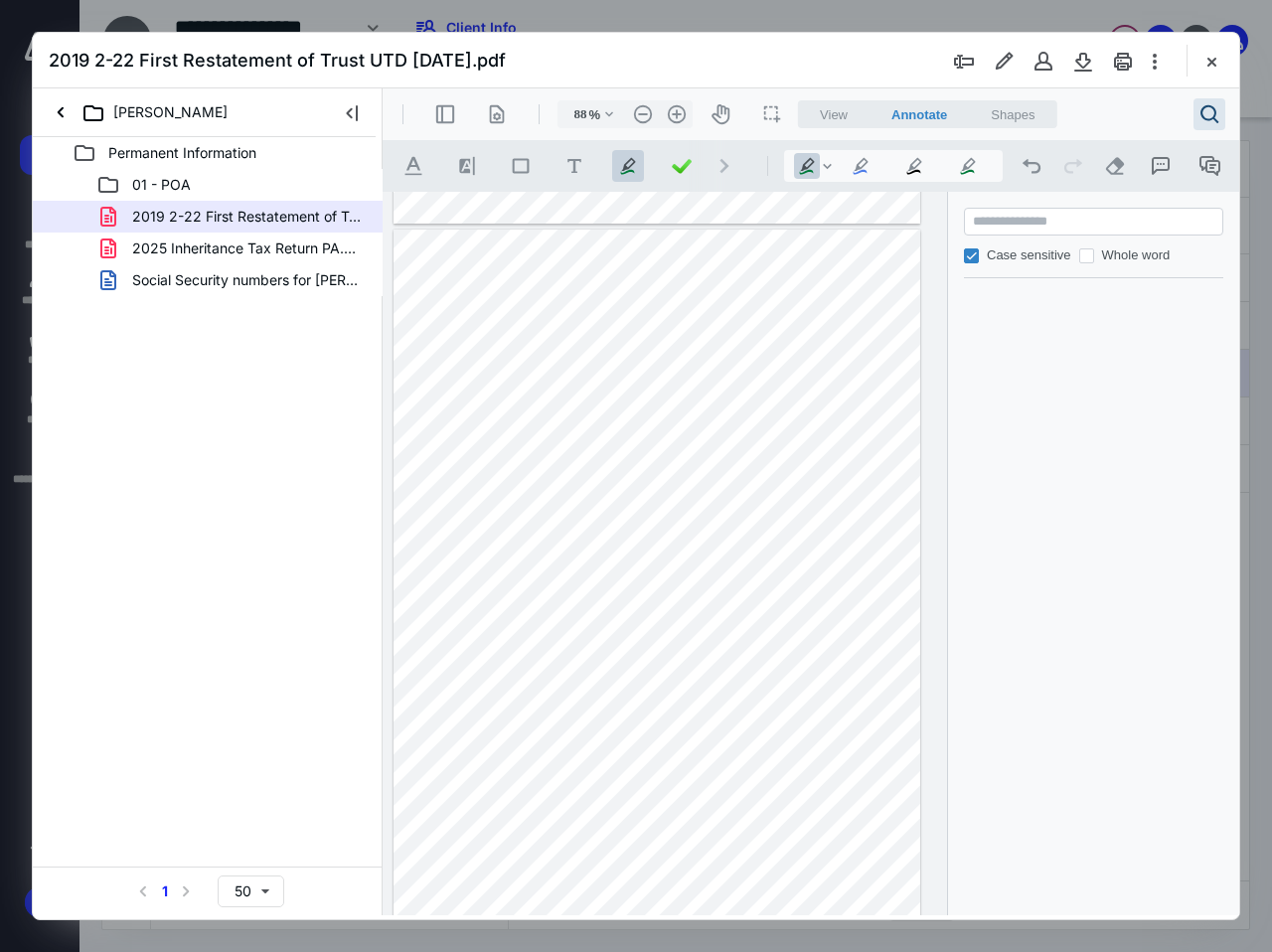 click on ".cls-1{fill:#abb0c4;} icon - chevron - right .cls-1{fill:#abb0c4;} icon - tool - text manipulation - underline .cls-1{fill:#8c8c8c;} icon - line - tool - highlight  .st0{fill:#868E96;}  .cls-1{fill:#abb0c4;} icon - tool - text - free text .cls-1{fill:#abb0c4;} icon - tool - pen - highlight .cls-1{fill:#abb0c4;} icon - tool - pen - line .cls-1{fill:#abb0c4;} icon - tool - comment - line .cls-1{fill:#abb0c4;} icon - tool - text manipulation - strikethrough .cls-1{fill:#abb0c4;} icon - tool - image - line  .st0{fill:#868E96;}  .cls-1{fill:#abb0c4;} icon - tool - pen - highlight .cls-1{fill:#abb0c4;} icon - chevron - down .cls-1{fill:#abb0c4;} icon - tool - pen - highlight .cls-1{fill:#abb0c4;} icon - tool - pen - highlight .cls-1{fill:#abb0c4;} icon - tool - pen - highlight .cls-1{fill:#abb0c4;} icon - operation - undo .cls-1{fill:#abb0c4;} icon - operation - redo .cls-1{fill:#abb0c4;} icon - operation - eraser" at bounding box center (811, 166) 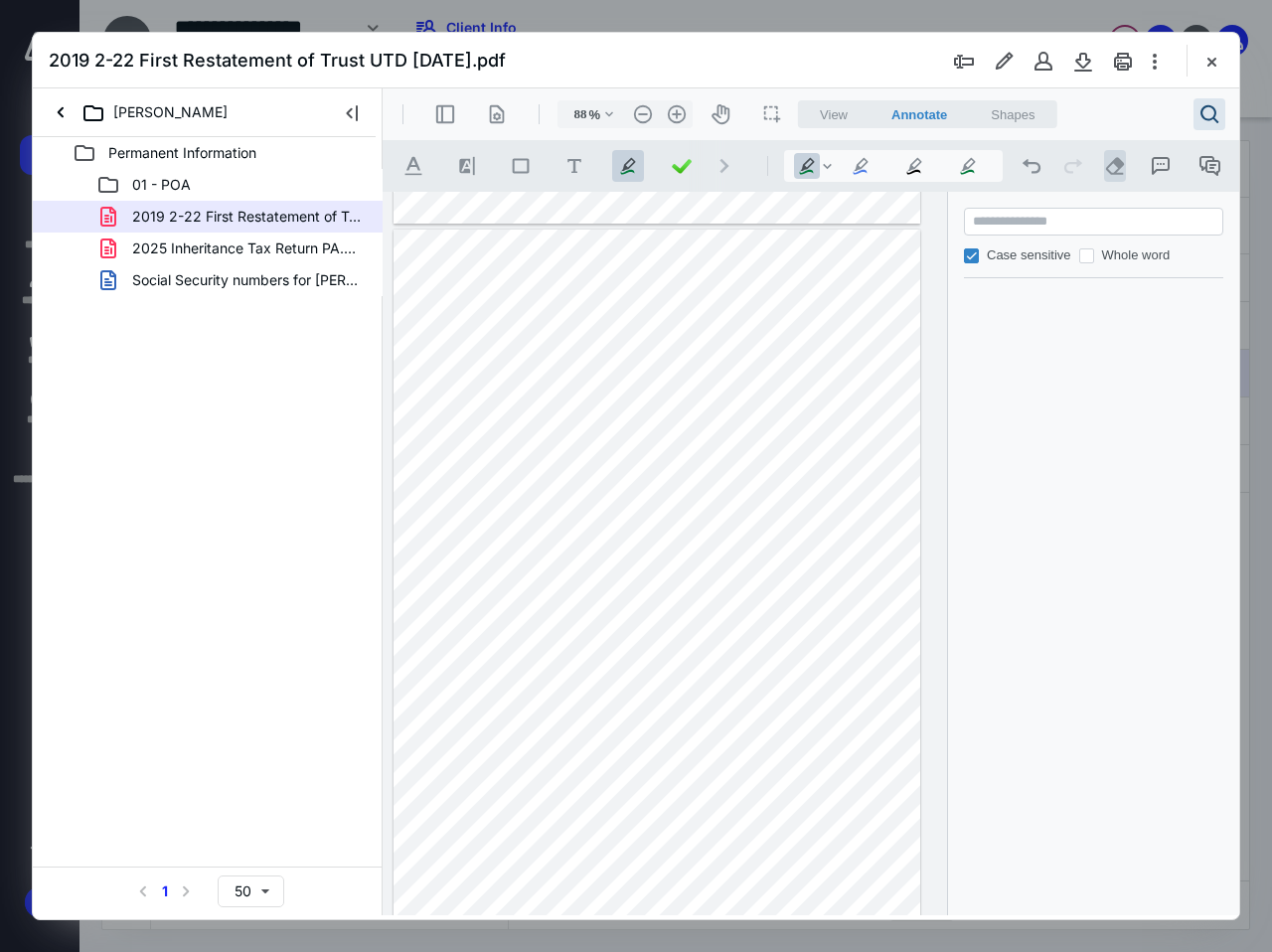 click on ".cls-1{fill:#abb0c4;} icon - operation - eraser" at bounding box center [1115, 166] 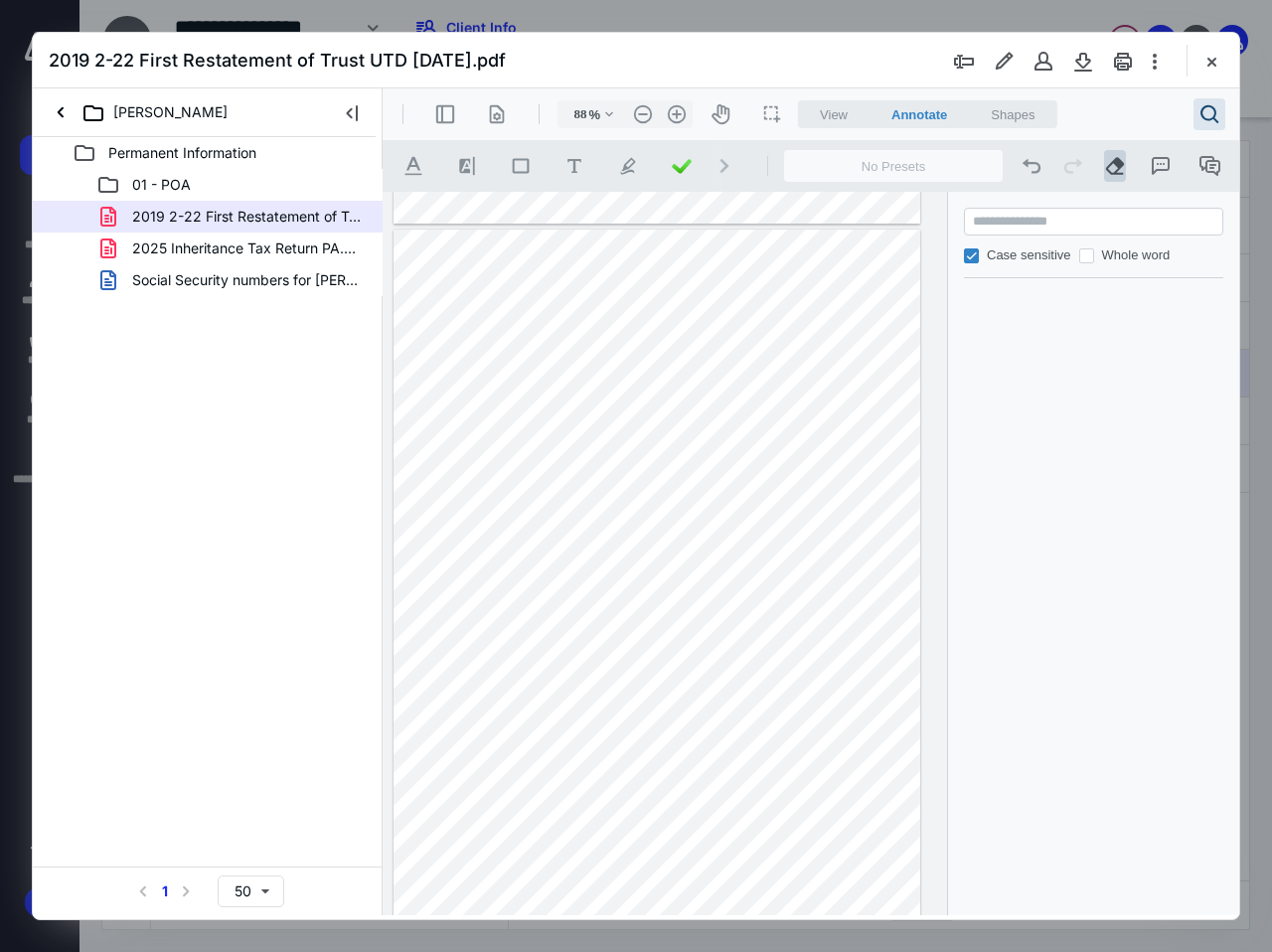 drag, startPoint x: 816, startPoint y: 592, endPoint x: 783, endPoint y: 618, distance: 42.0119 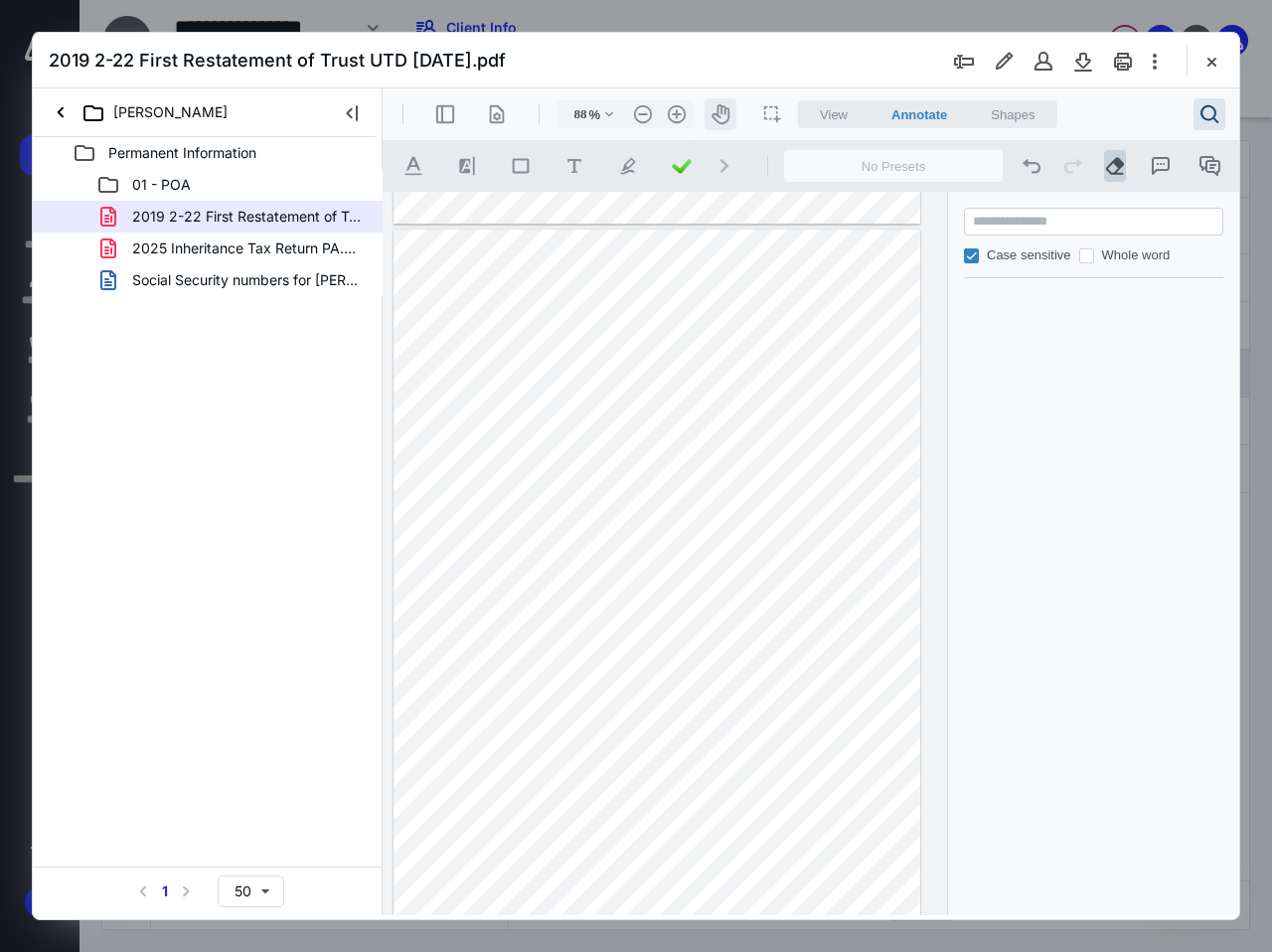 click on "icon-header-pan20" at bounding box center (720, 114) 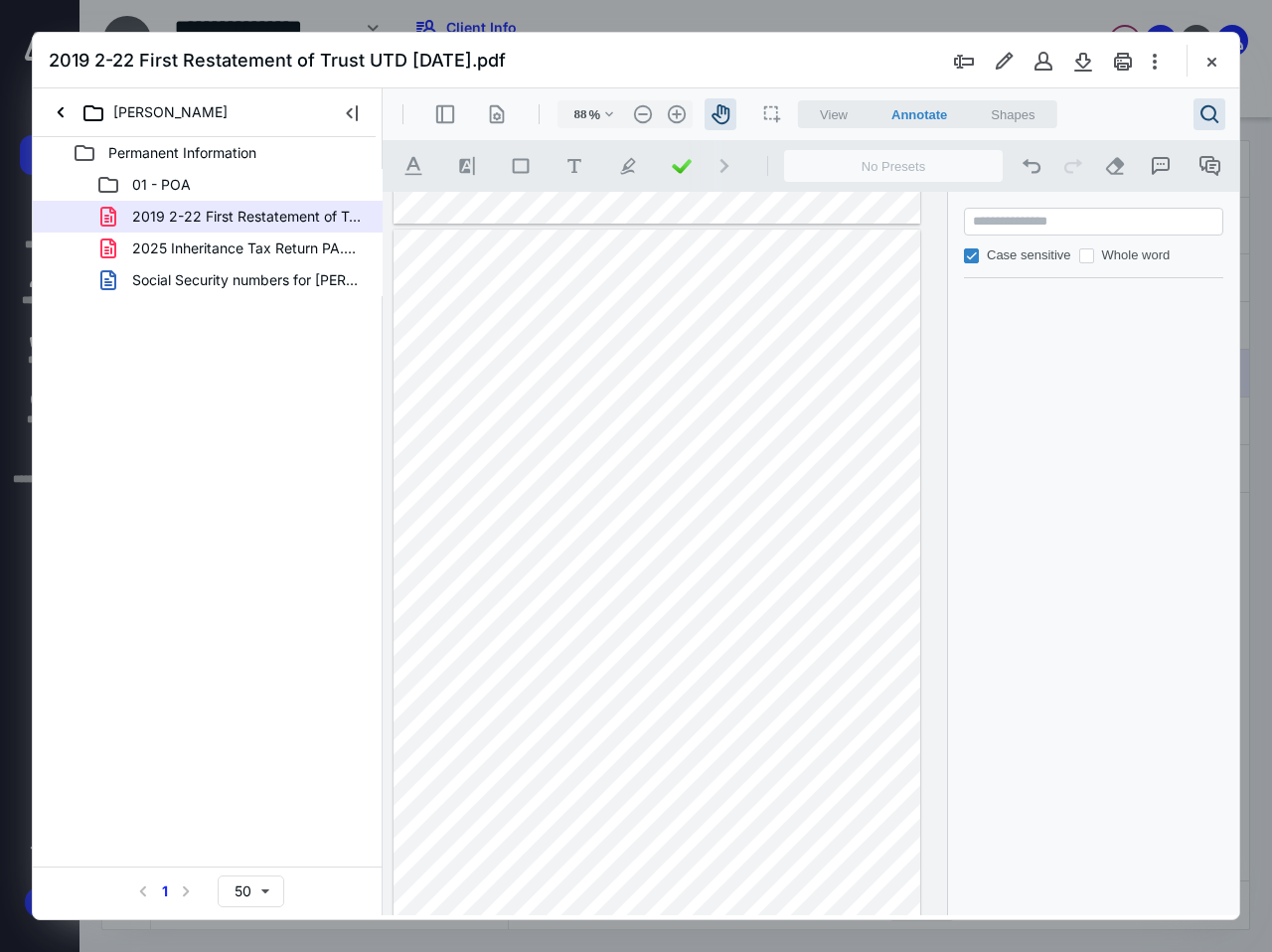 click on ".cls-1{fill:#abb0c4;} icon - header - search" at bounding box center [1209, 114] 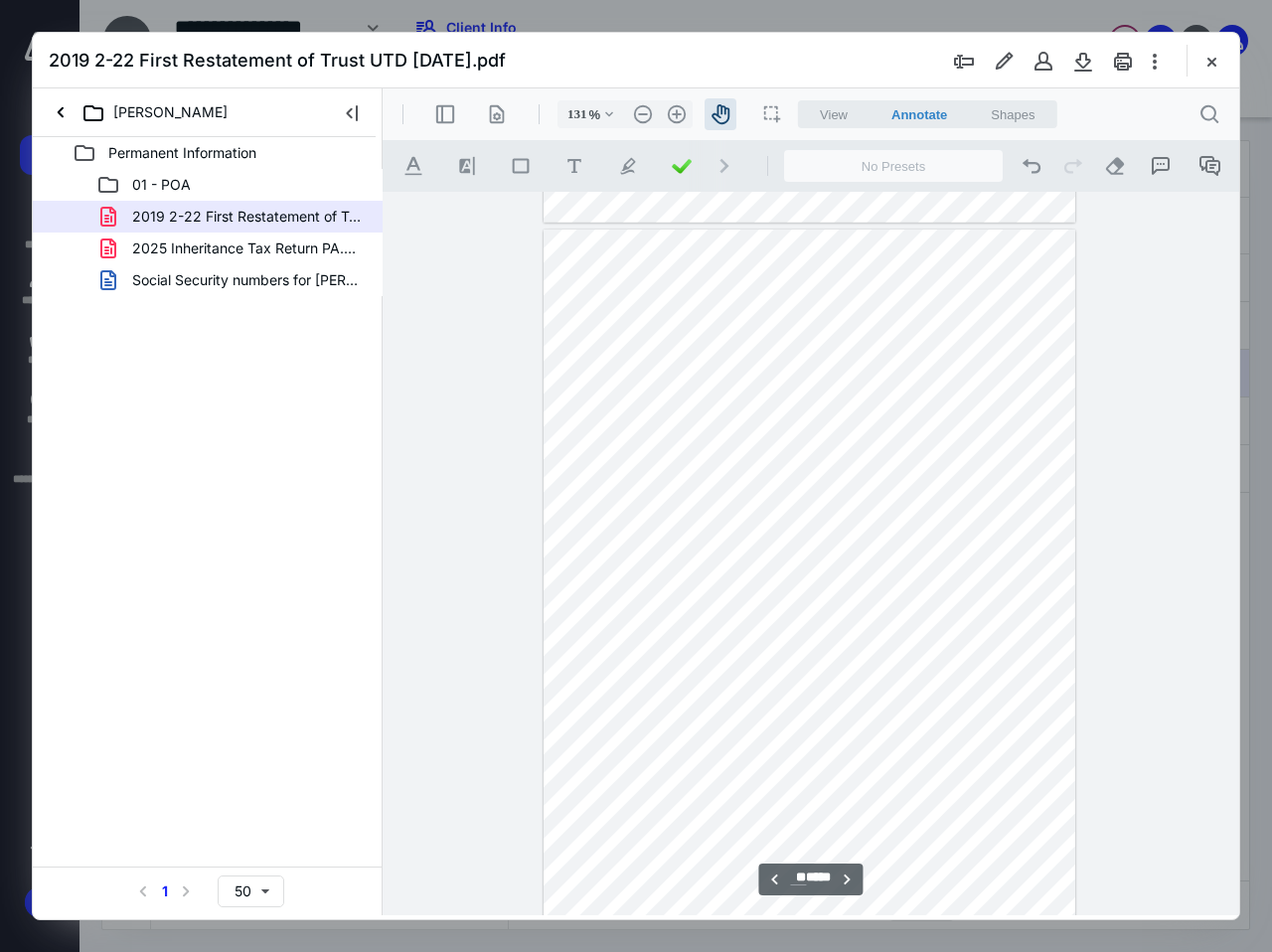 type on "137" 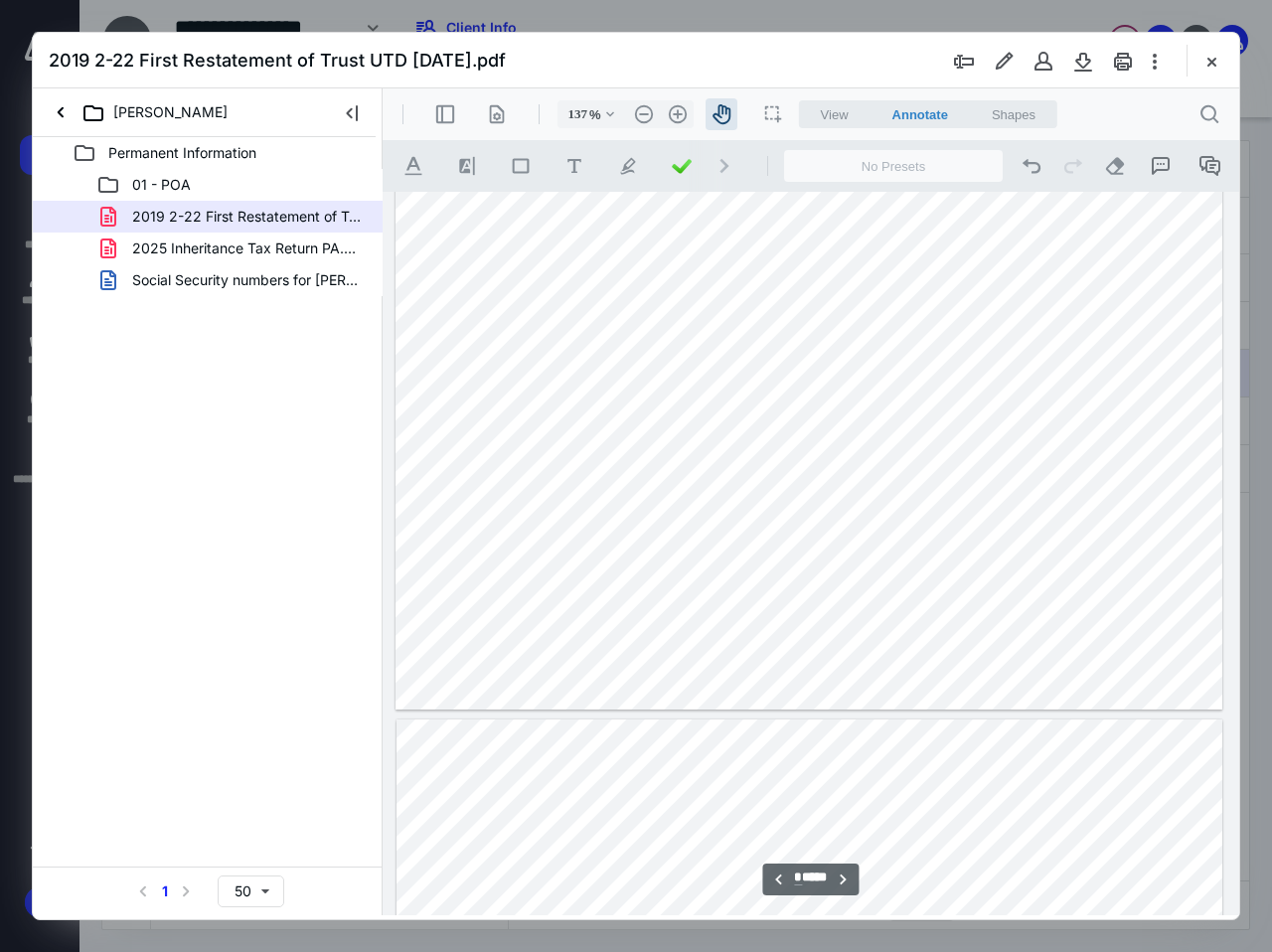 scroll, scrollTop: 3621, scrollLeft: 0, axis: vertical 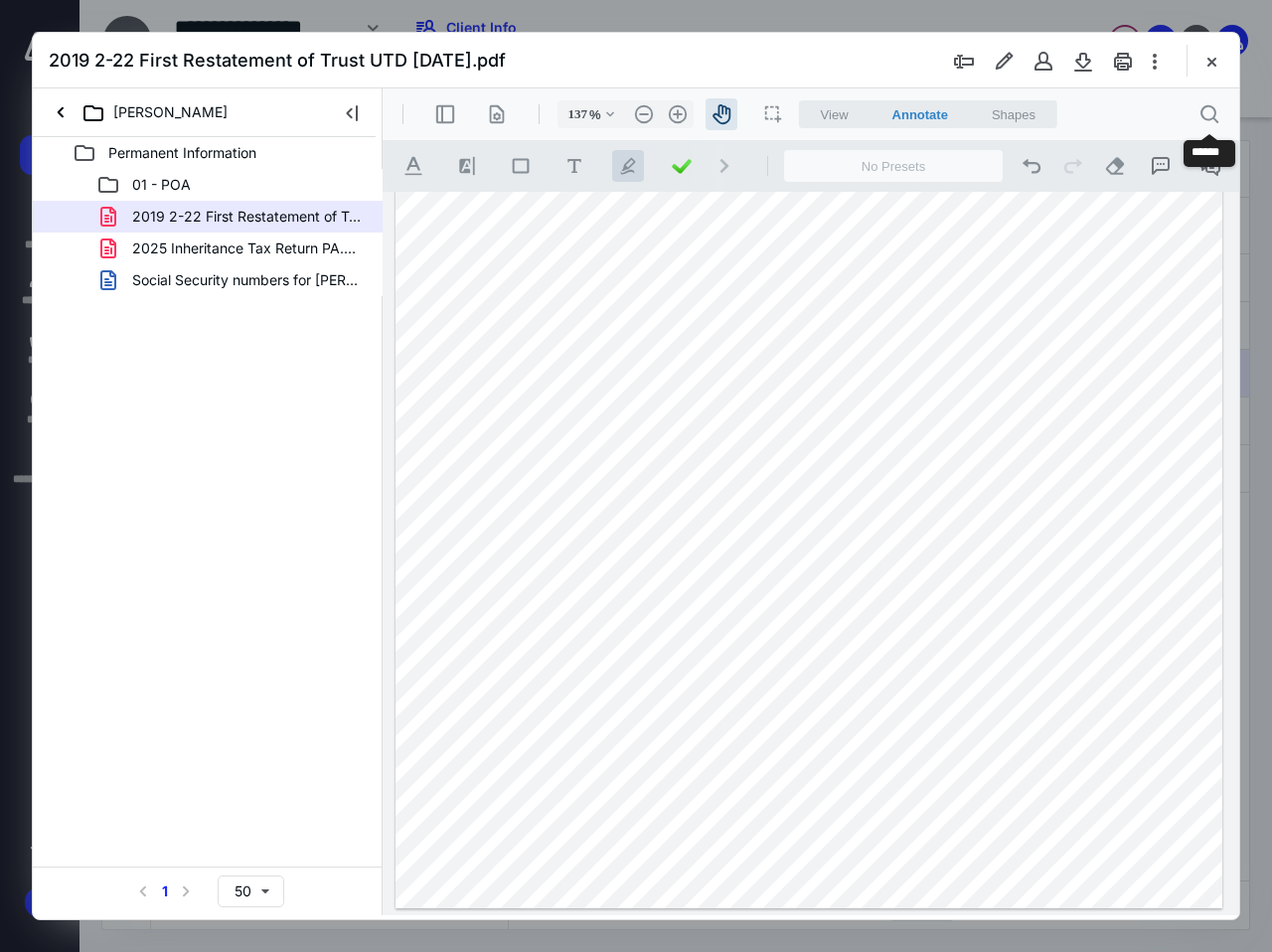 click on ".cls-1{fill:#abb0c4;} icon - tool - pen - highlight" at bounding box center (628, 166) 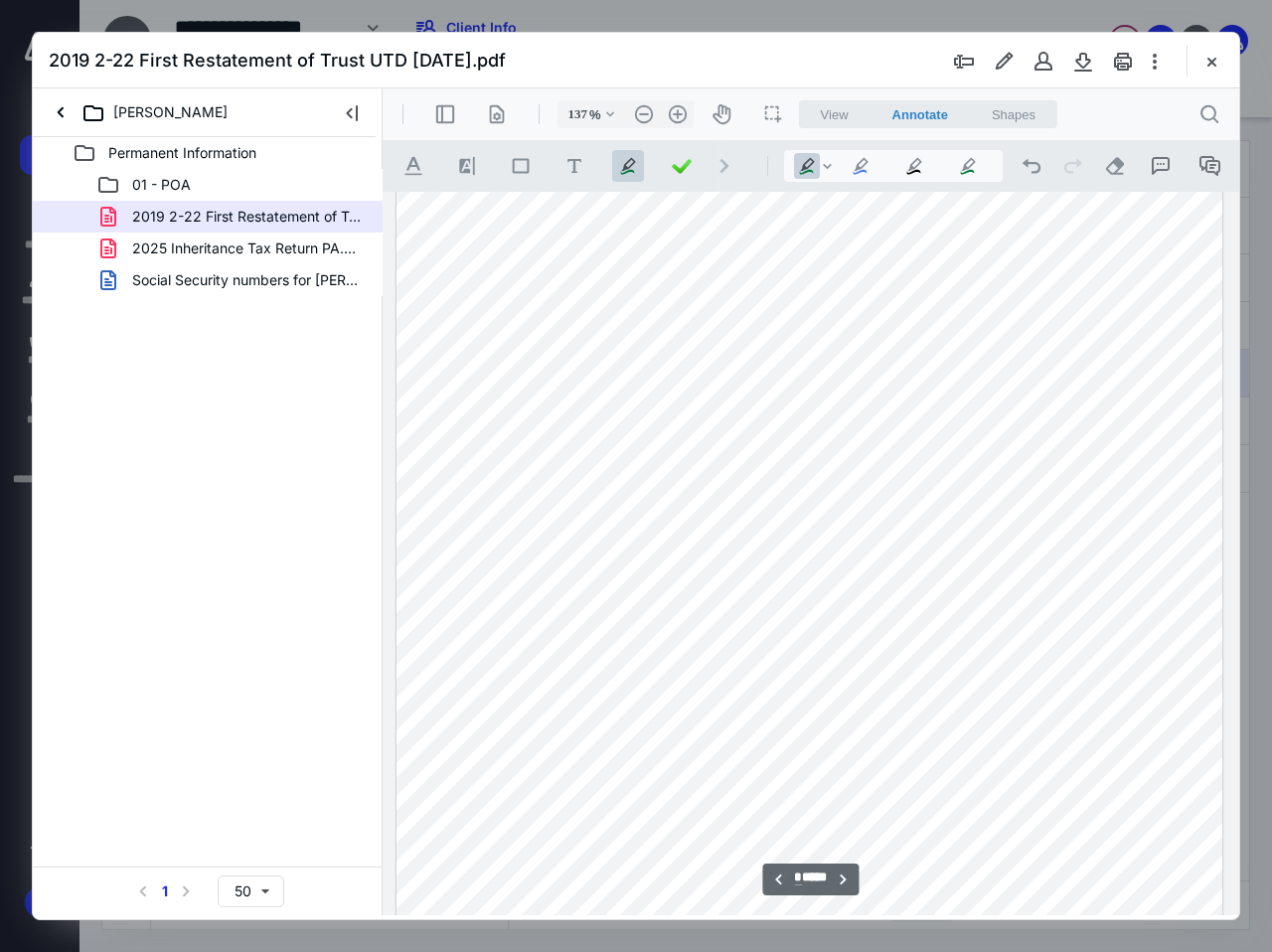 scroll, scrollTop: 4516, scrollLeft: 0, axis: vertical 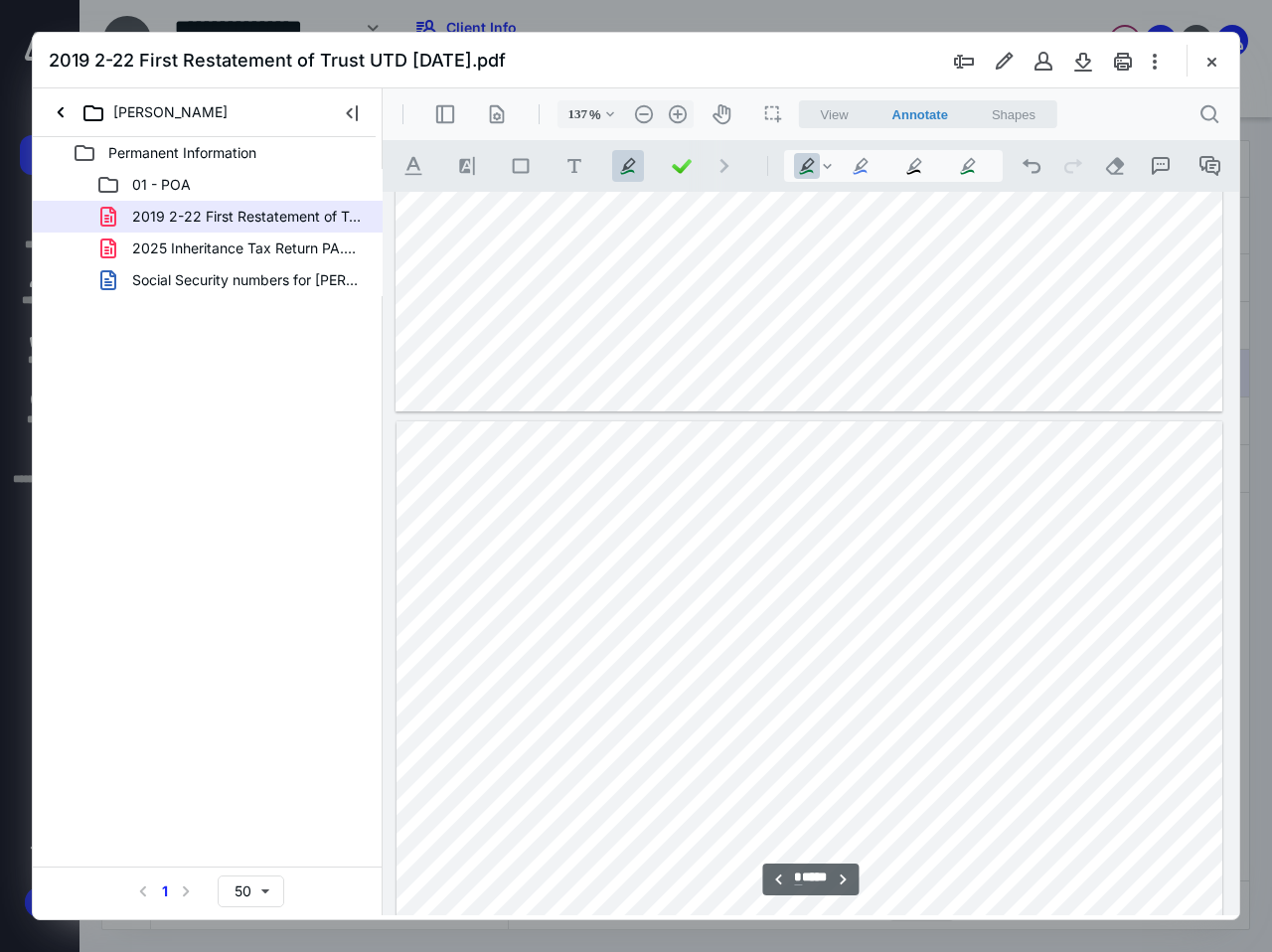 type on "*" 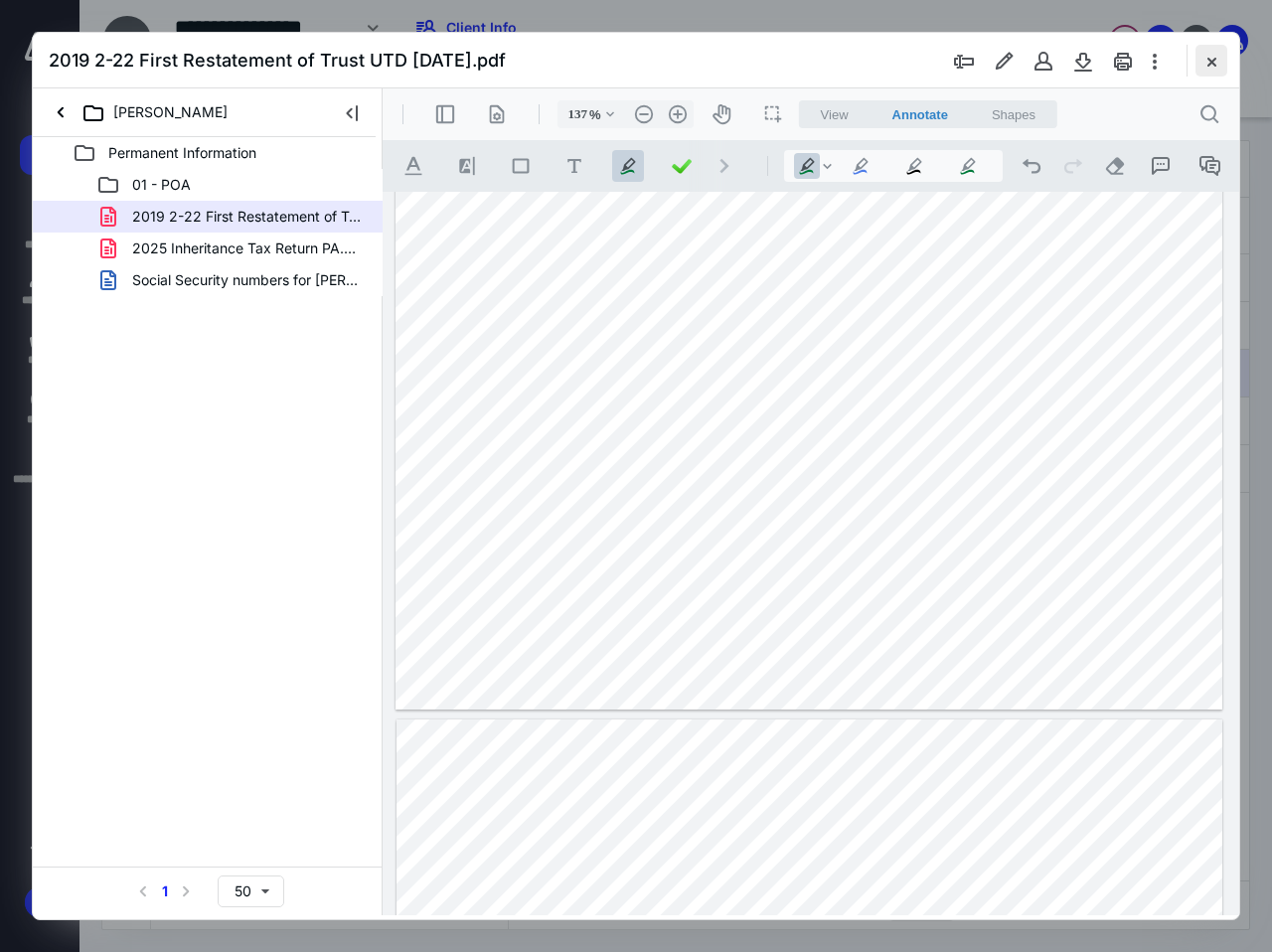 click at bounding box center (1211, 61) 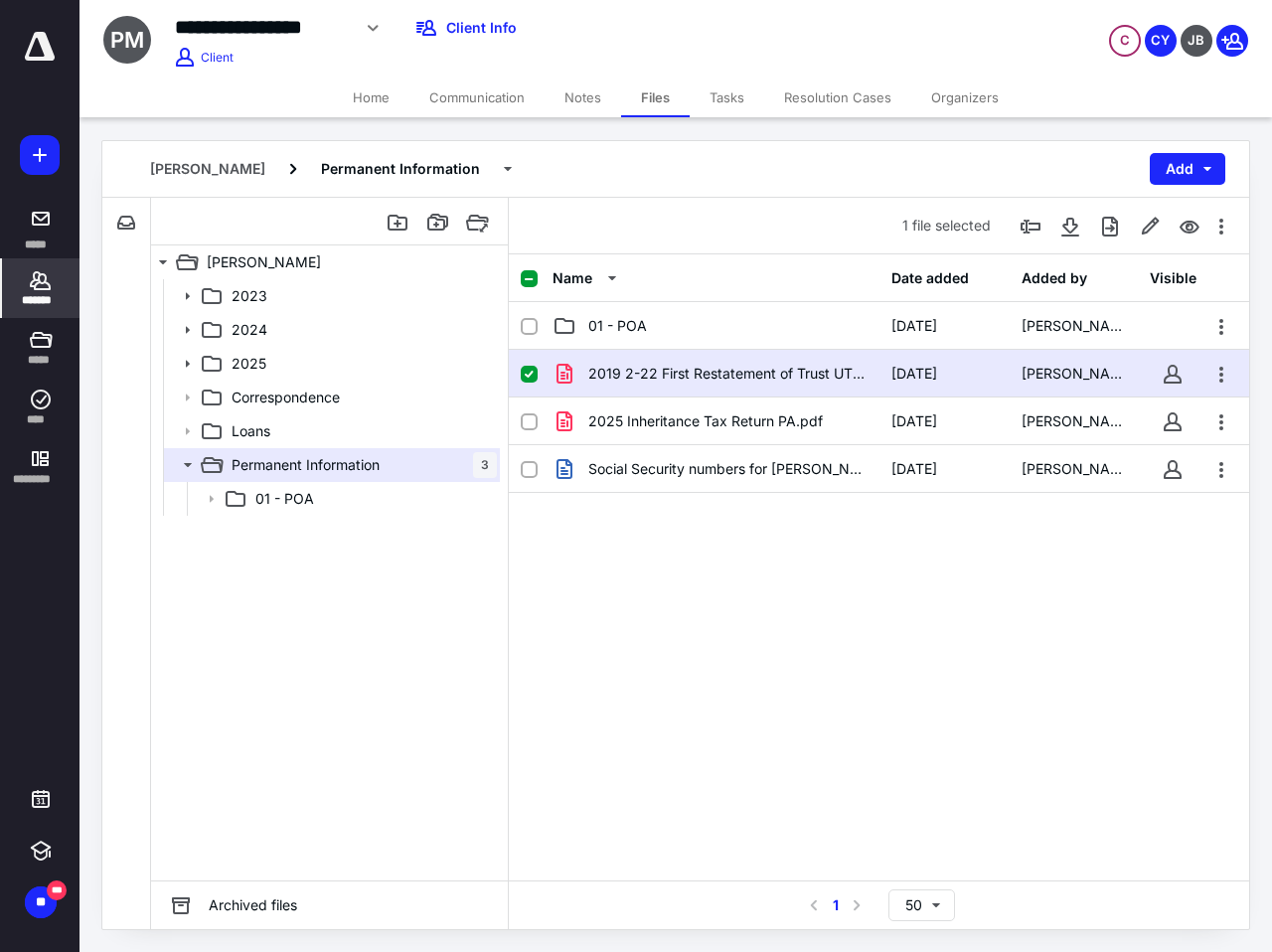 click on "*******" at bounding box center [41, 300] 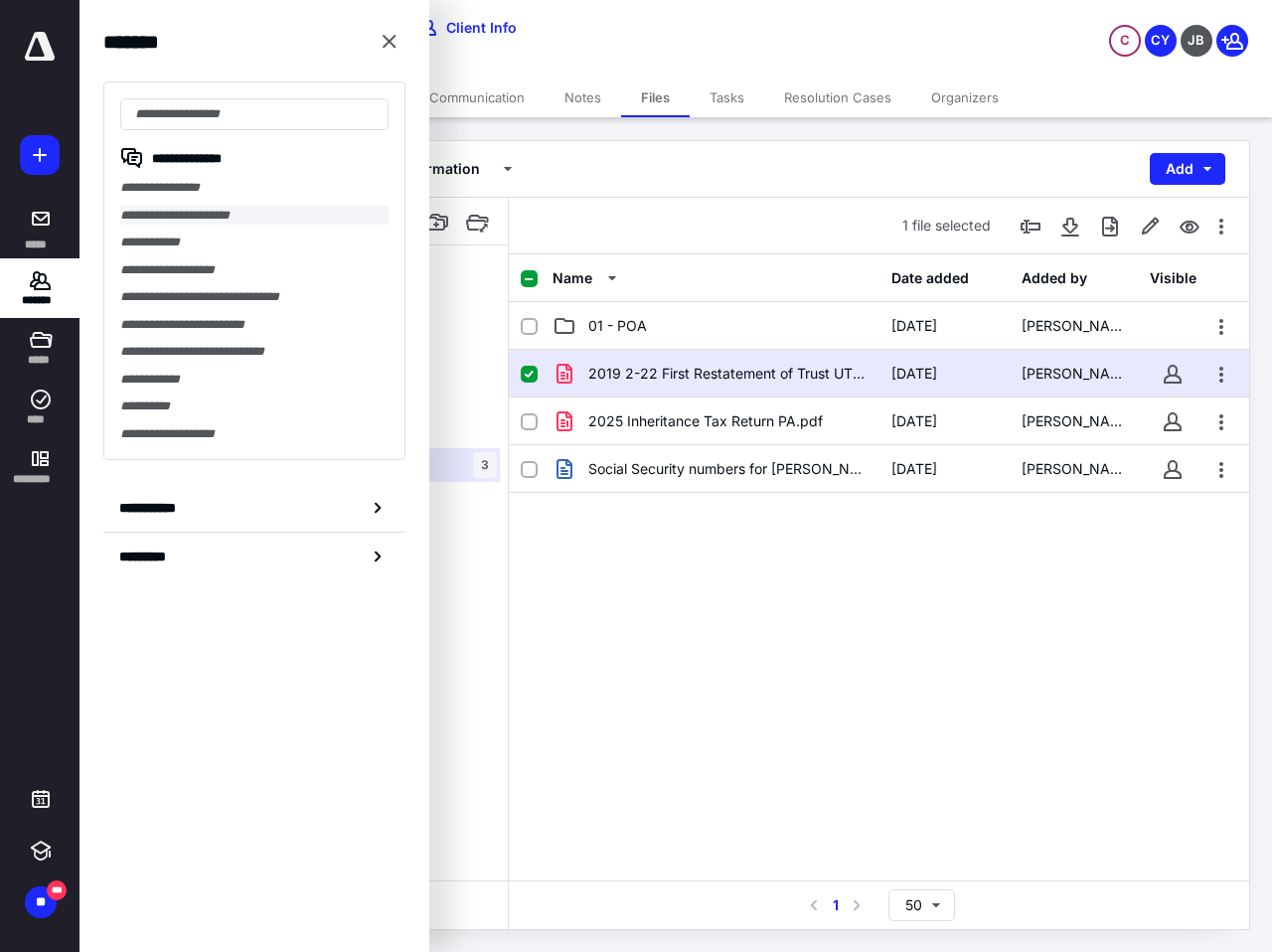 click on "**********" at bounding box center (254, 216) 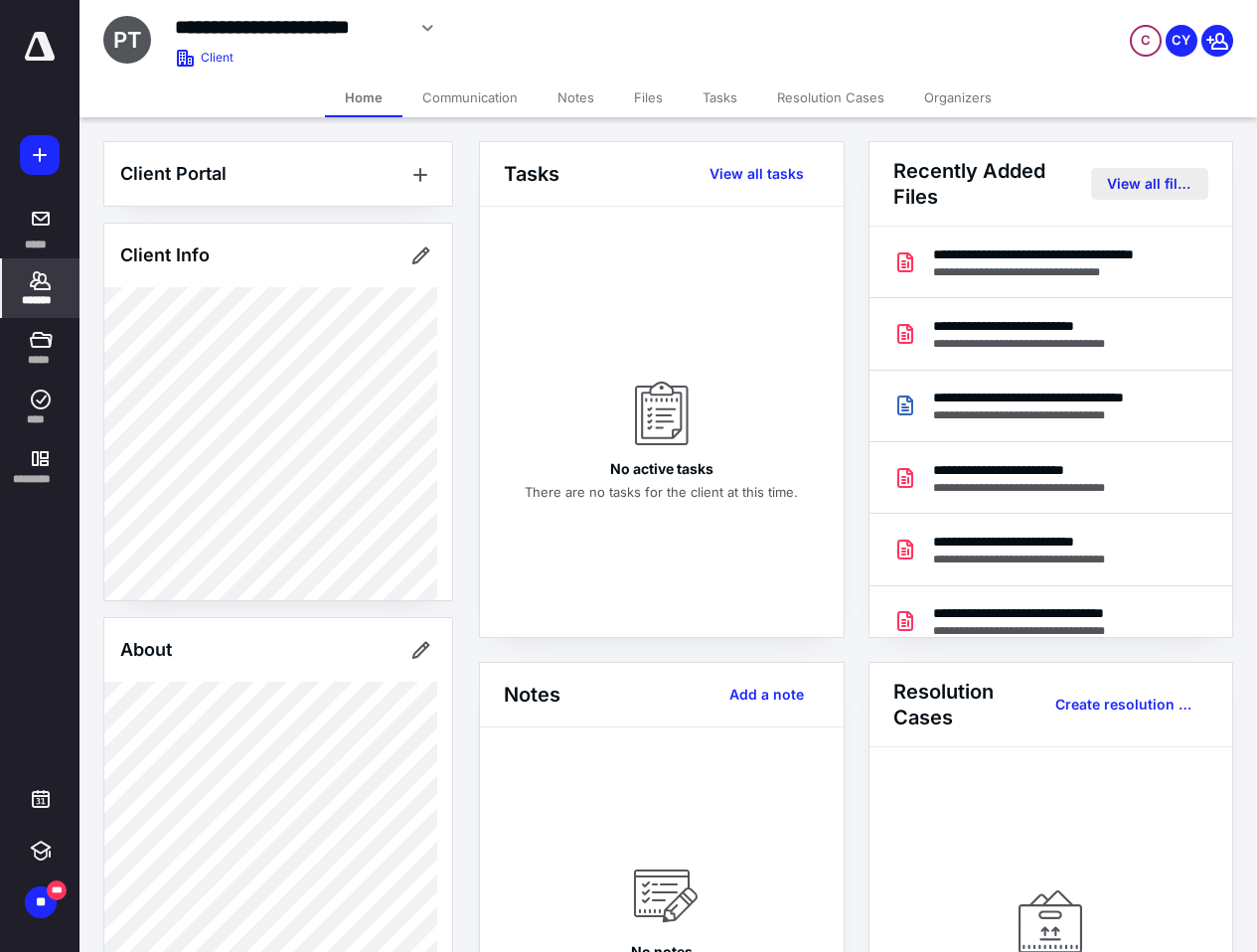 click on "View all files" at bounding box center [1150, 184] 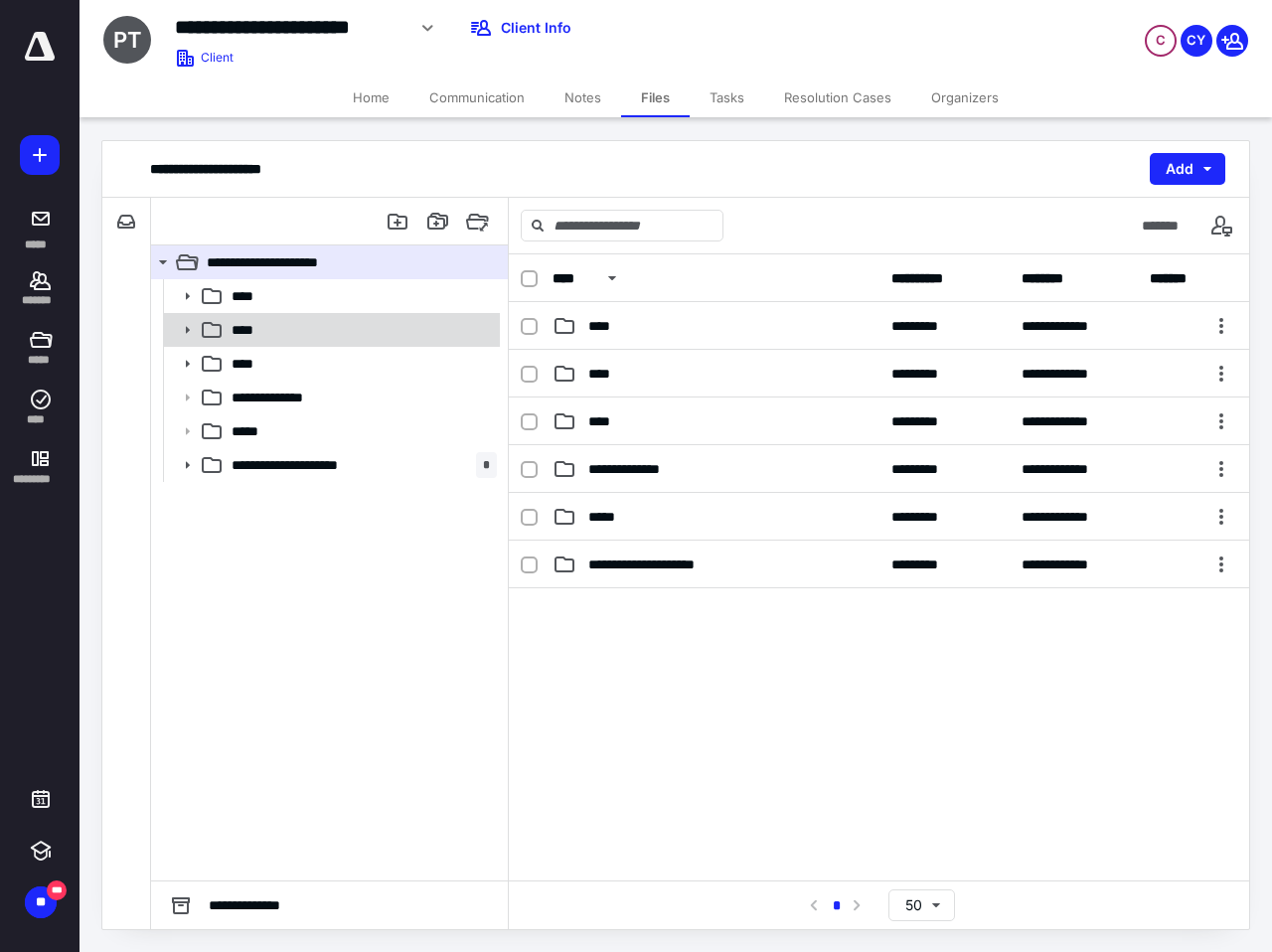 click 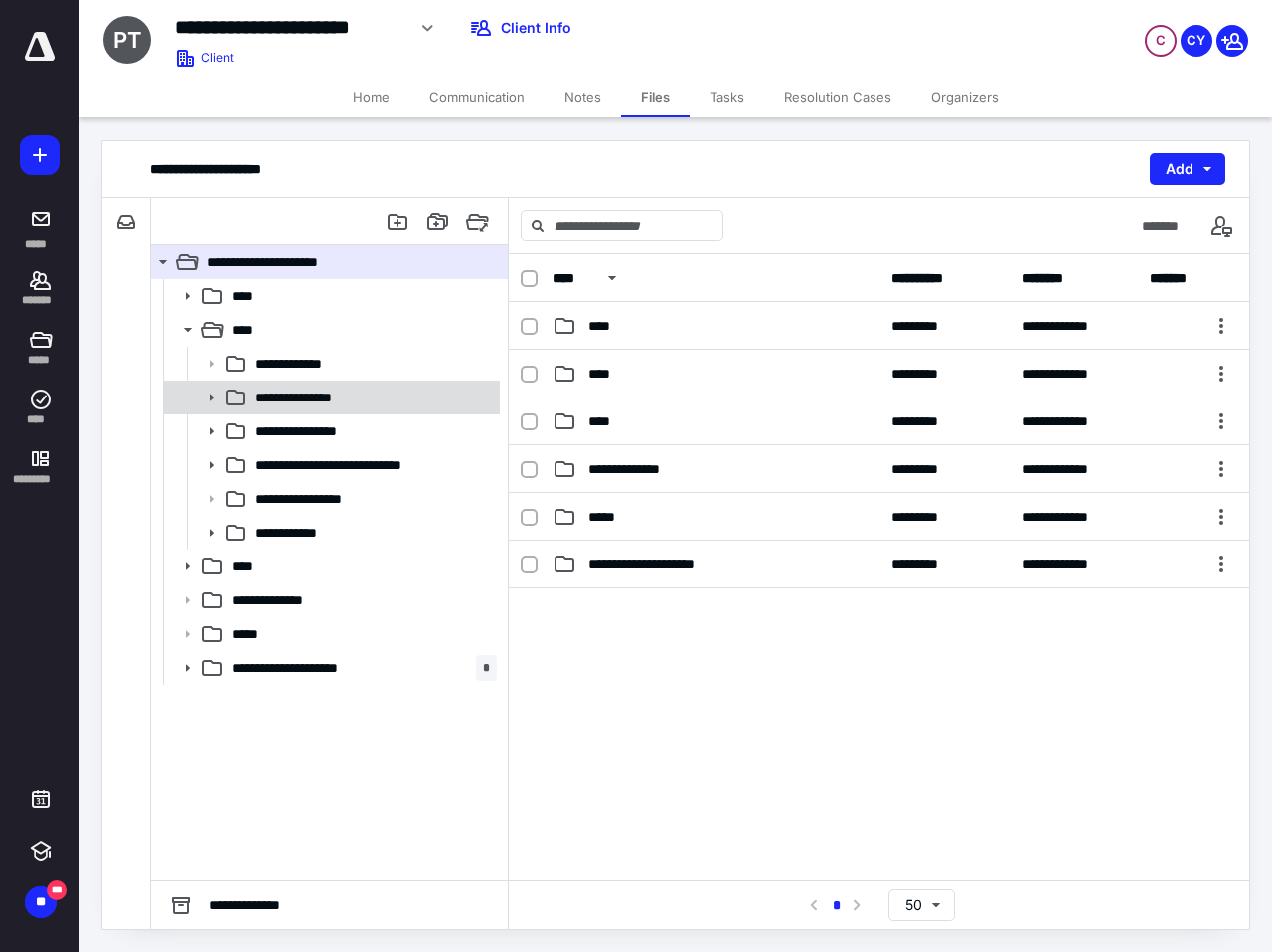 click 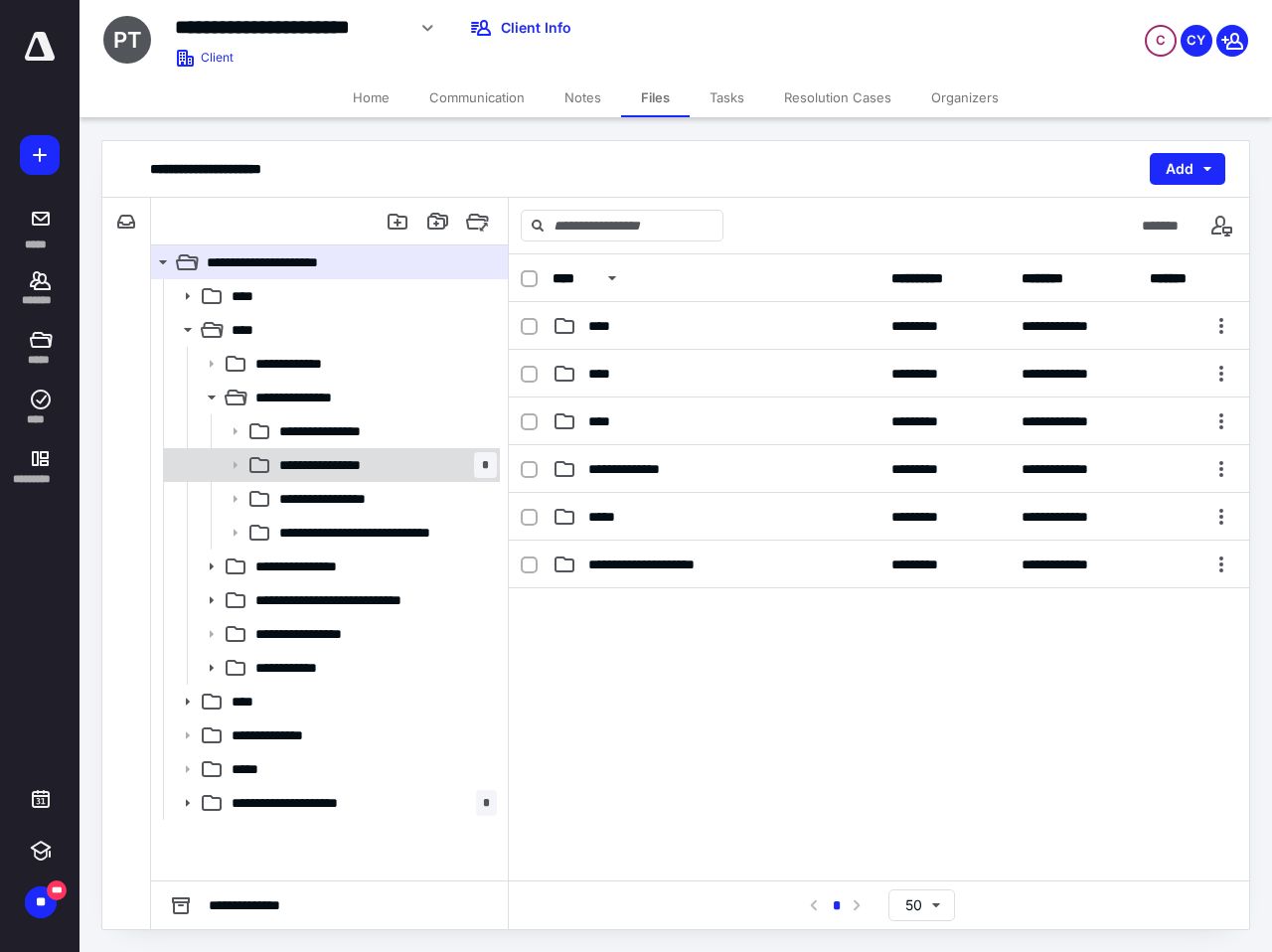 click on "**********" at bounding box center [337, 465] 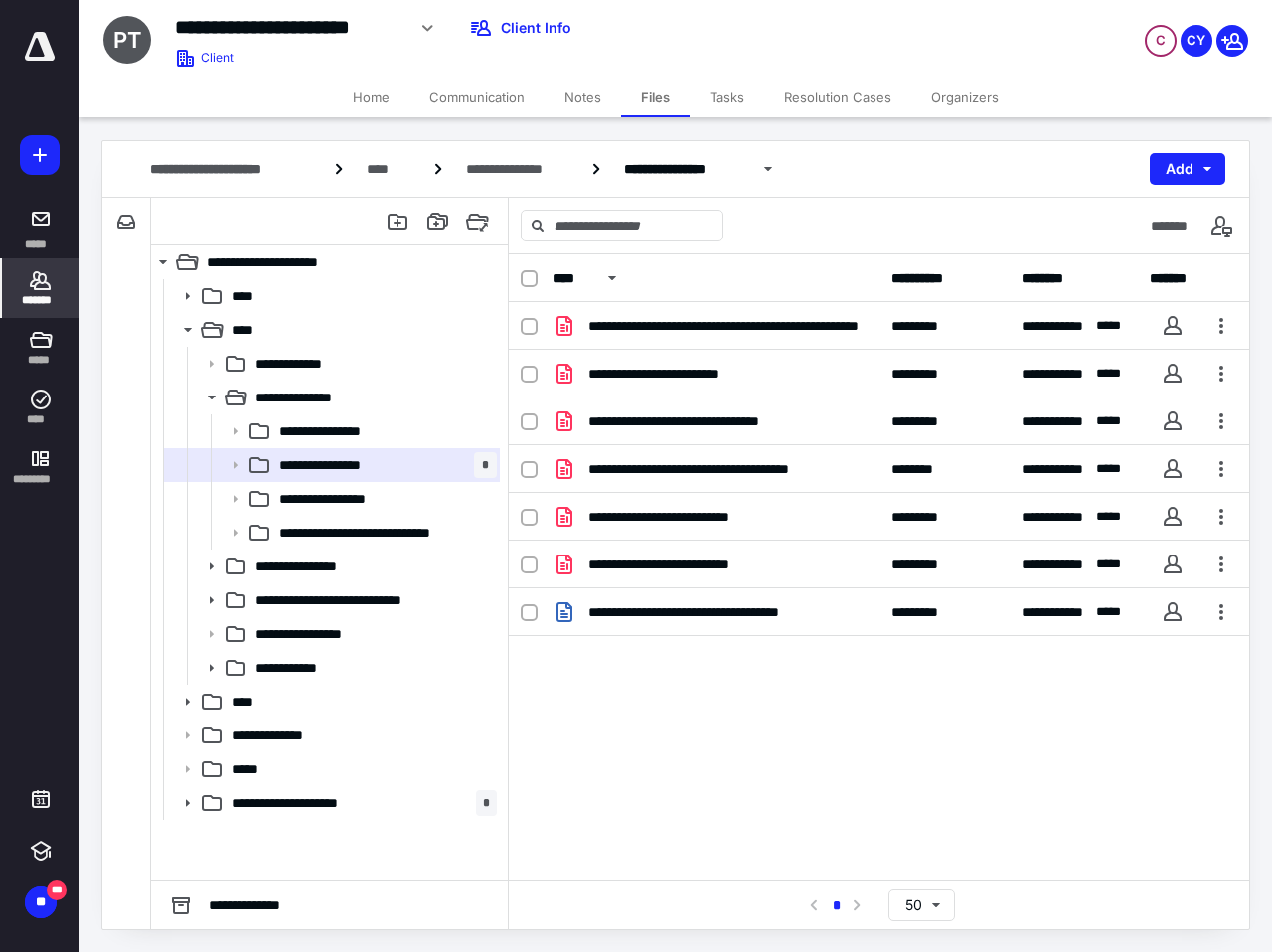 click 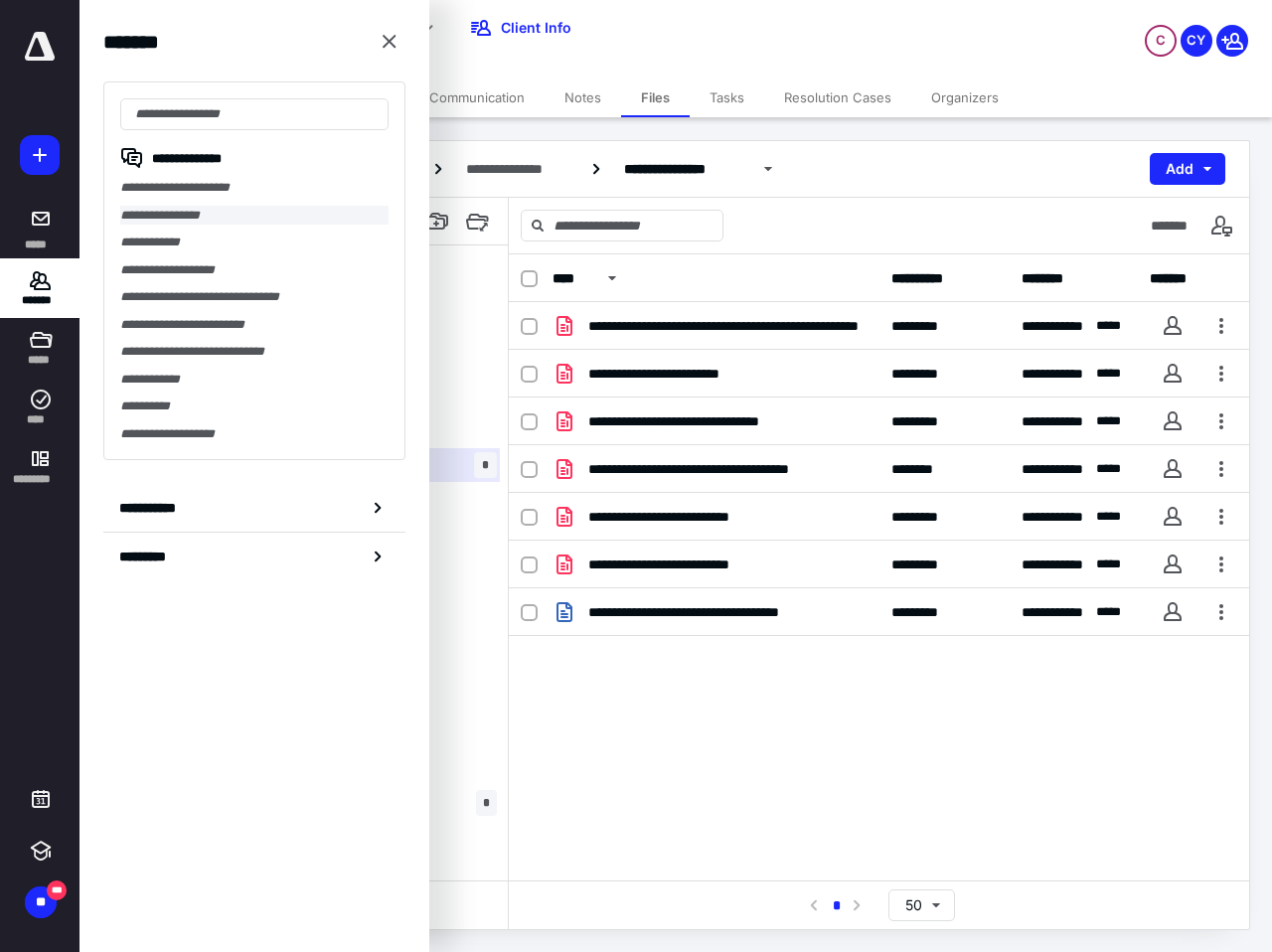 click on "**********" at bounding box center [254, 216] 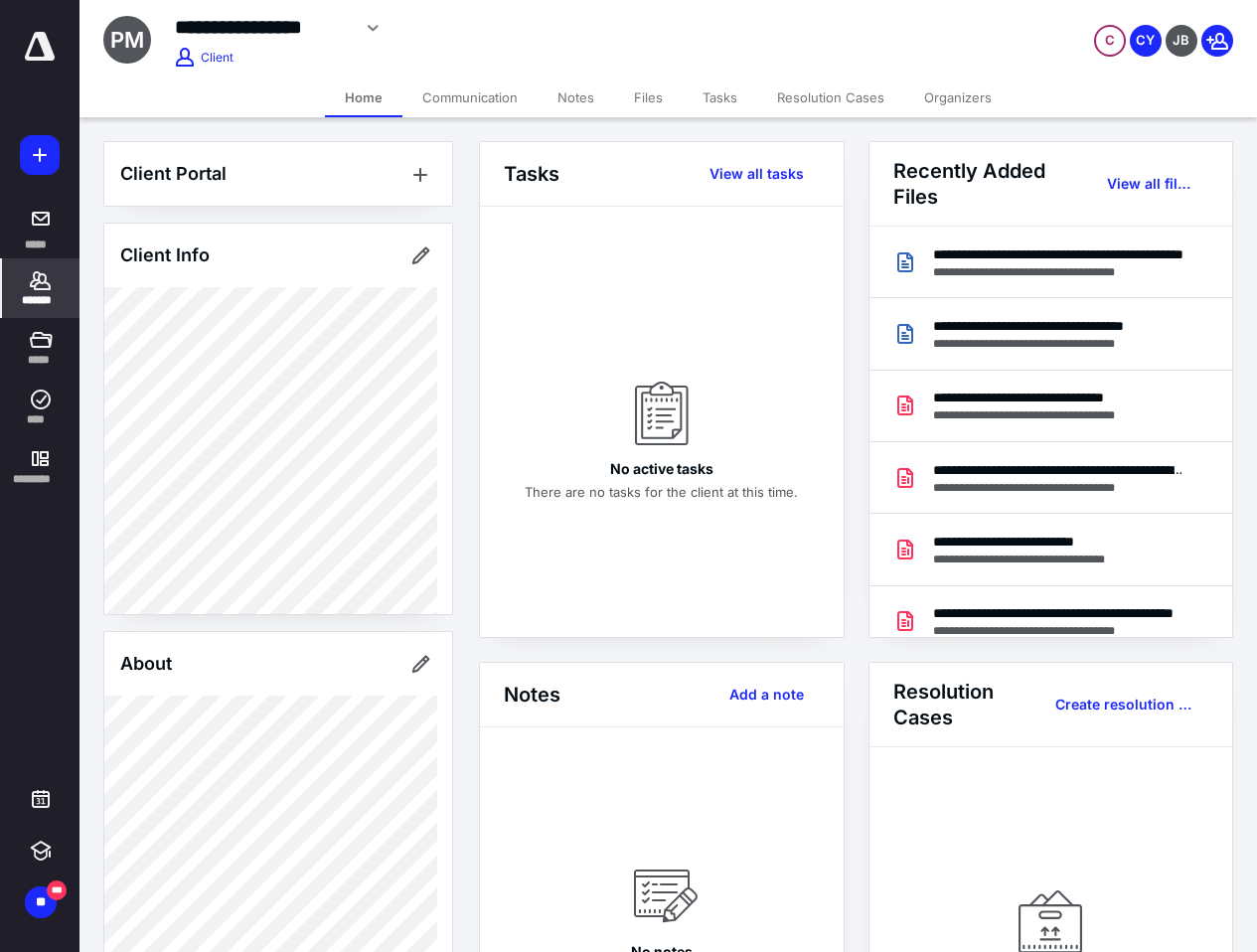 click on "Recently Added Files View all files" at bounding box center [1051, 184] 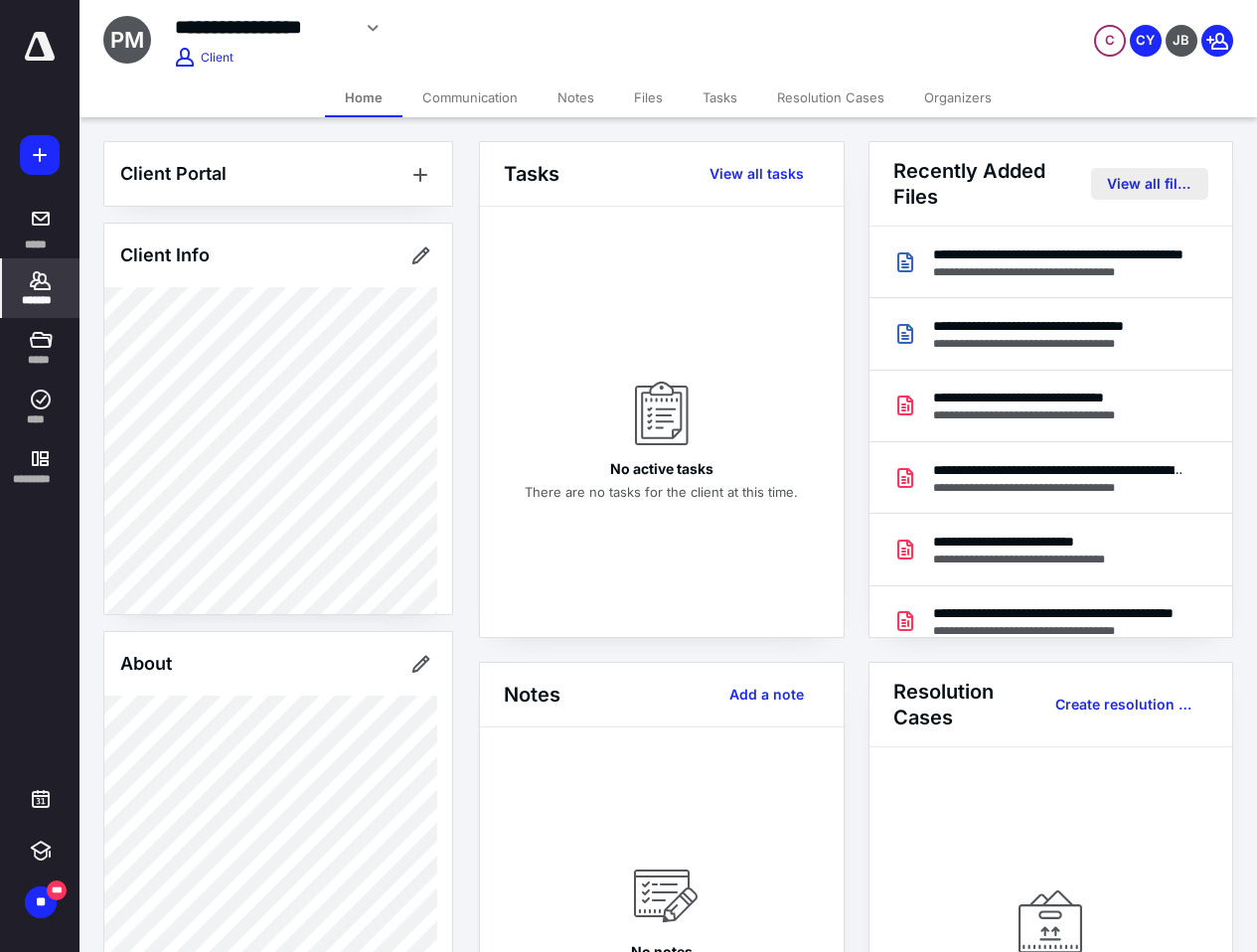 click on "View all files" at bounding box center (1150, 184) 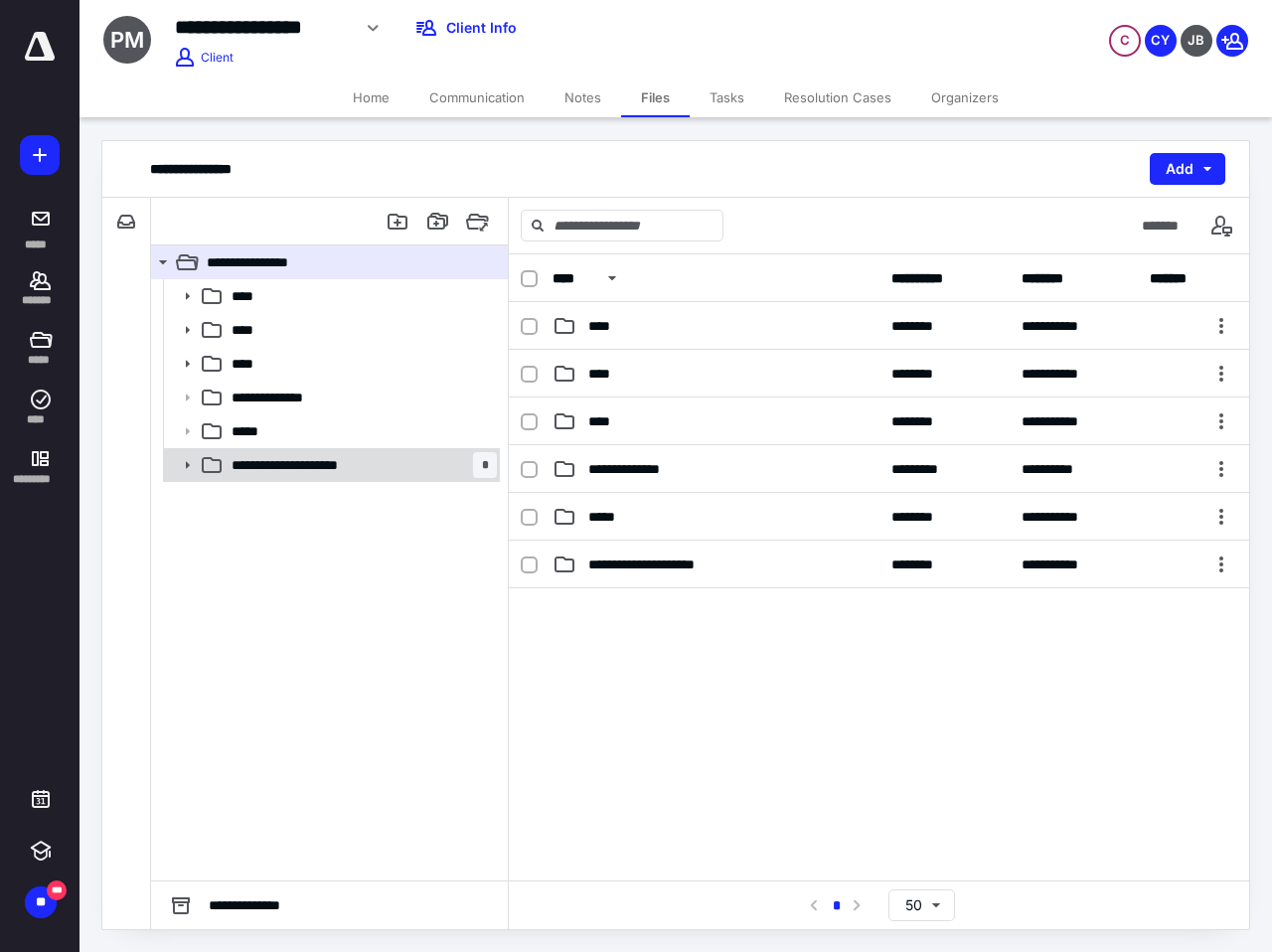 click on "**********" at bounding box center [306, 465] 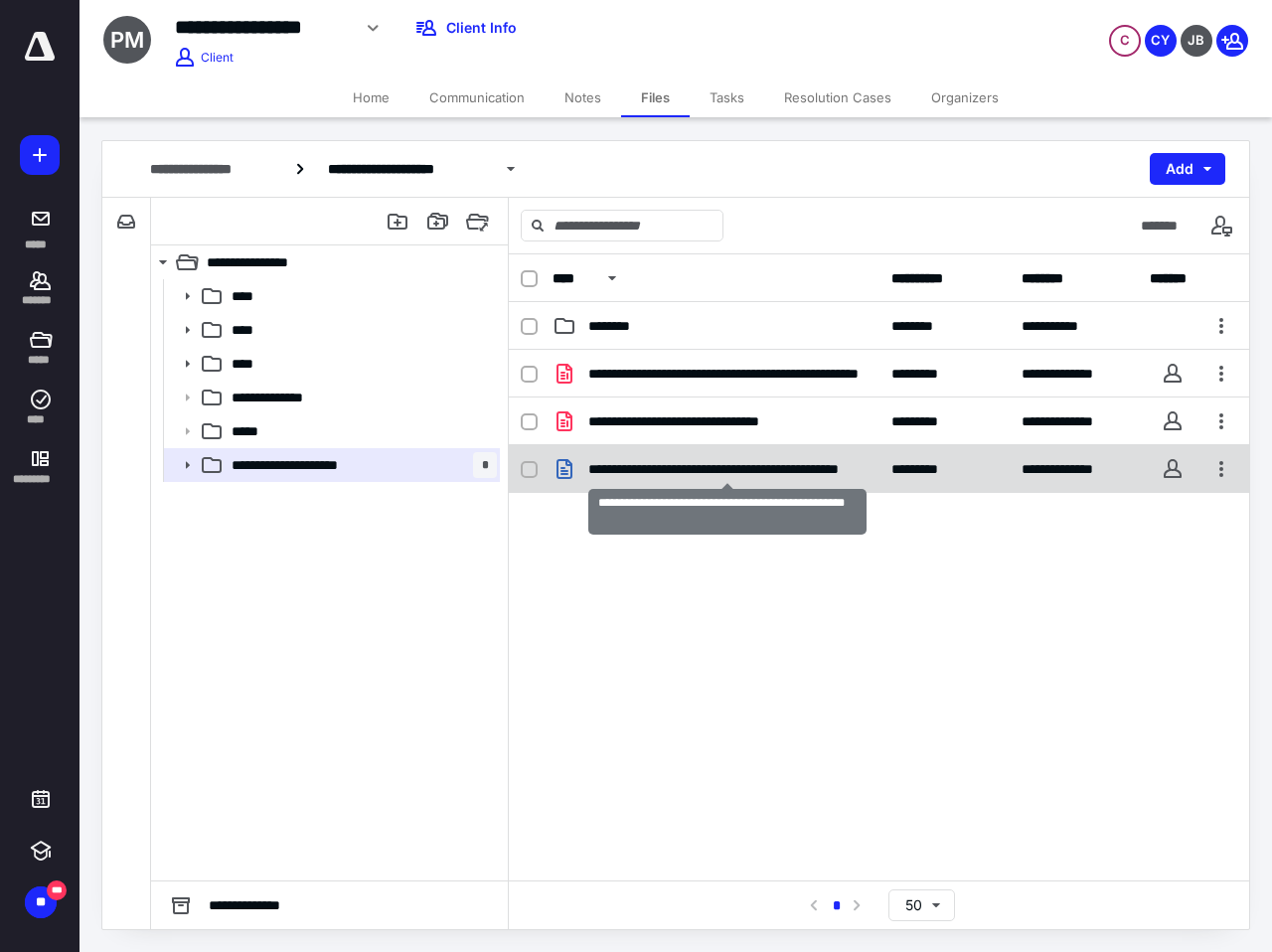 click on "**********" at bounding box center (727, 469) 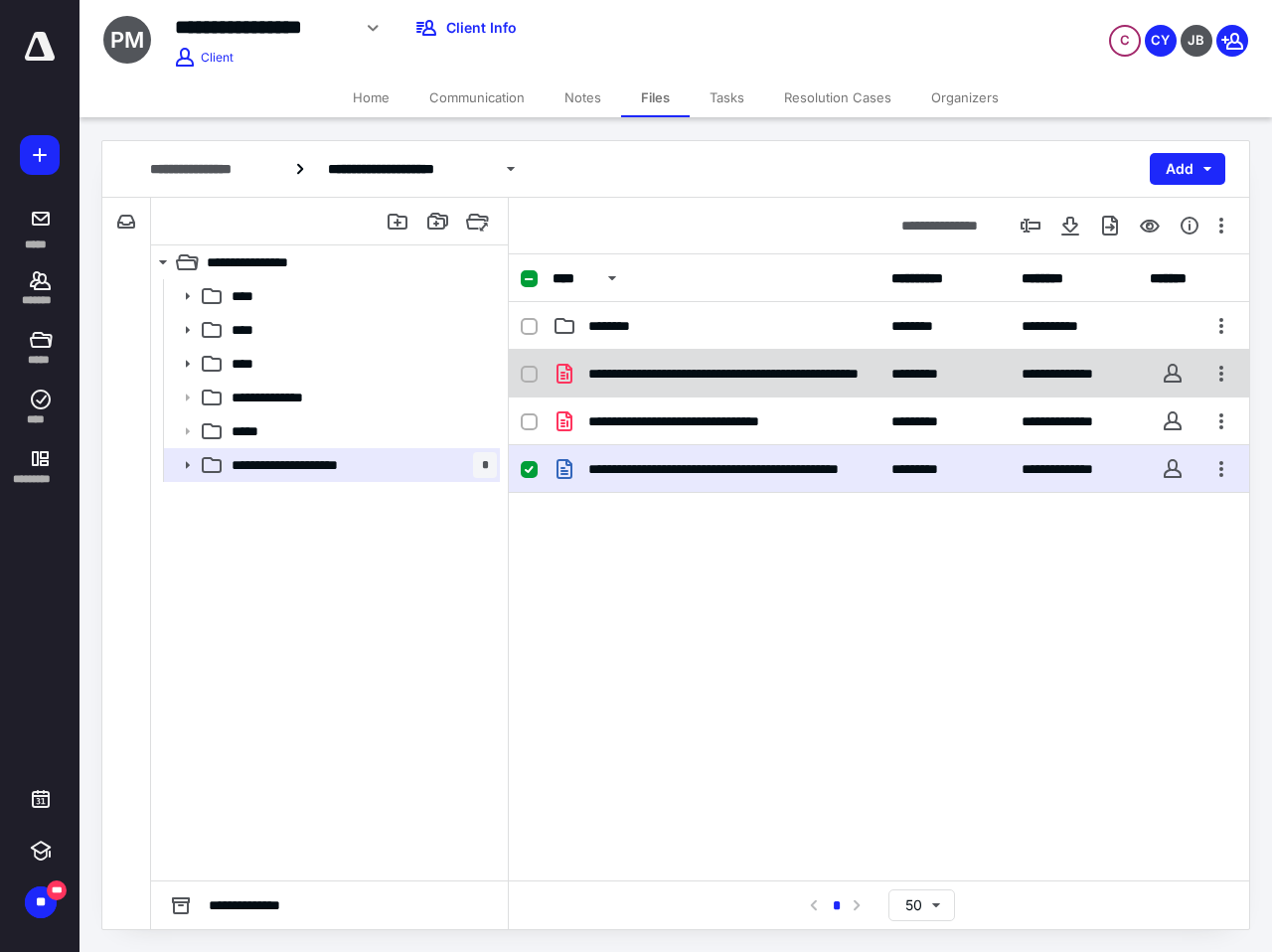 click on "**********" at bounding box center (727, 374) 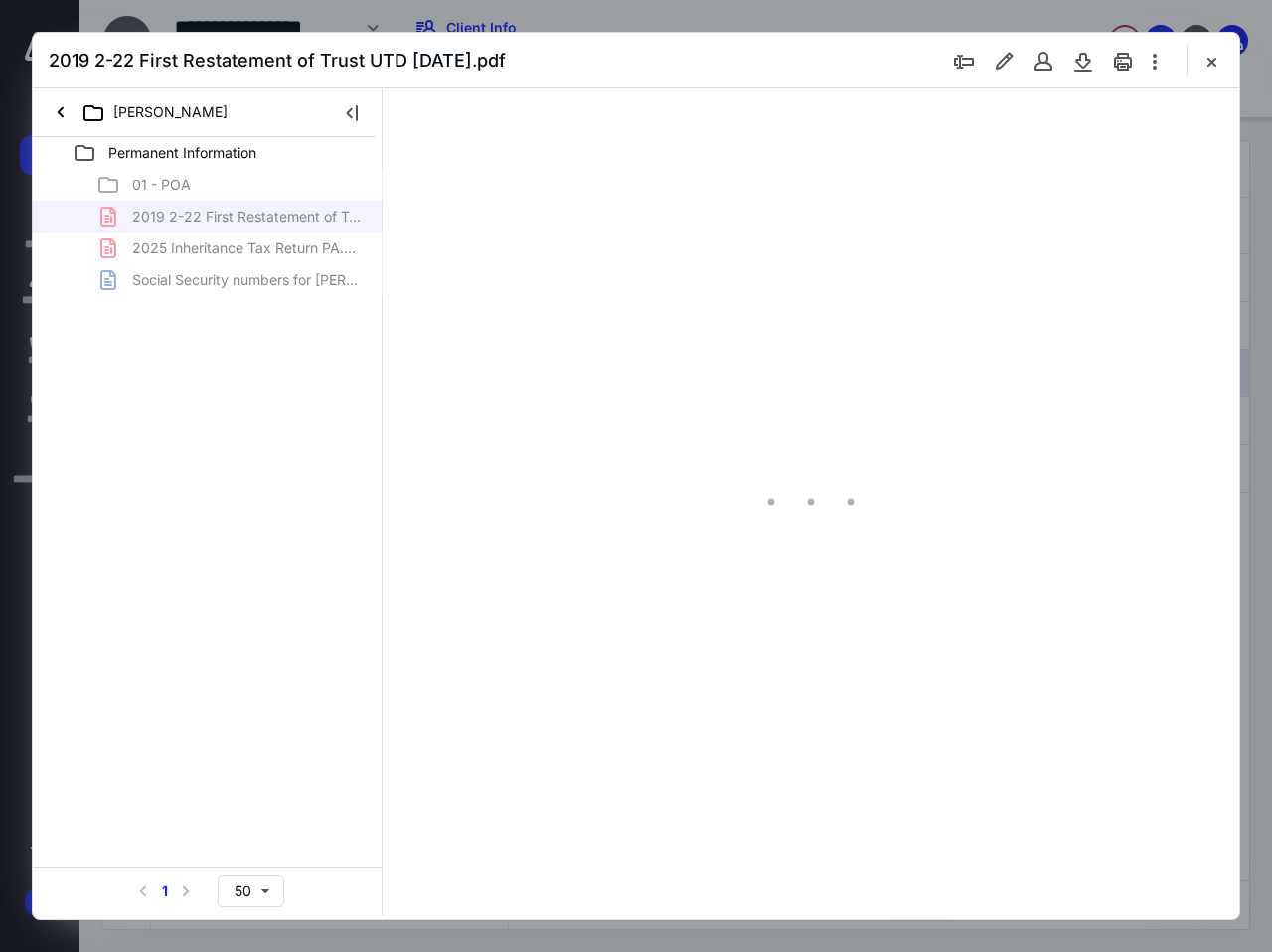 scroll, scrollTop: 0, scrollLeft: 0, axis: both 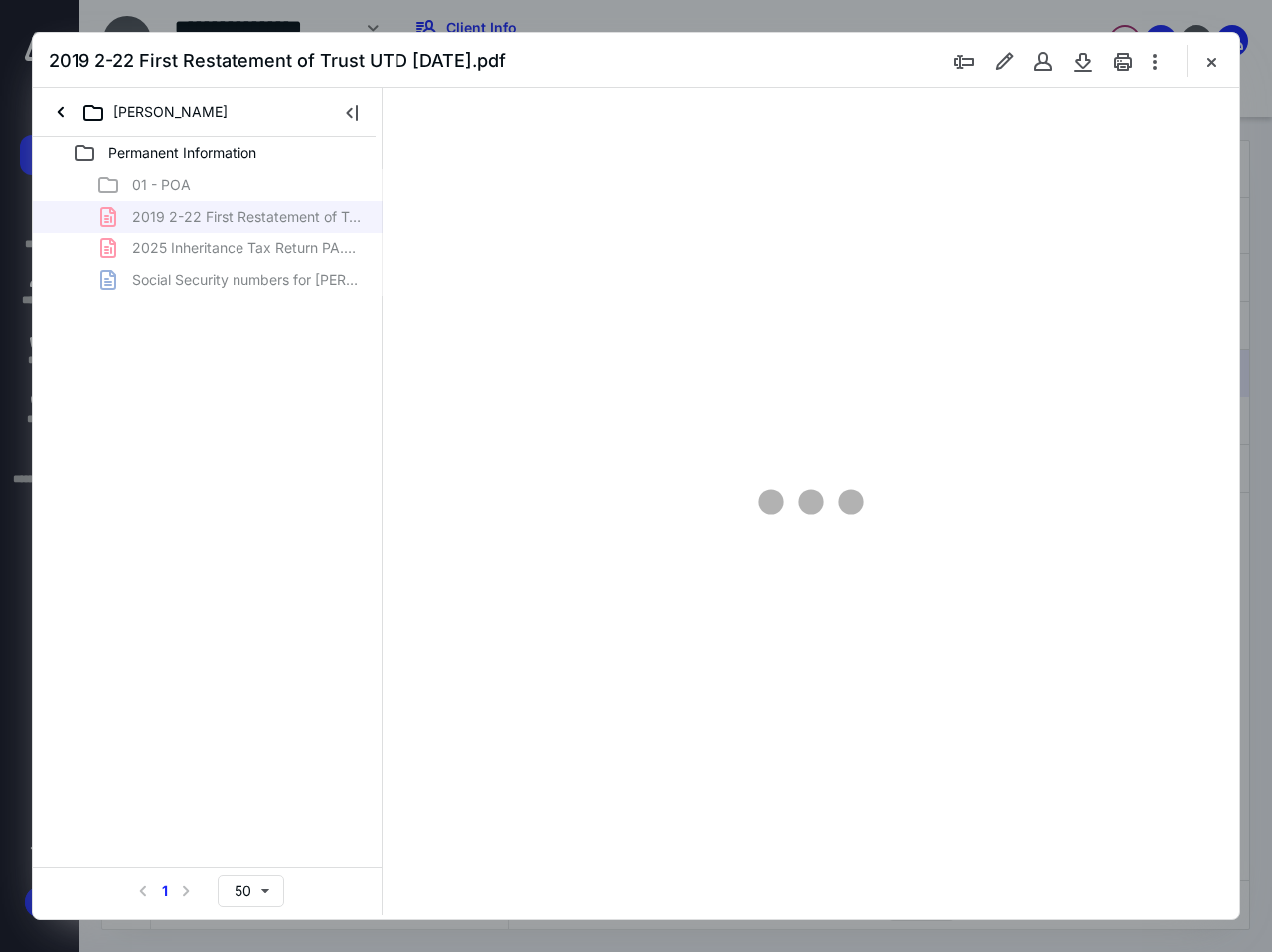 type on "138" 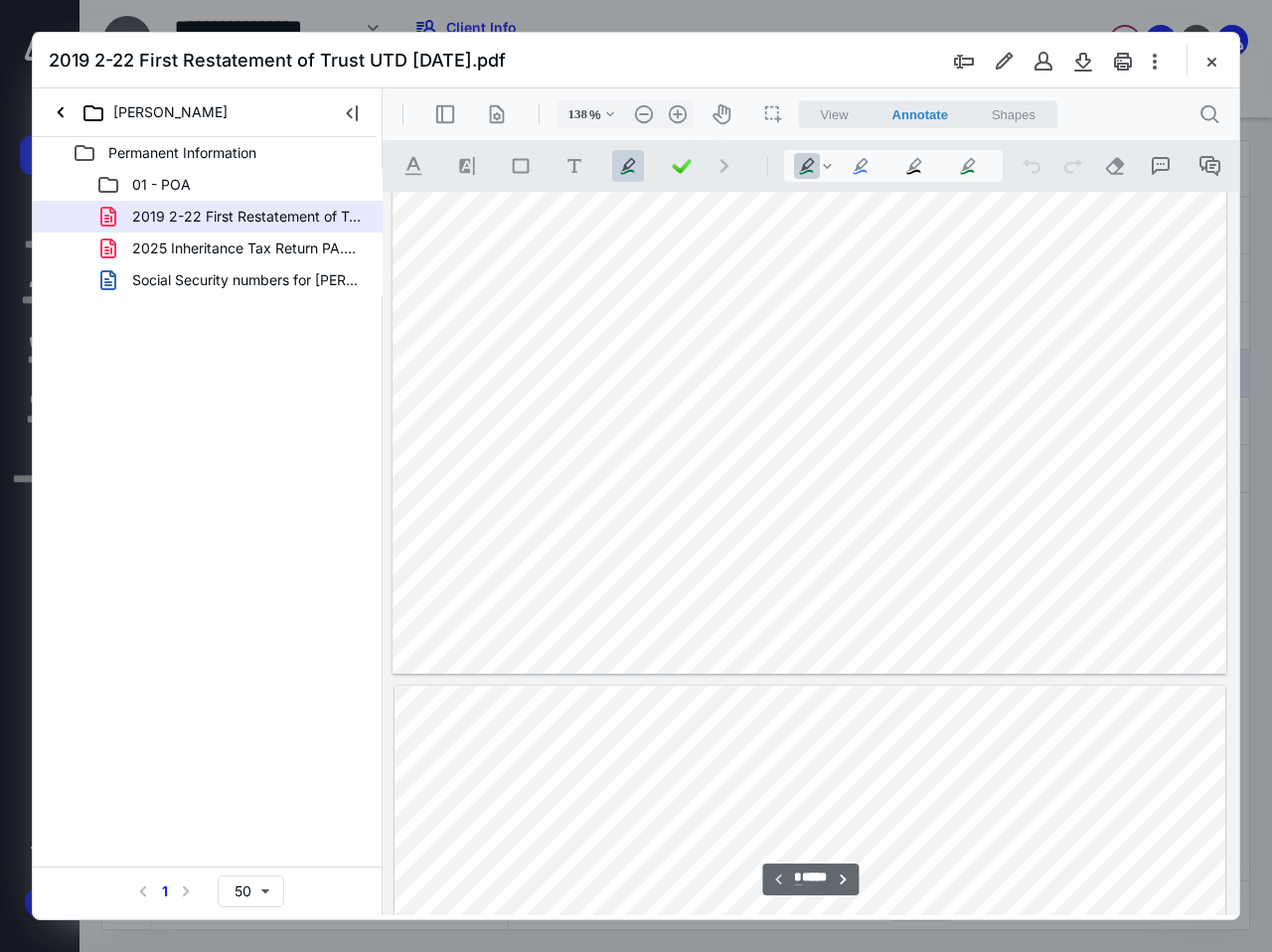 type on "*" 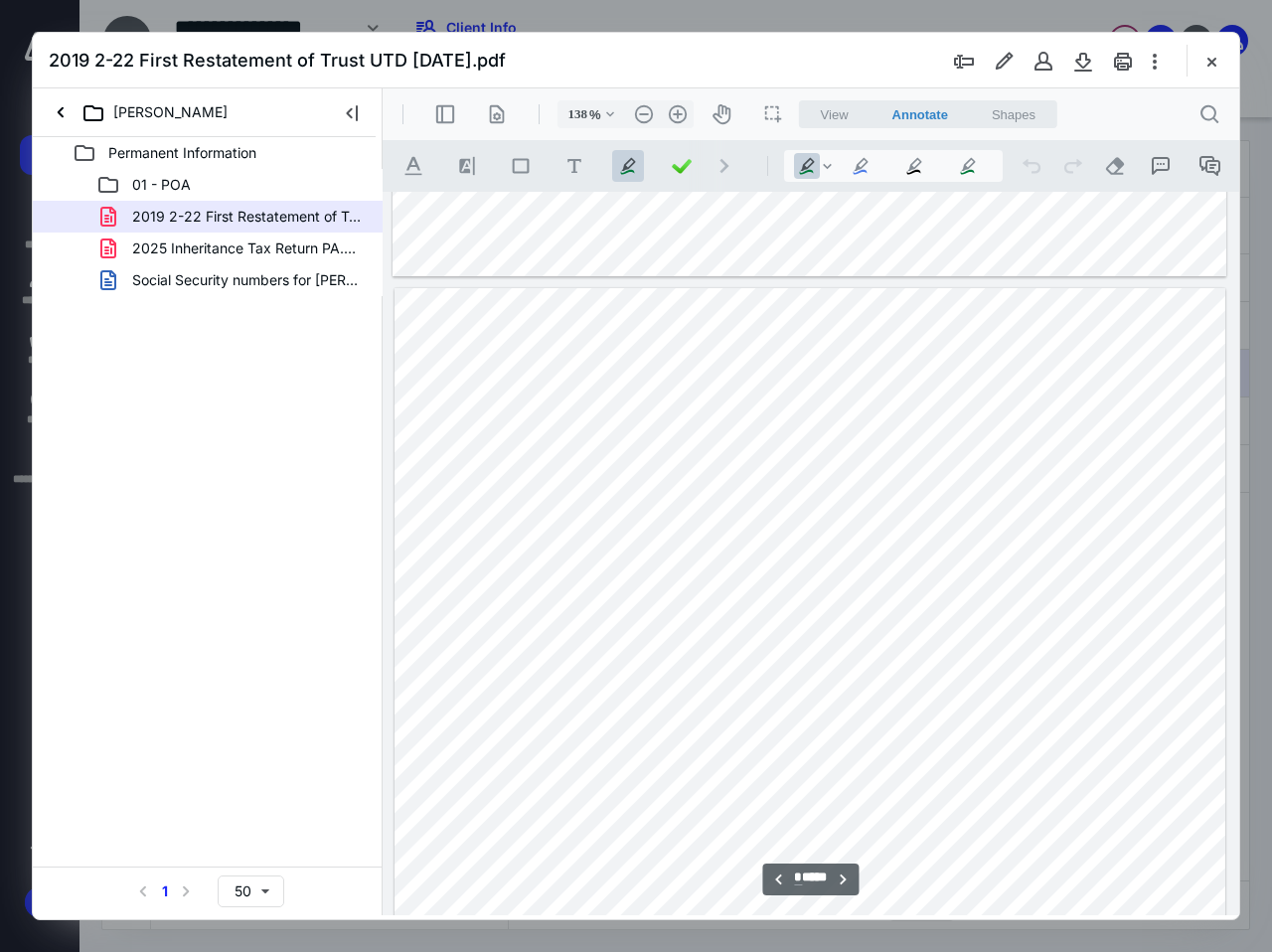 scroll, scrollTop: 1202, scrollLeft: 0, axis: vertical 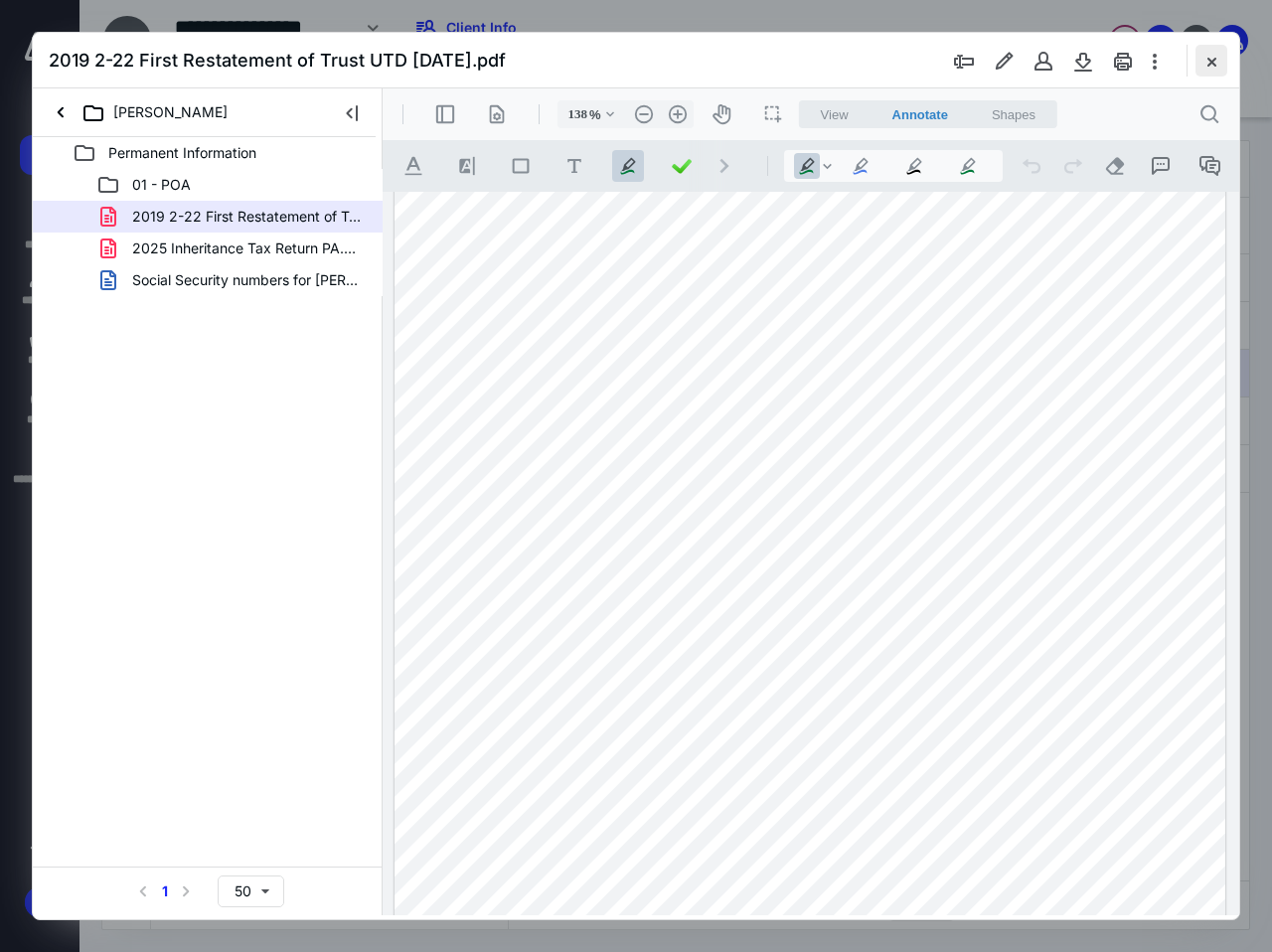 click at bounding box center (1211, 61) 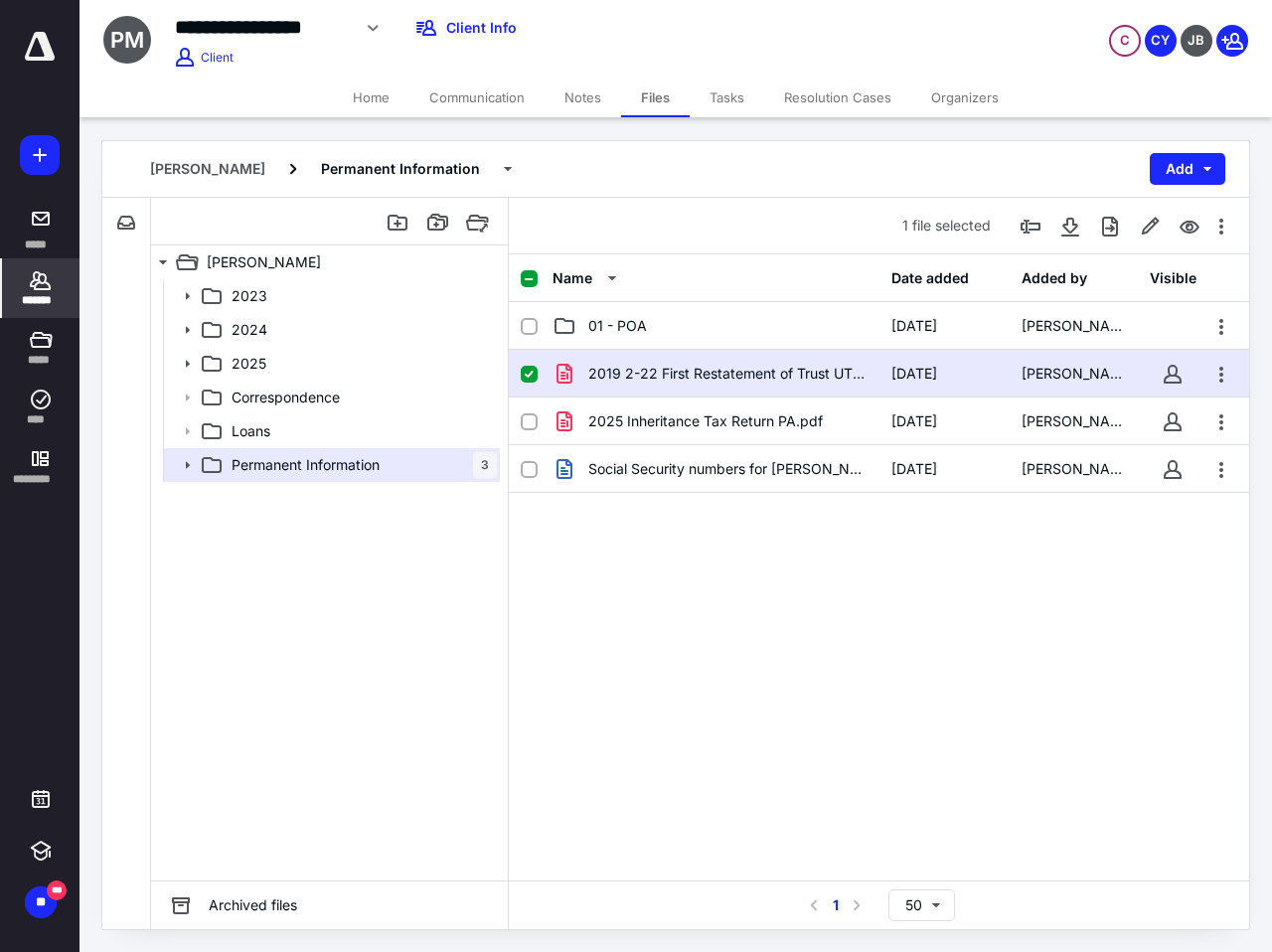 click on "*******" at bounding box center (41, 300) 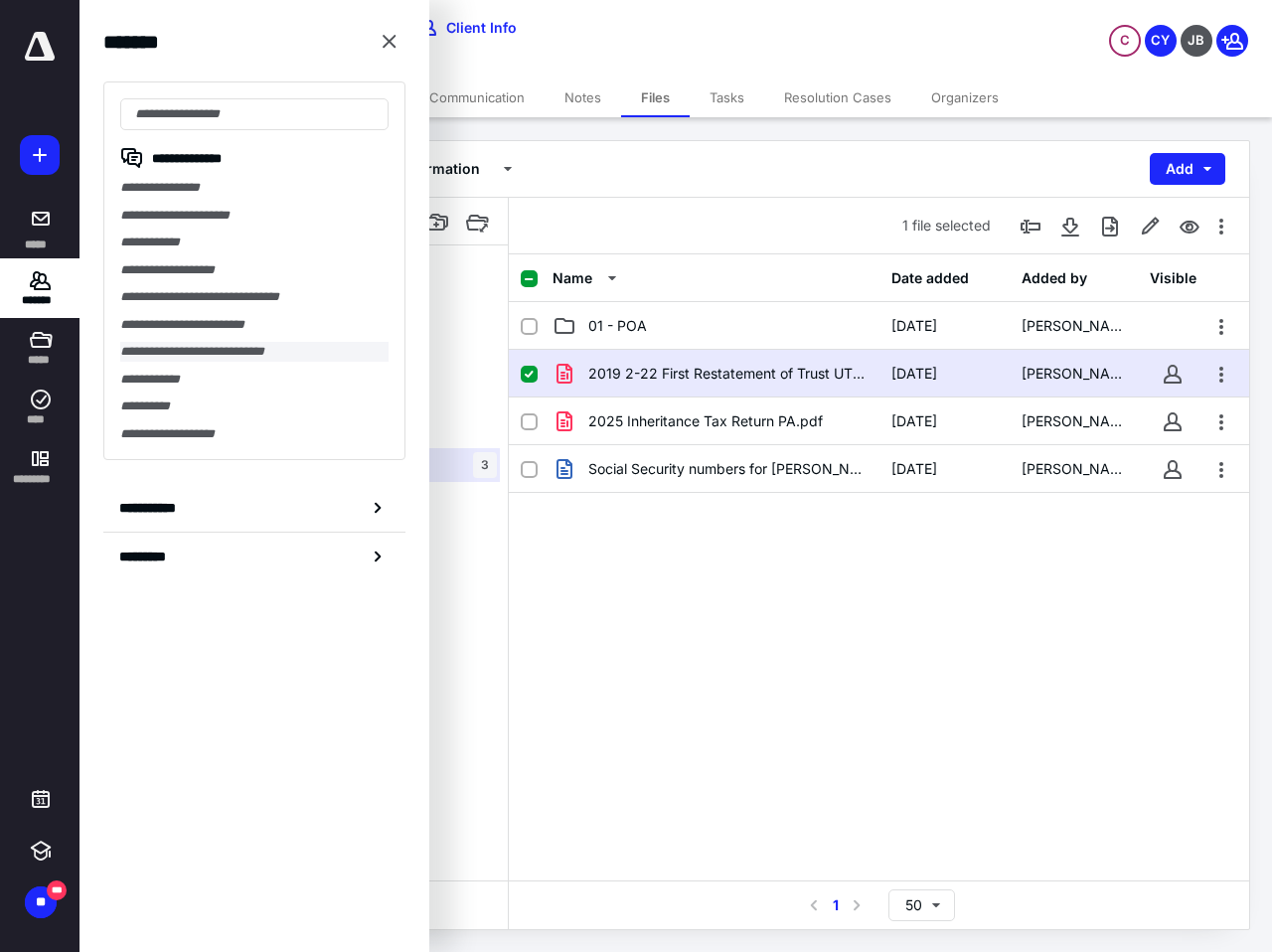 click on "**********" at bounding box center [254, 352] 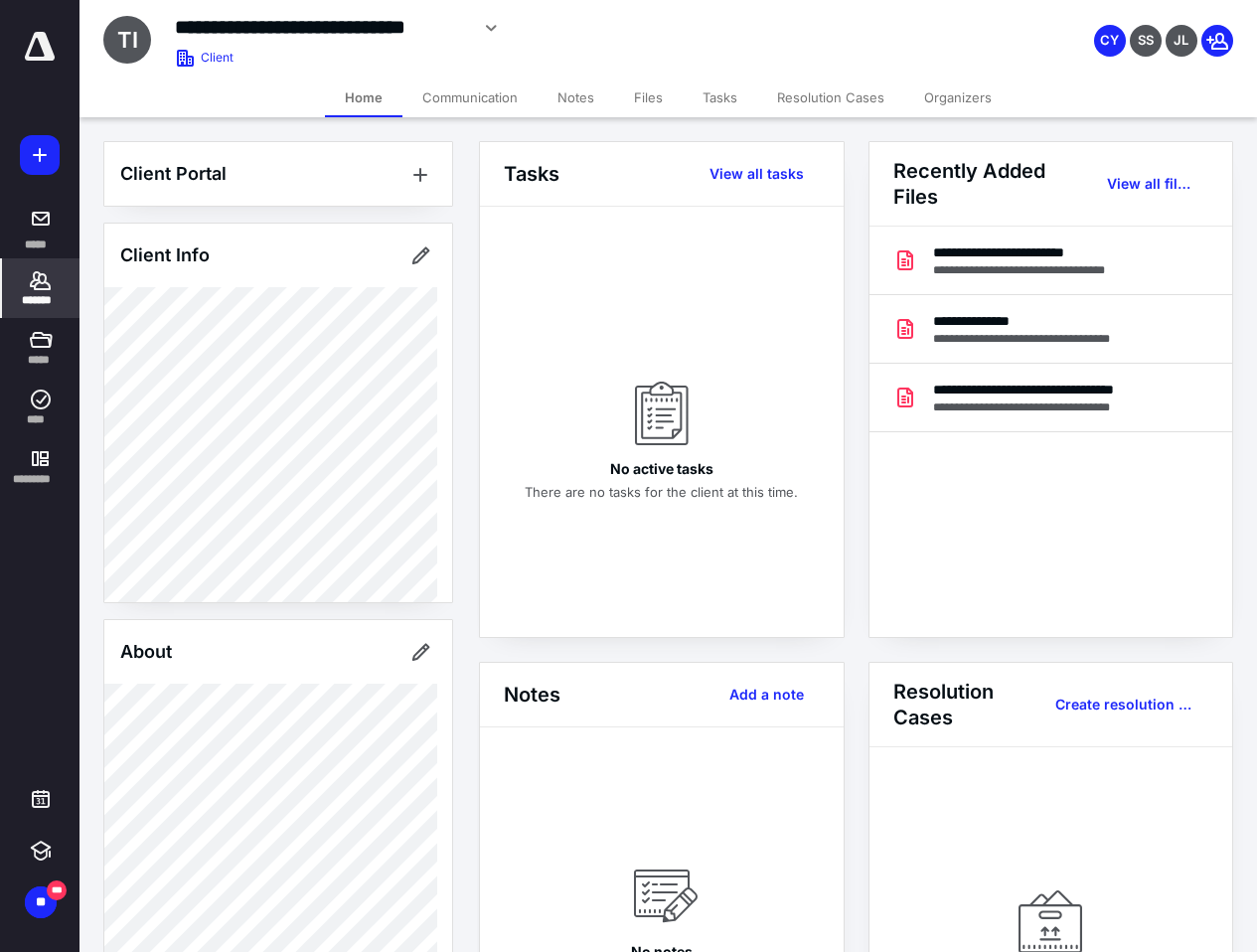 click on "Recently Added Files View all files" at bounding box center [1051, 184] 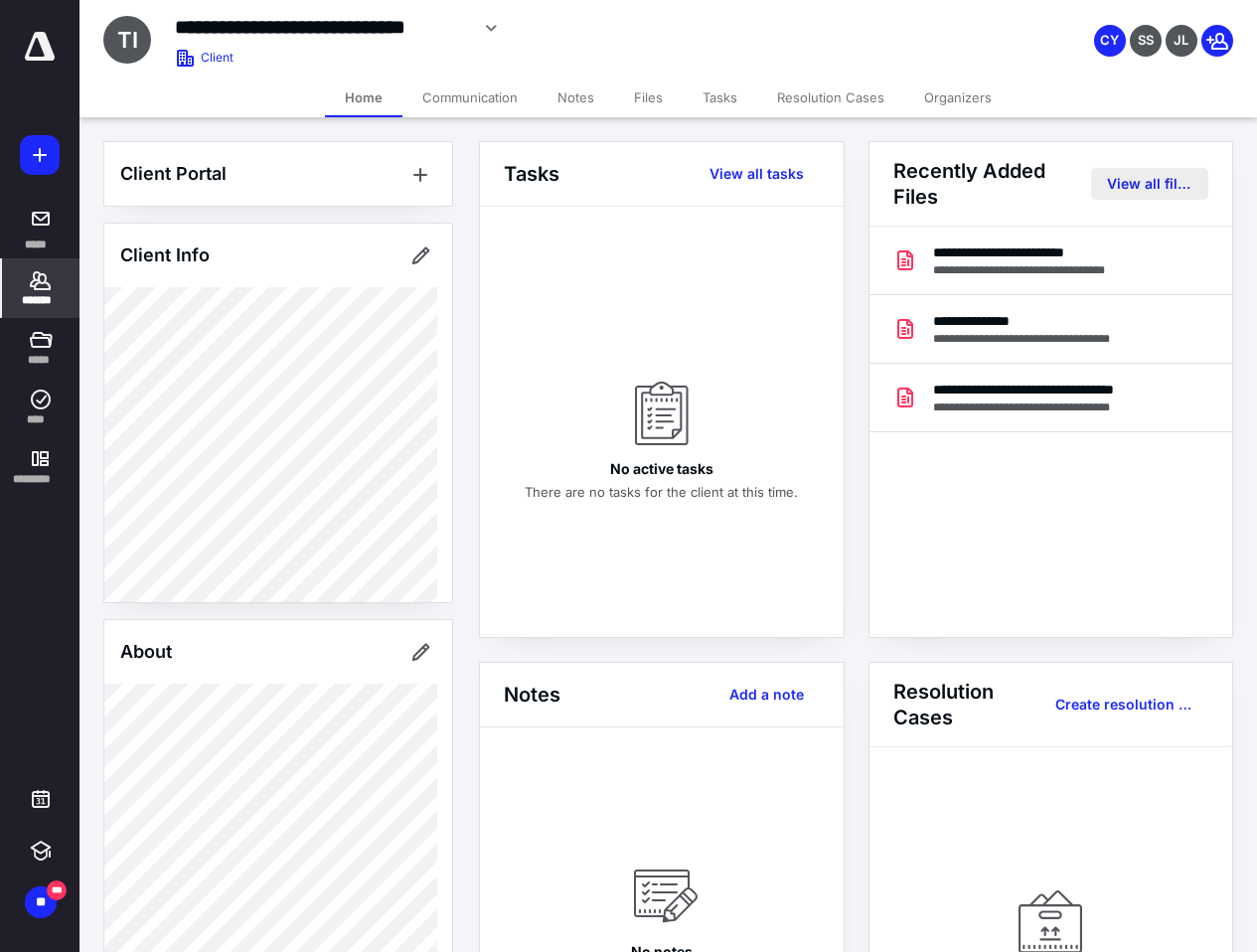 click on "View all files" at bounding box center (1150, 184) 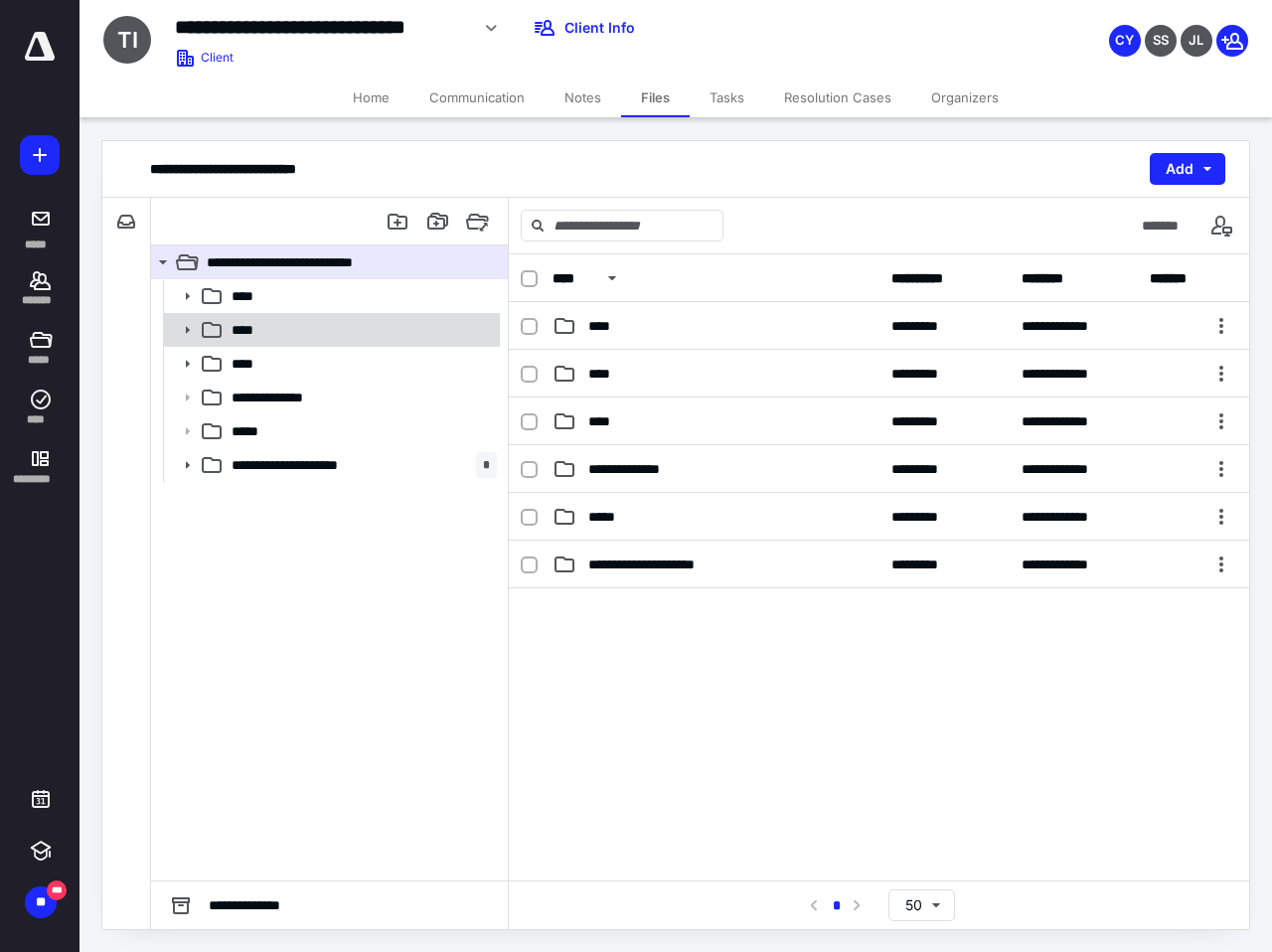 click 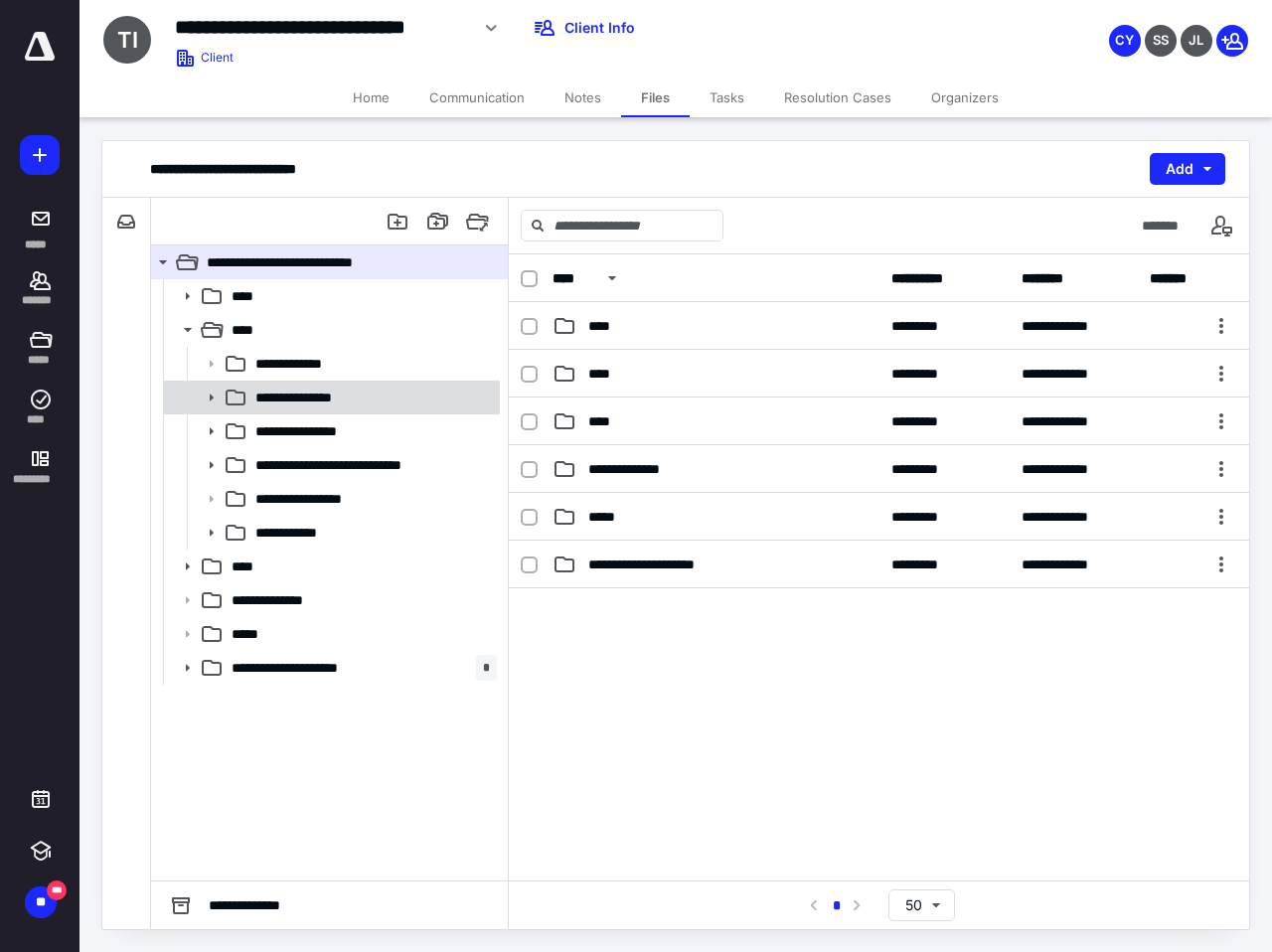 click on "**********" at bounding box center (306, 397) 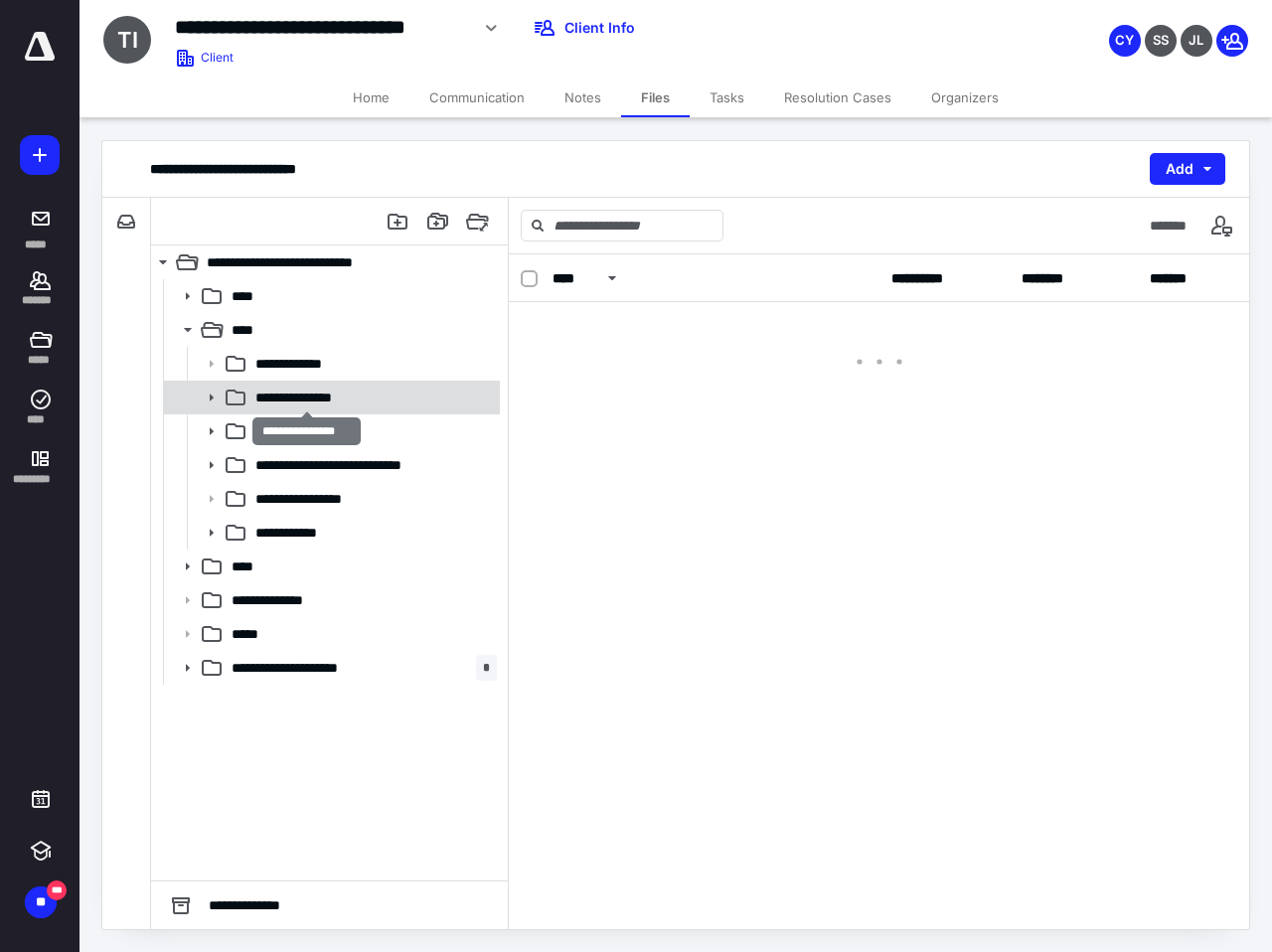 click on "**********" at bounding box center [306, 397] 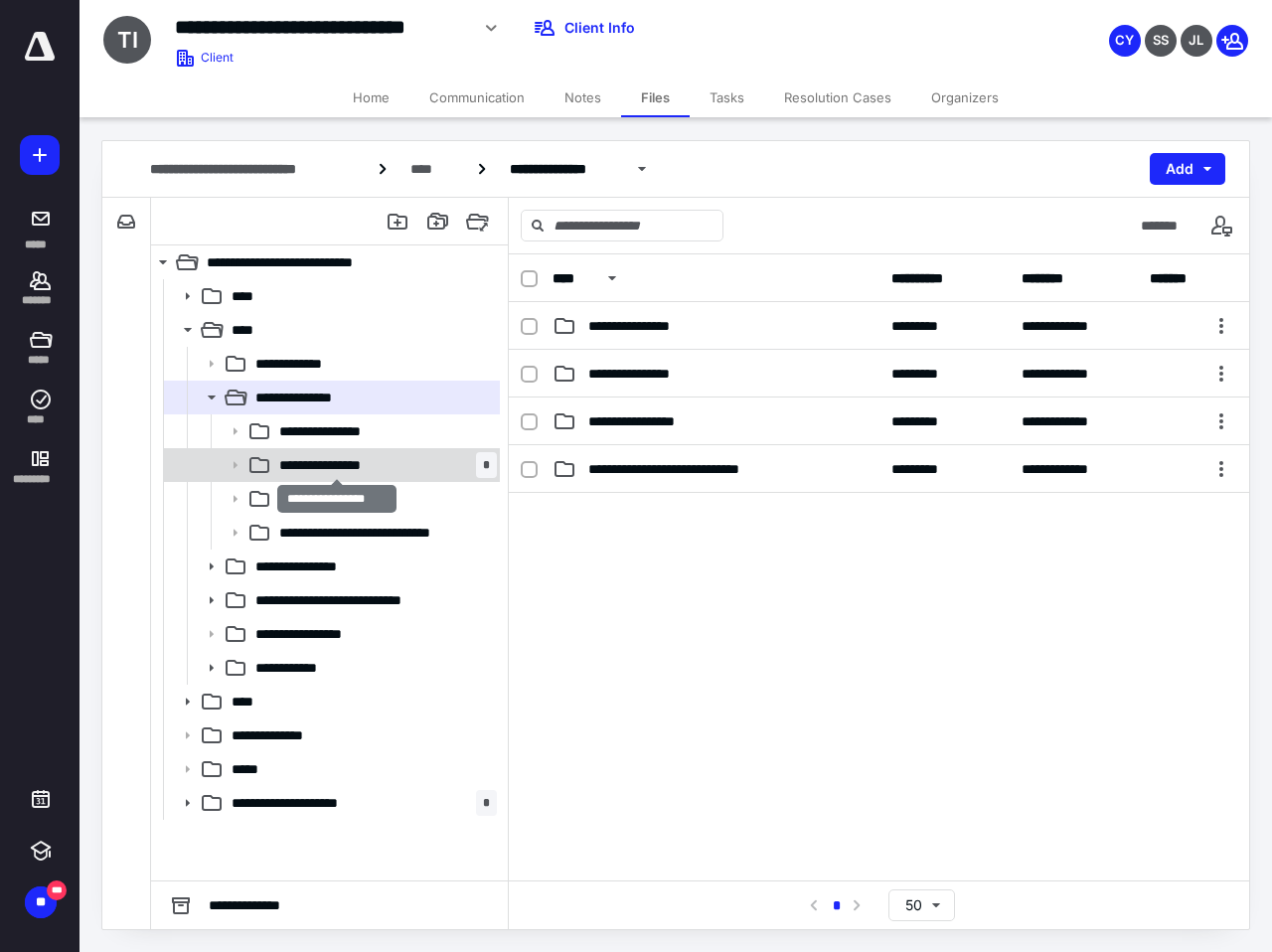 click on "**********" at bounding box center [337, 465] 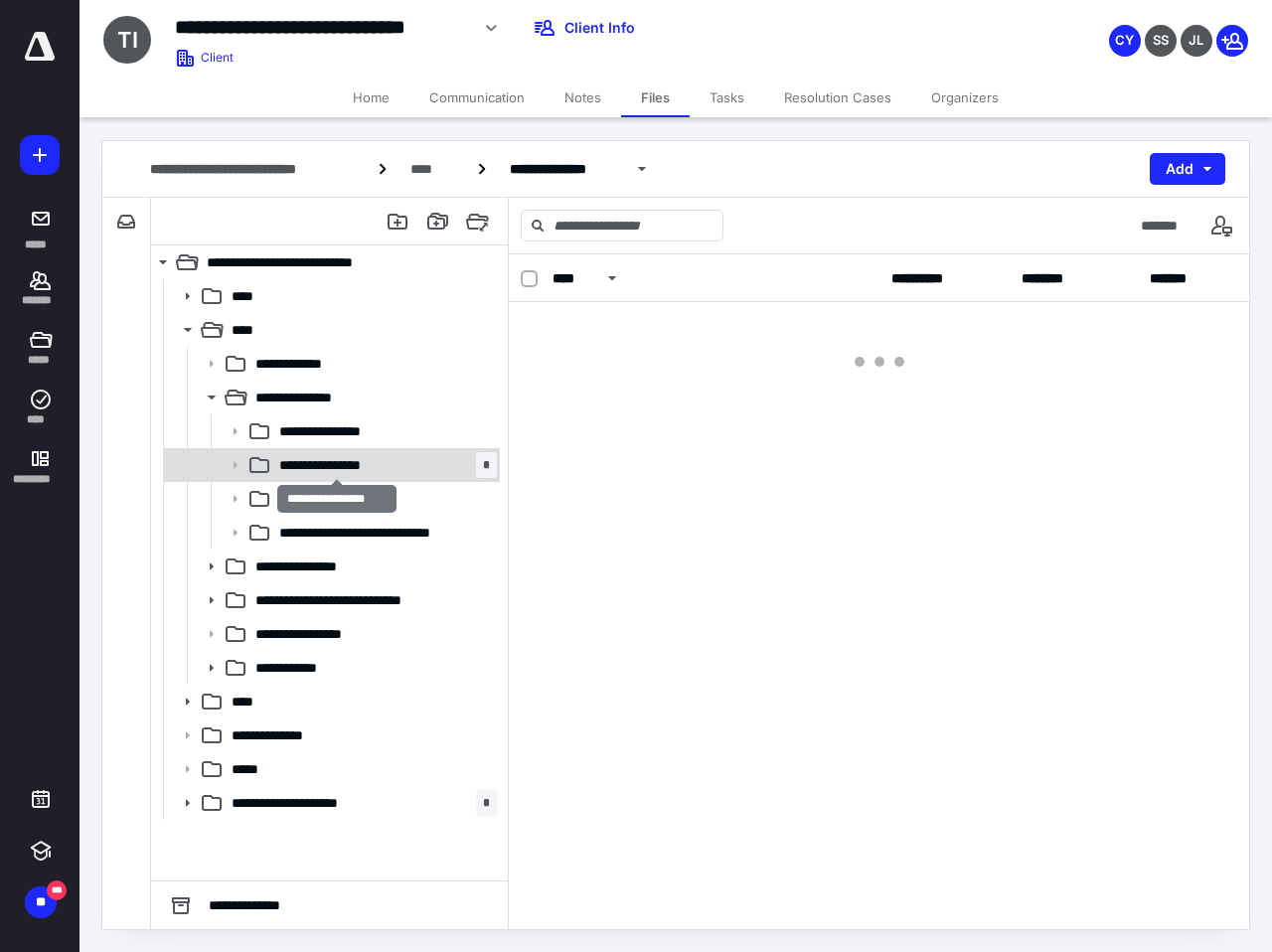 click on "**********" at bounding box center (337, 465) 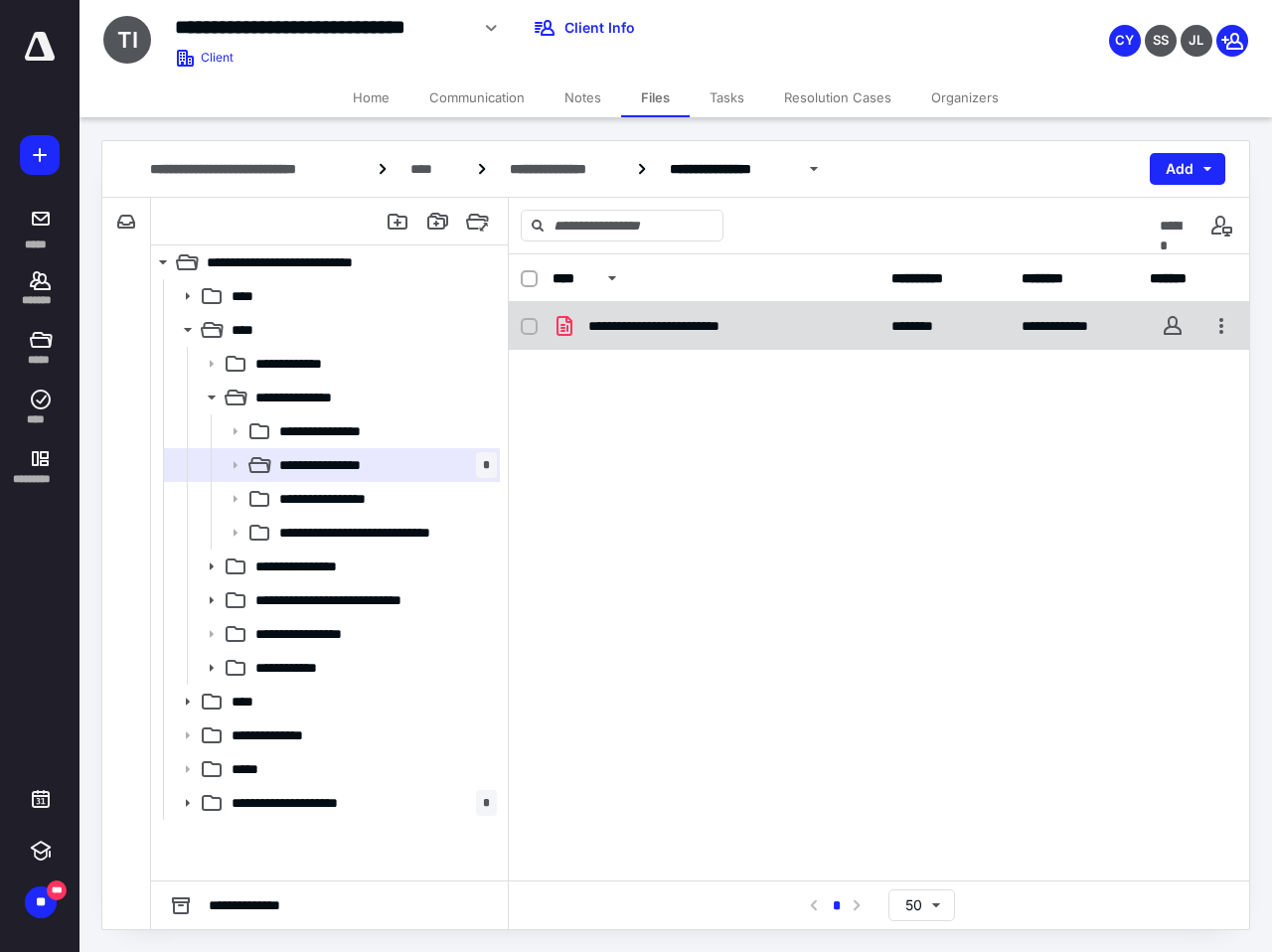 click on "**********" at bounding box center [685, 326] 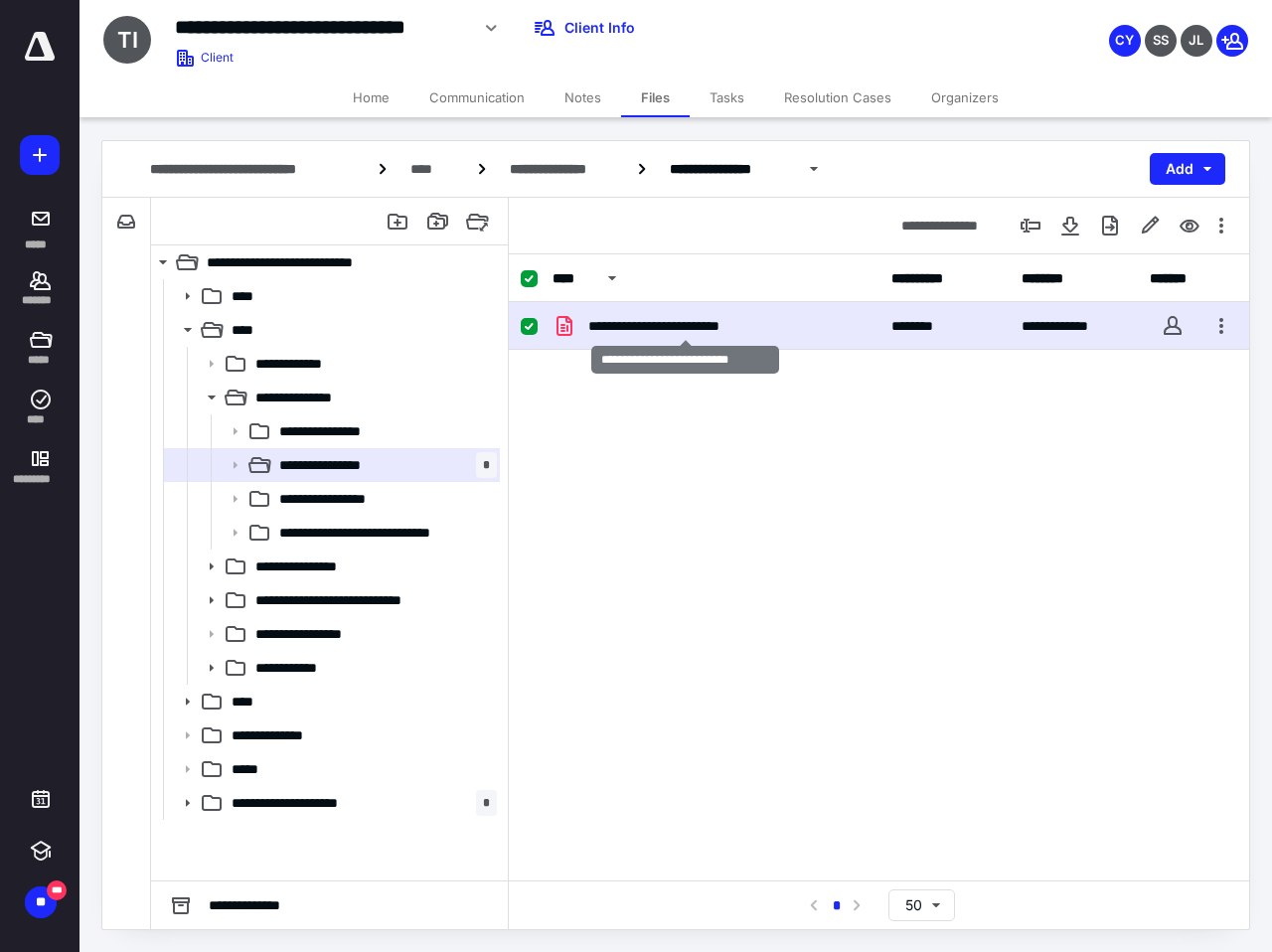 click on "**********" at bounding box center [685, 326] 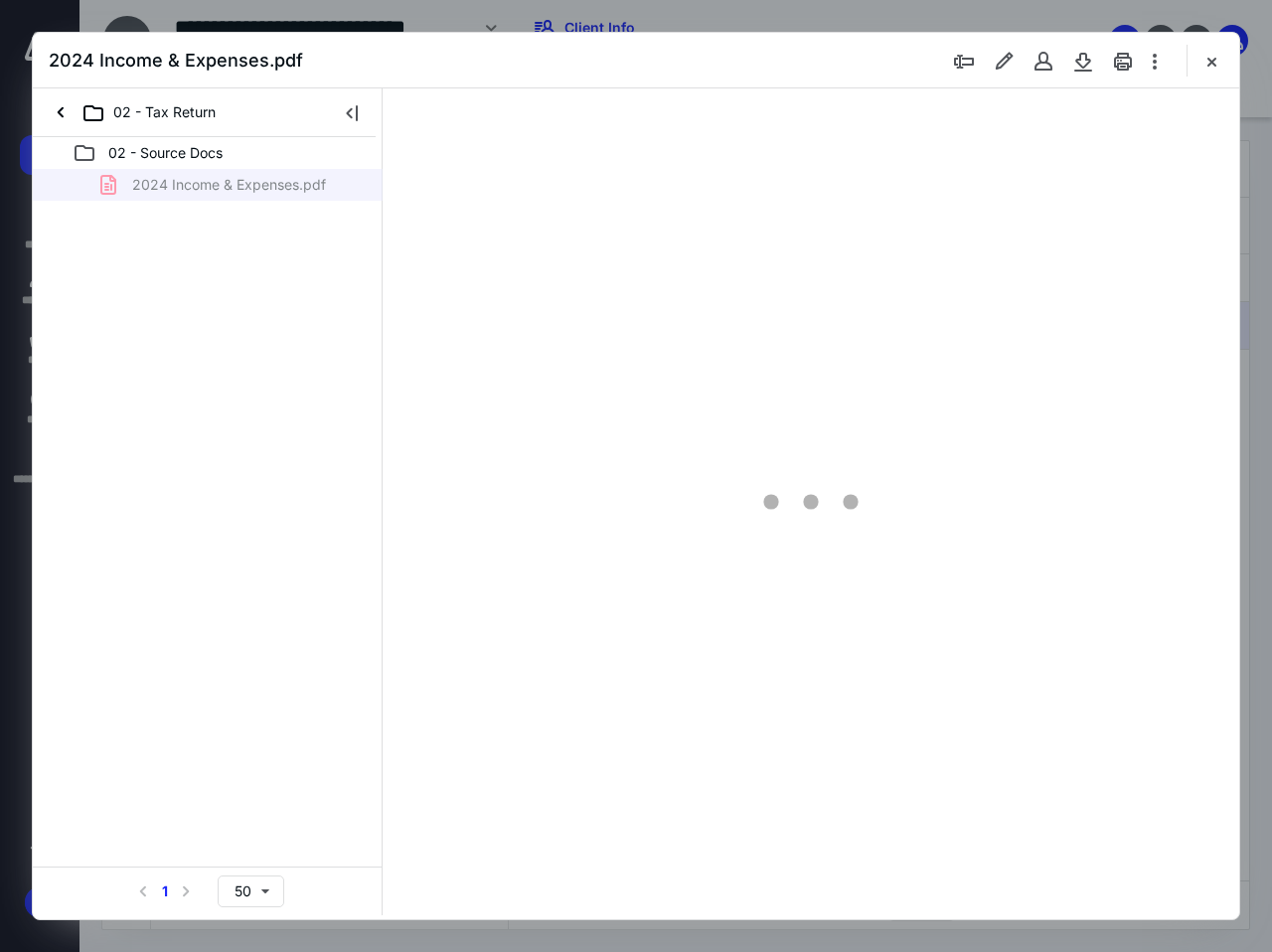 scroll, scrollTop: 0, scrollLeft: 0, axis: both 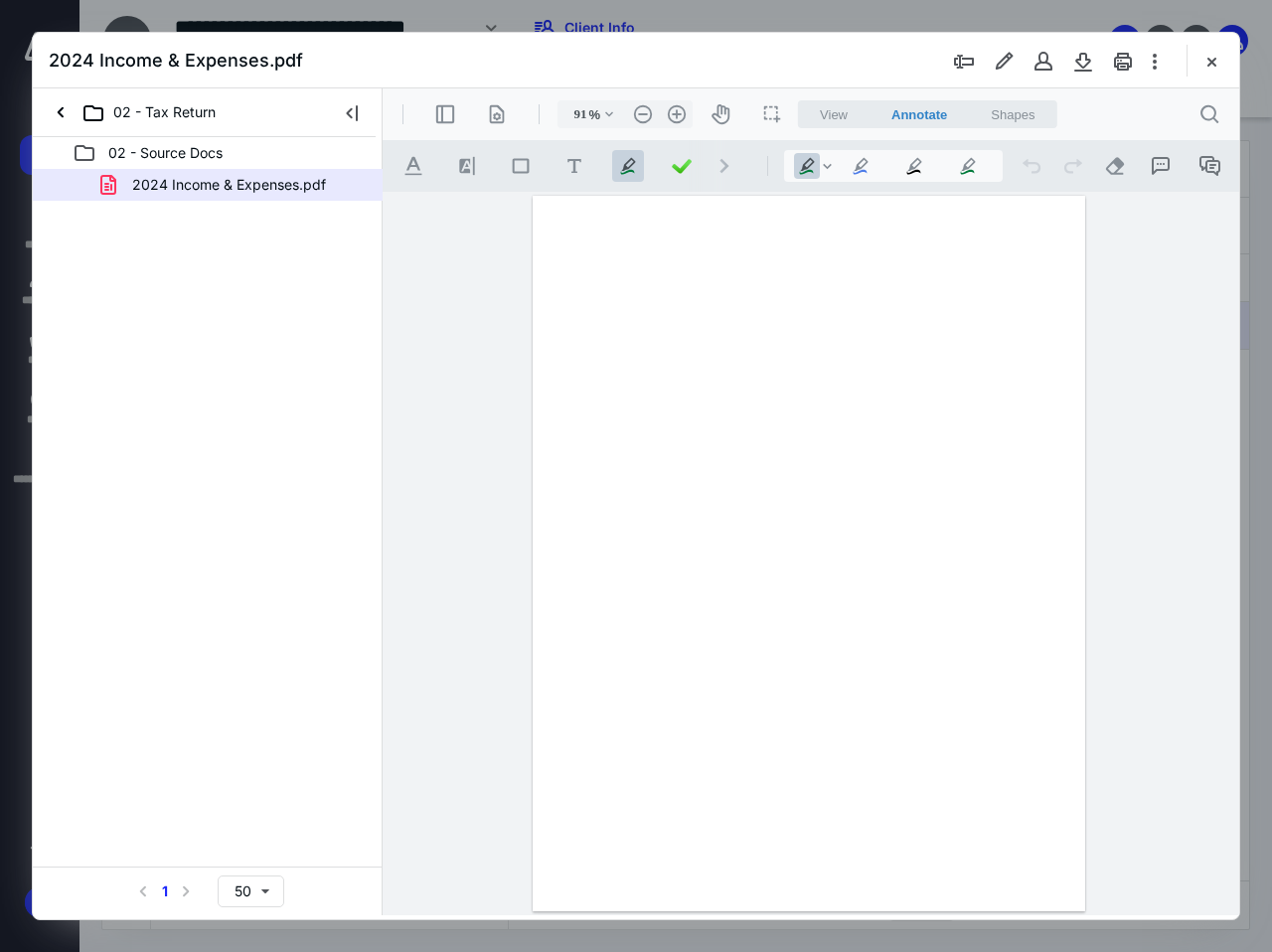 type on "138" 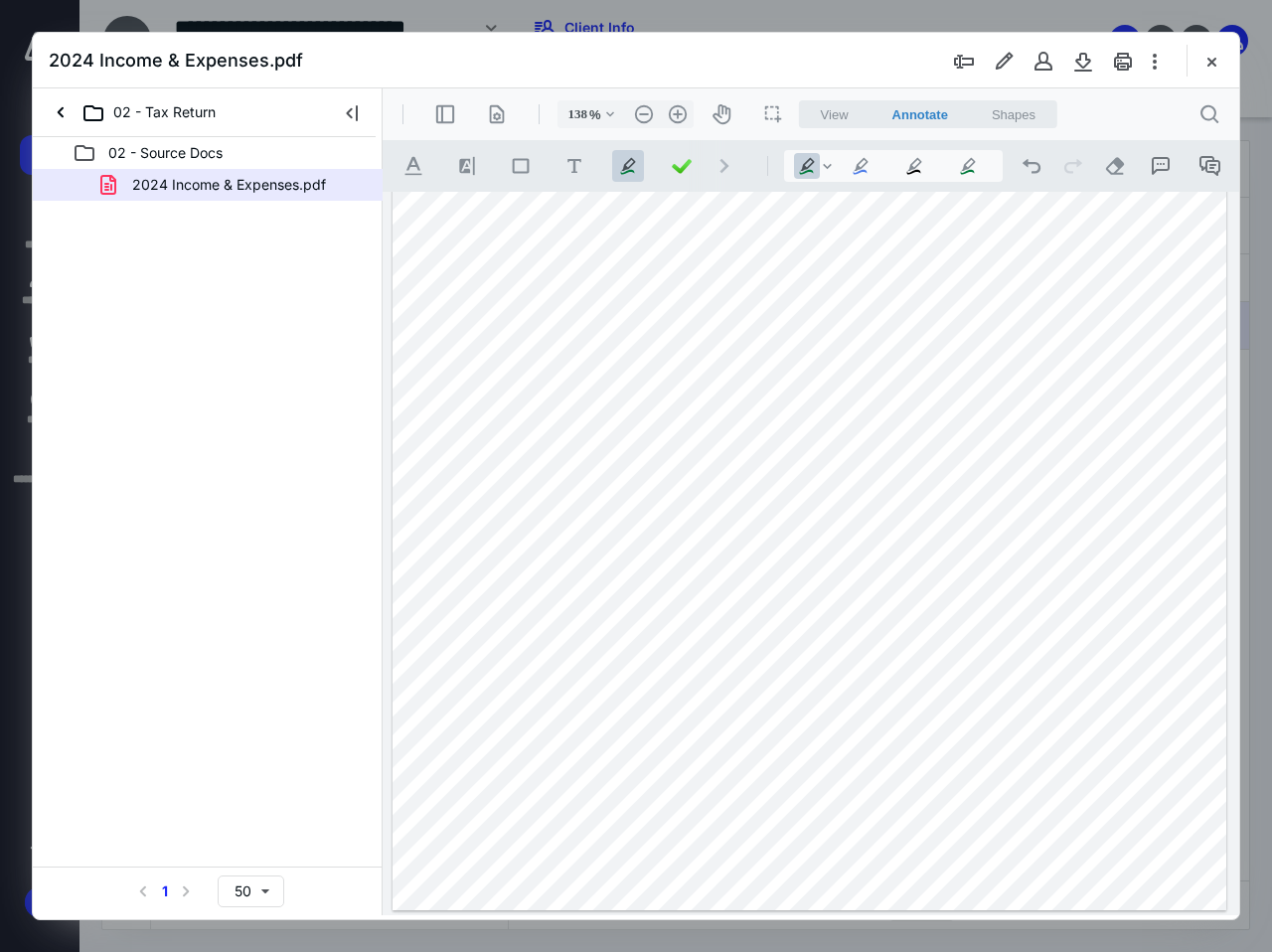 scroll, scrollTop: 0, scrollLeft: 0, axis: both 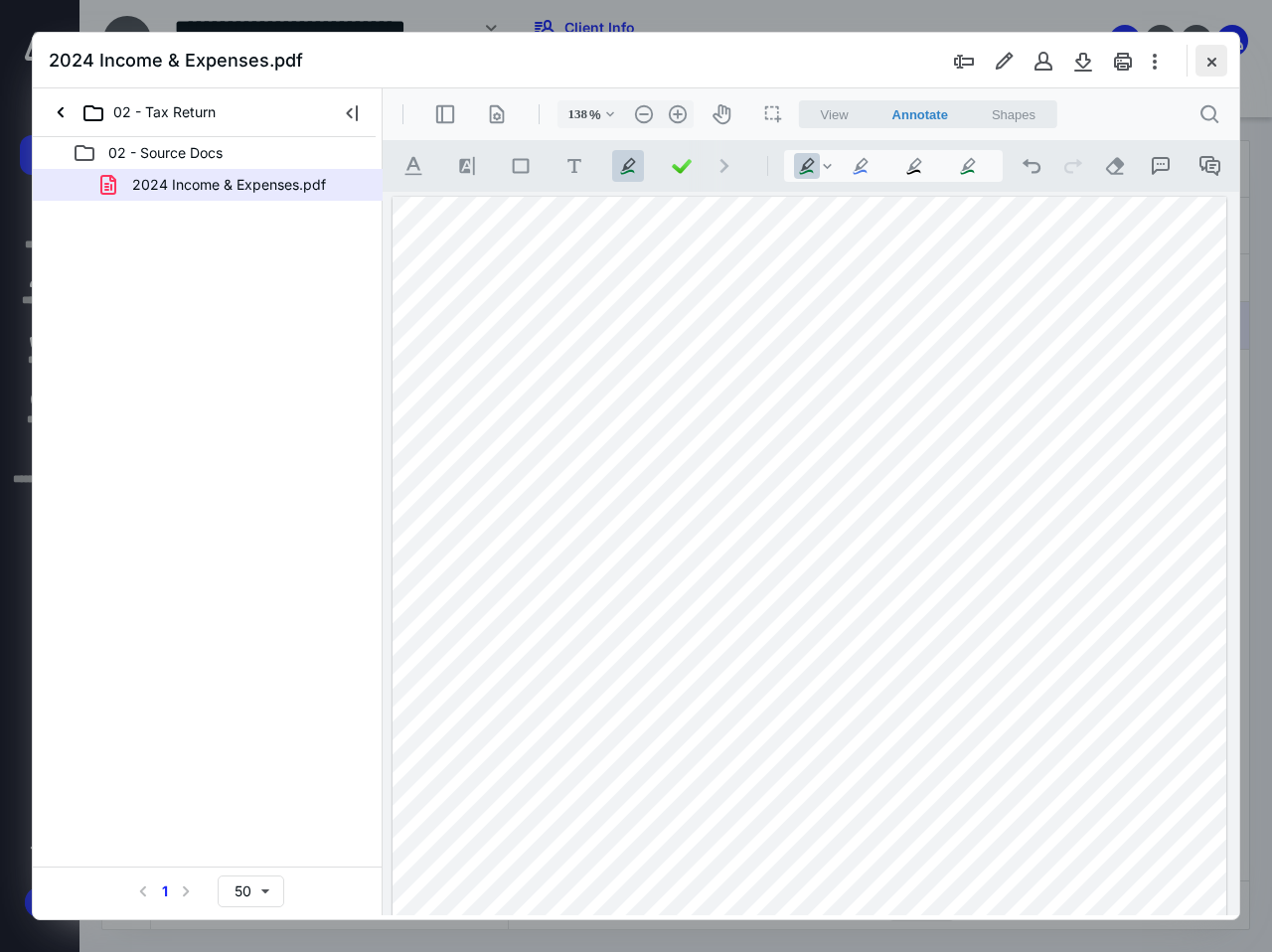 click at bounding box center (1211, 61) 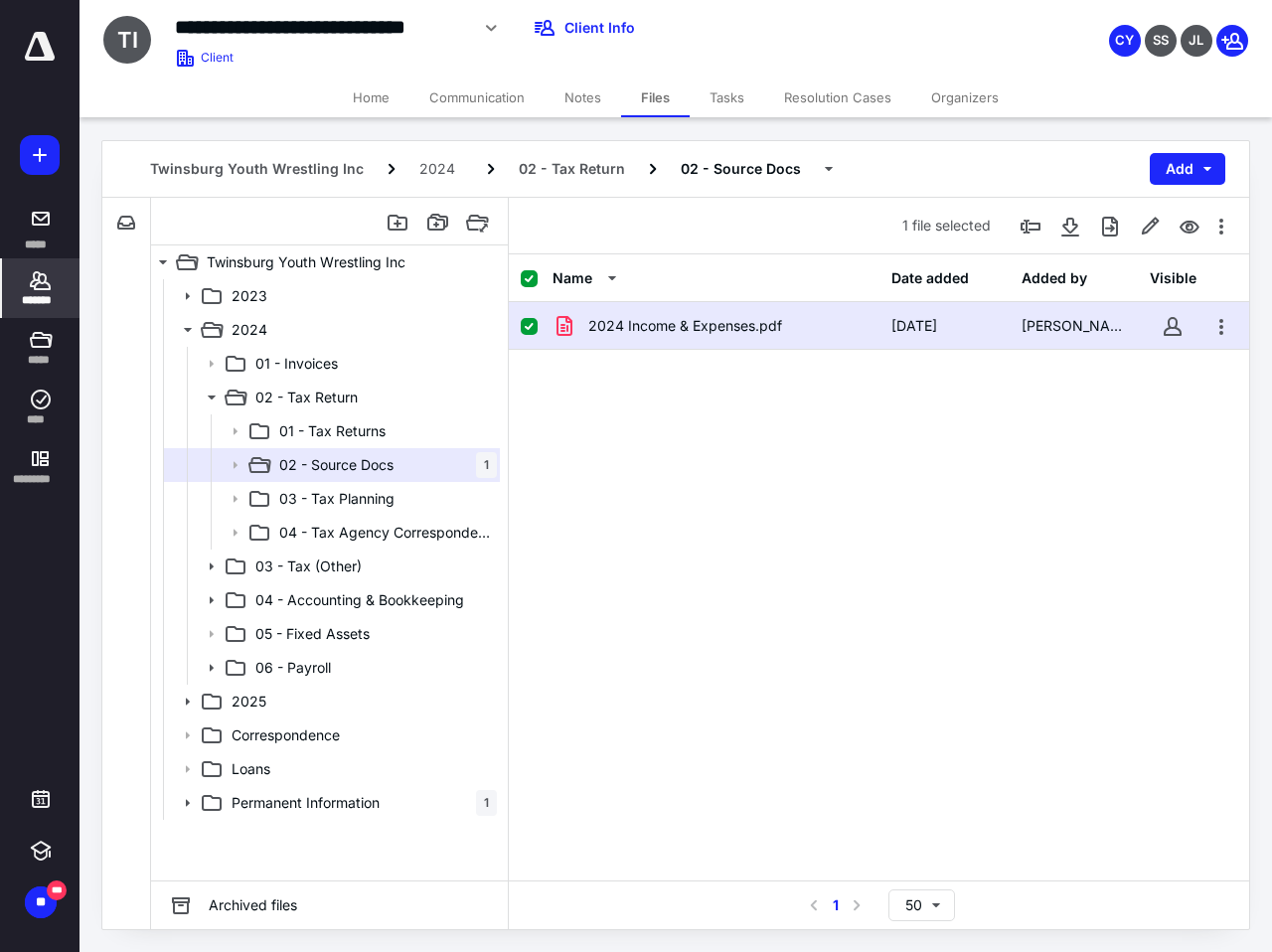 click on "*******" at bounding box center [41, 300] 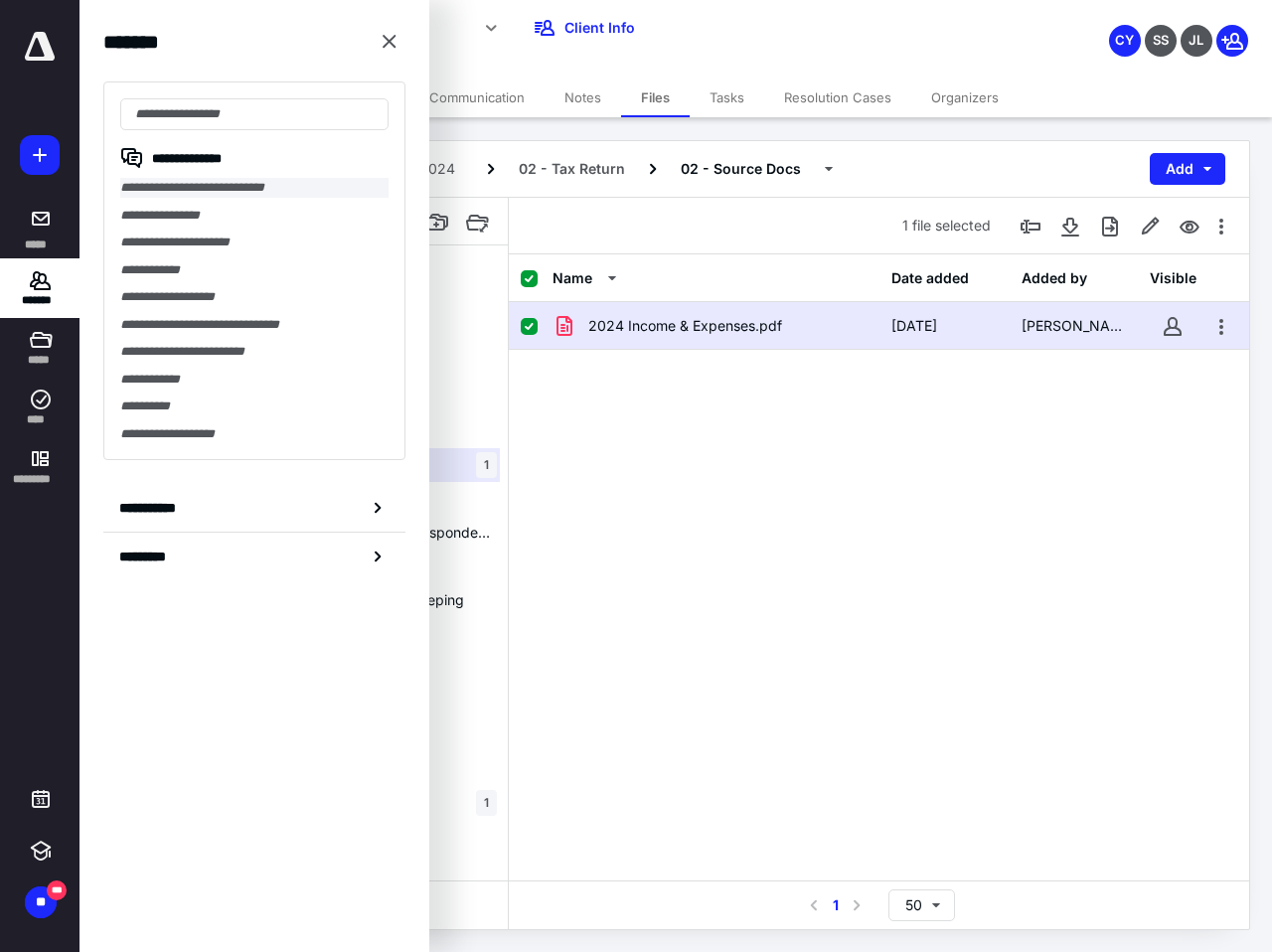 click on "**********" at bounding box center (254, 188) 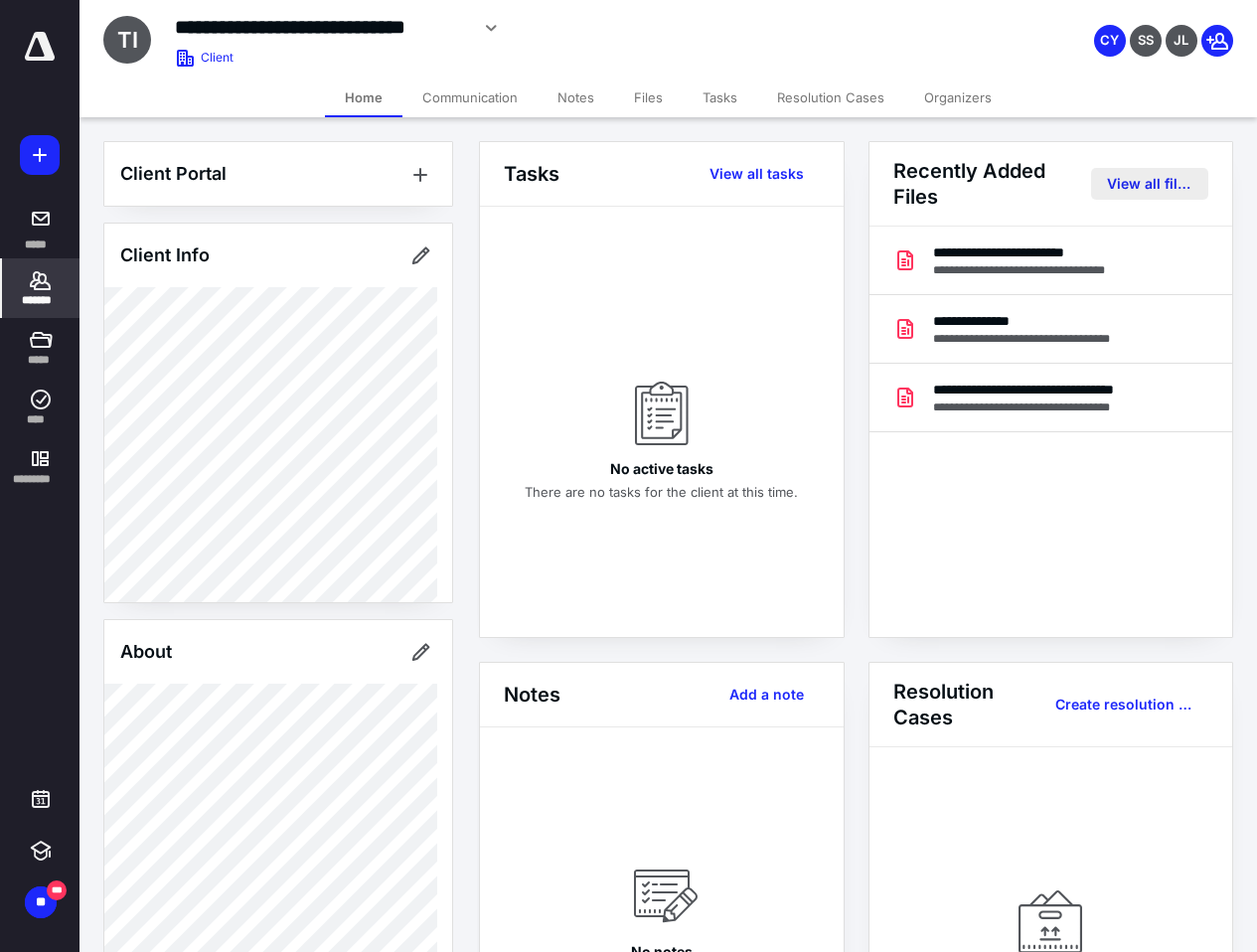 click on "View all files" at bounding box center (1150, 184) 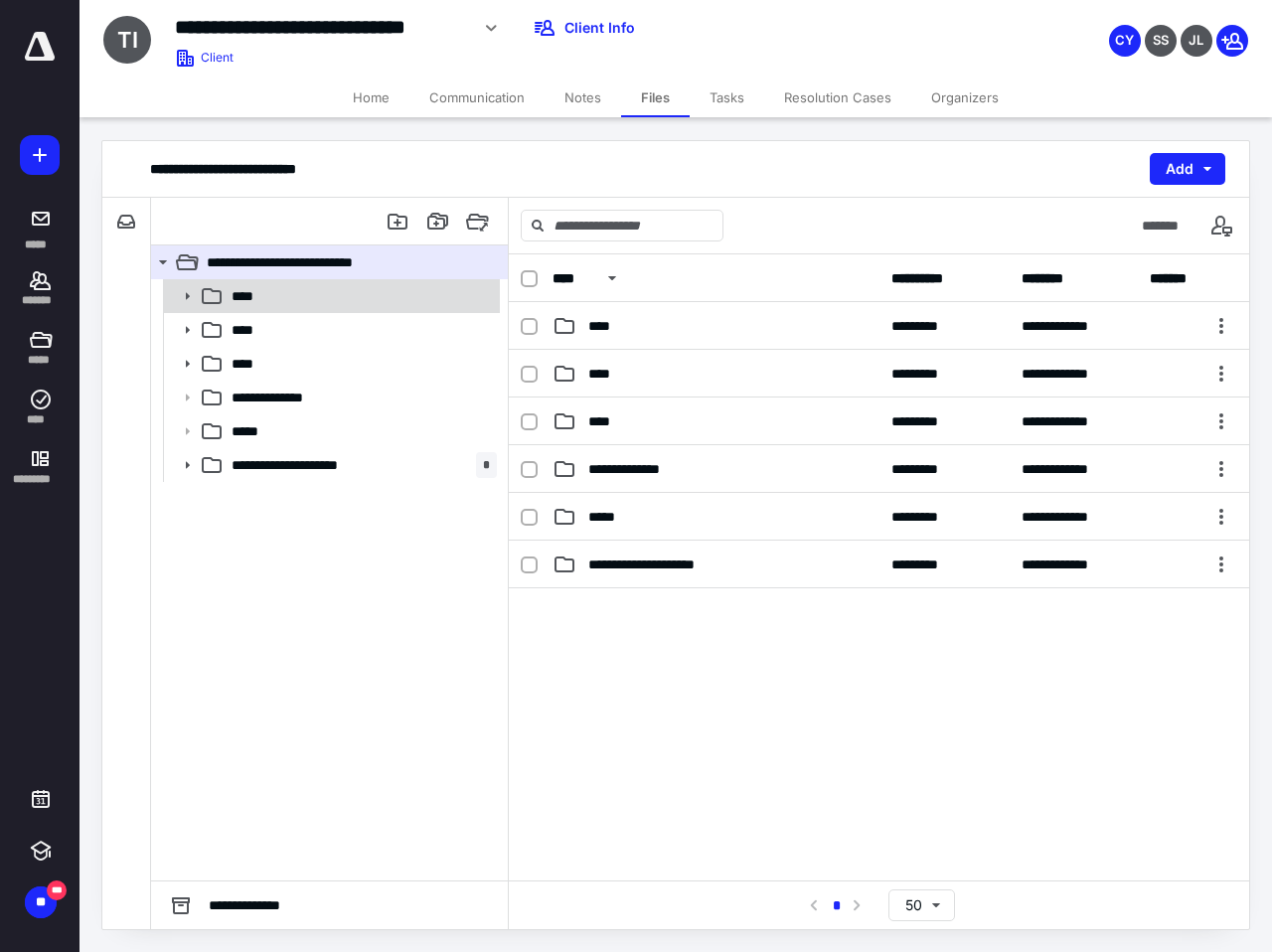 click 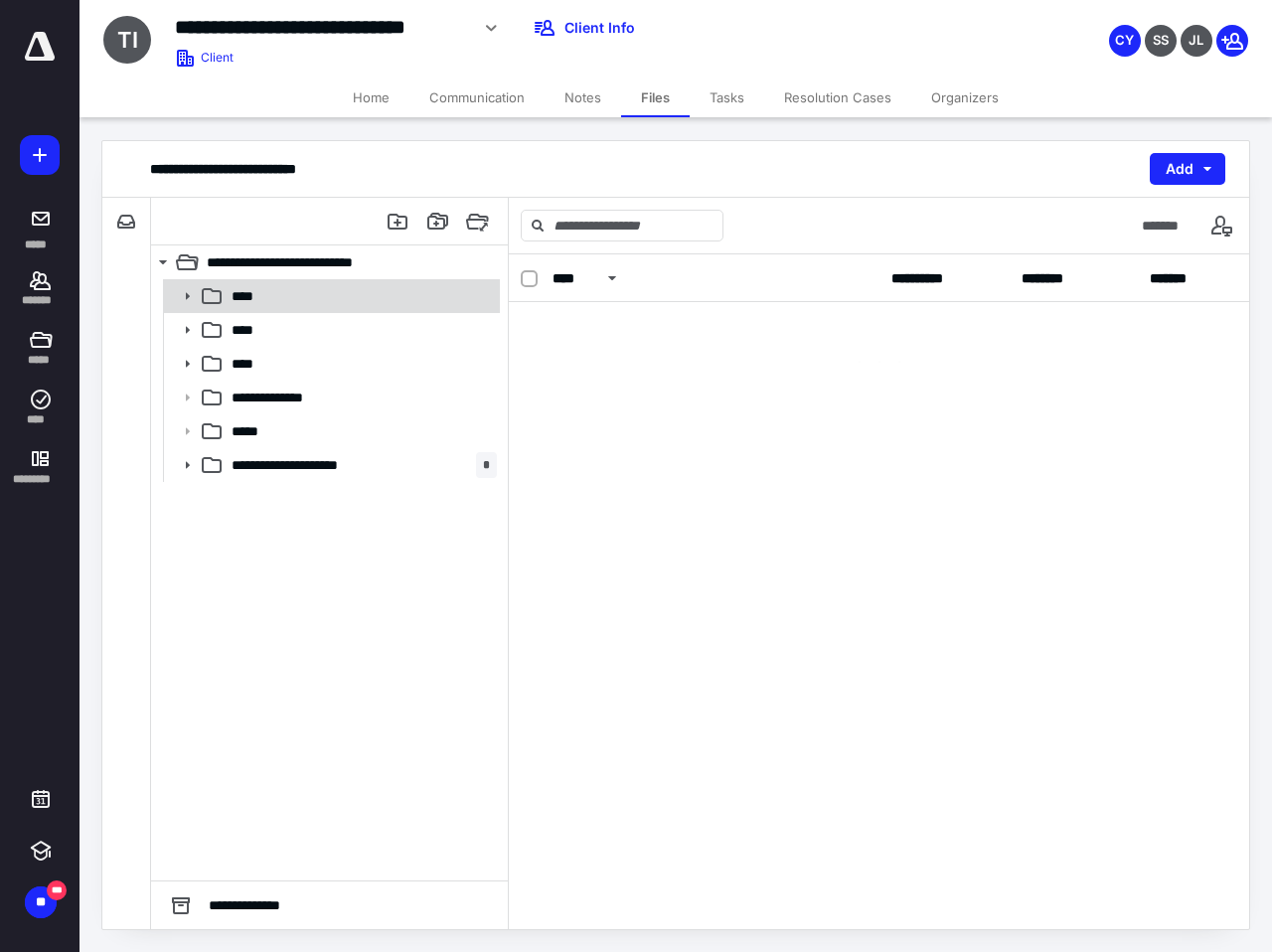 click 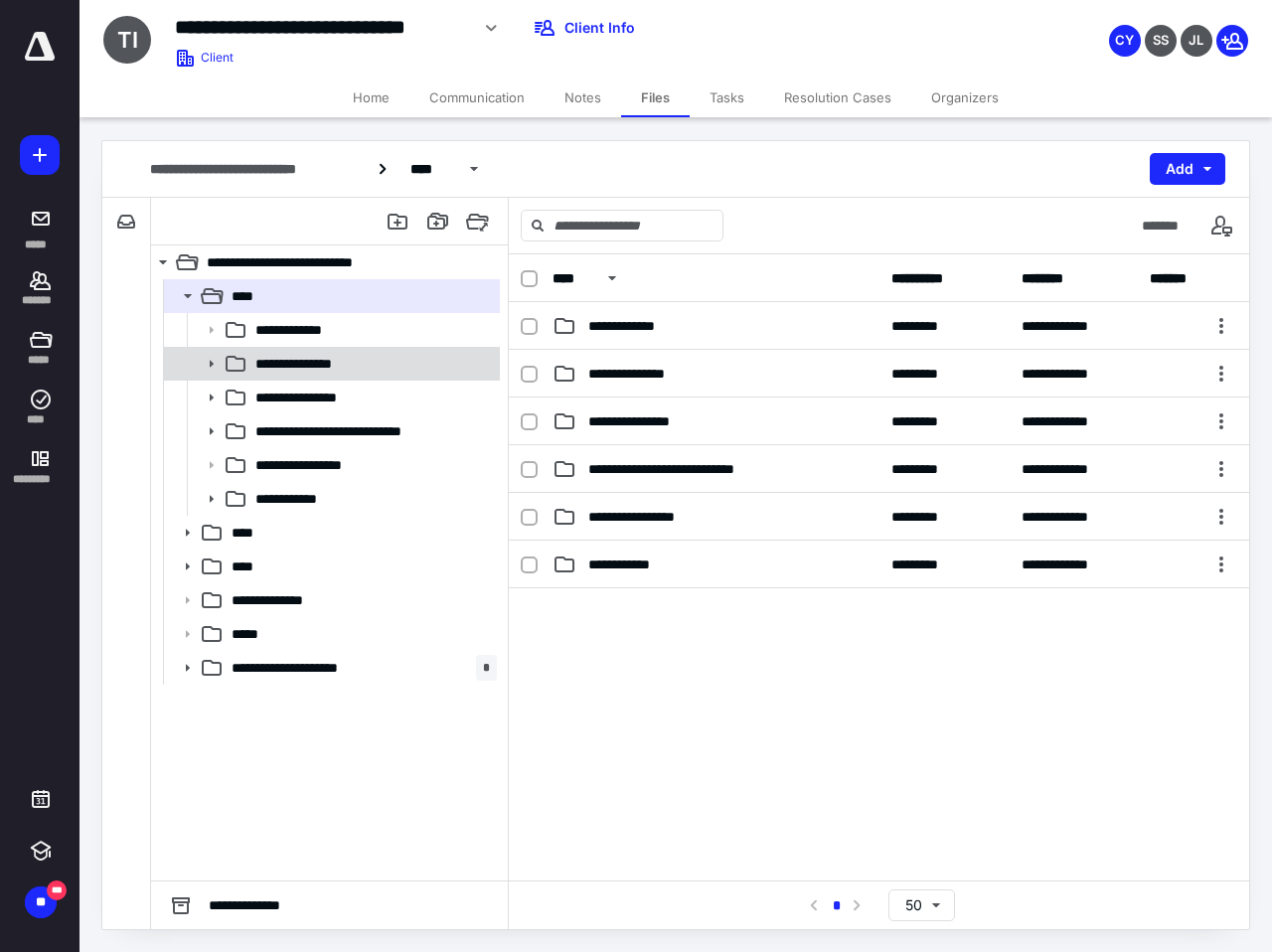 click on "**********" at bounding box center (306, 364) 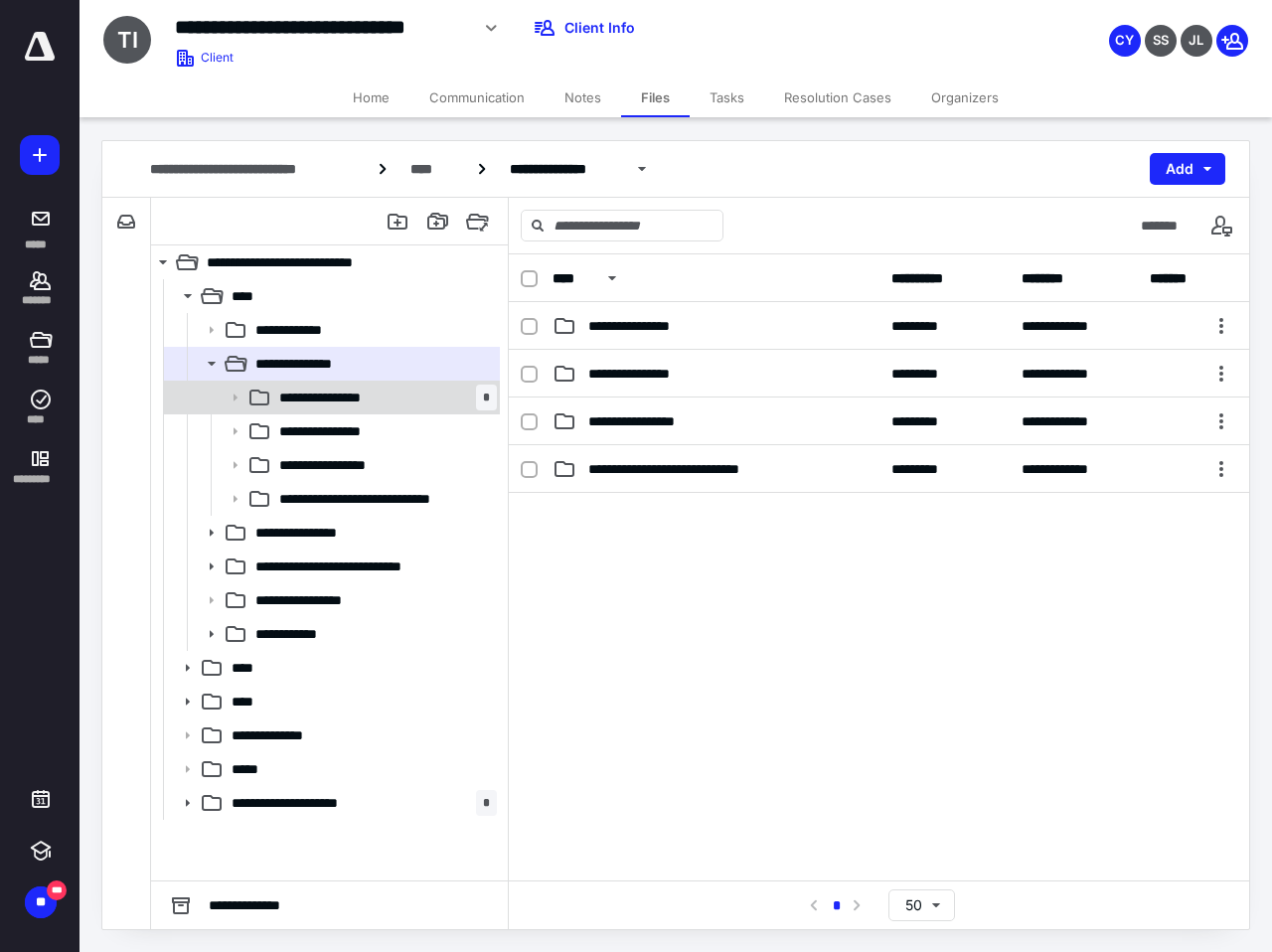 click on "**********" at bounding box center (384, 397) 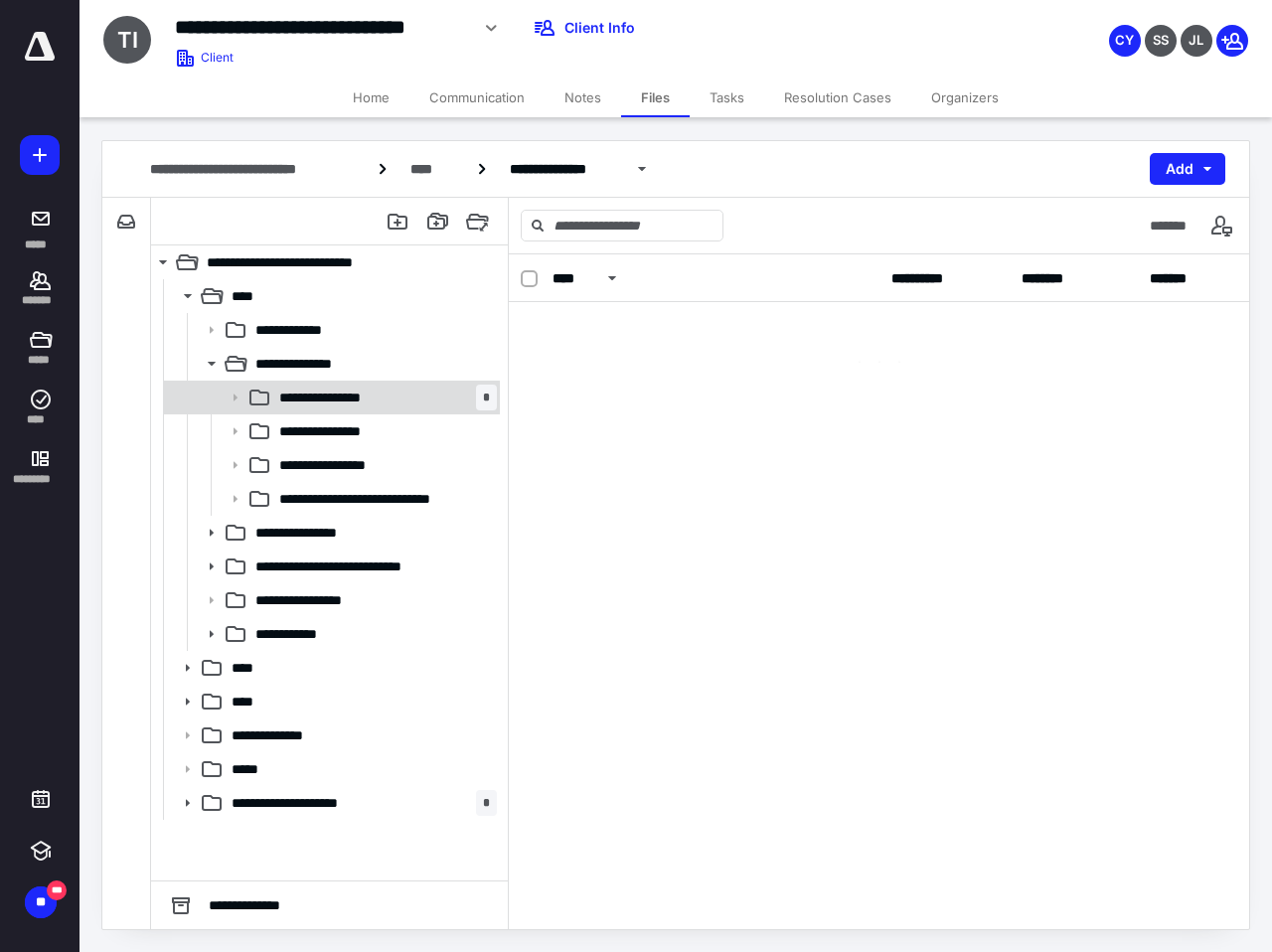 click on "**********" at bounding box center (384, 397) 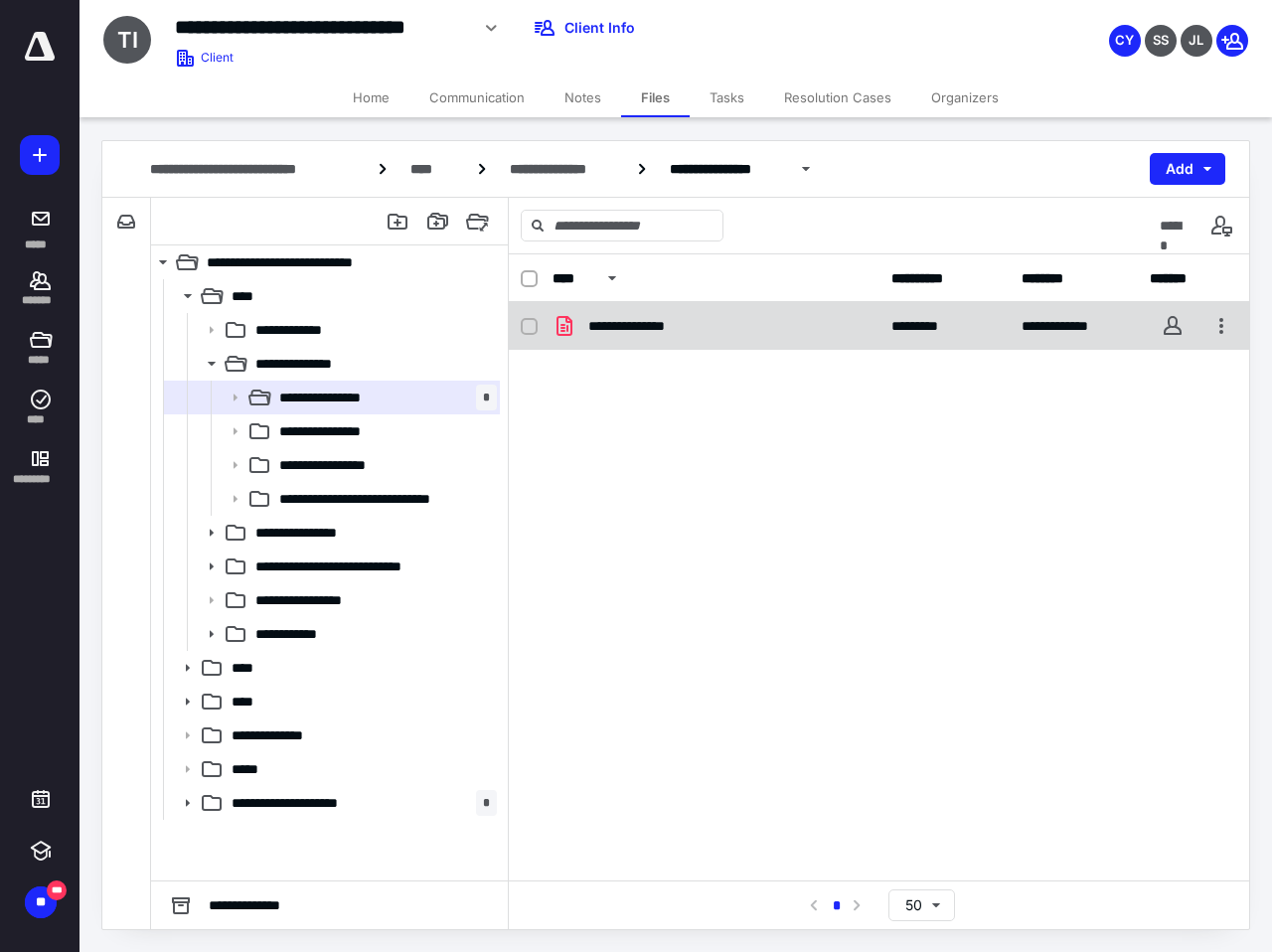 click on "**********" at bounding box center [878, 326] 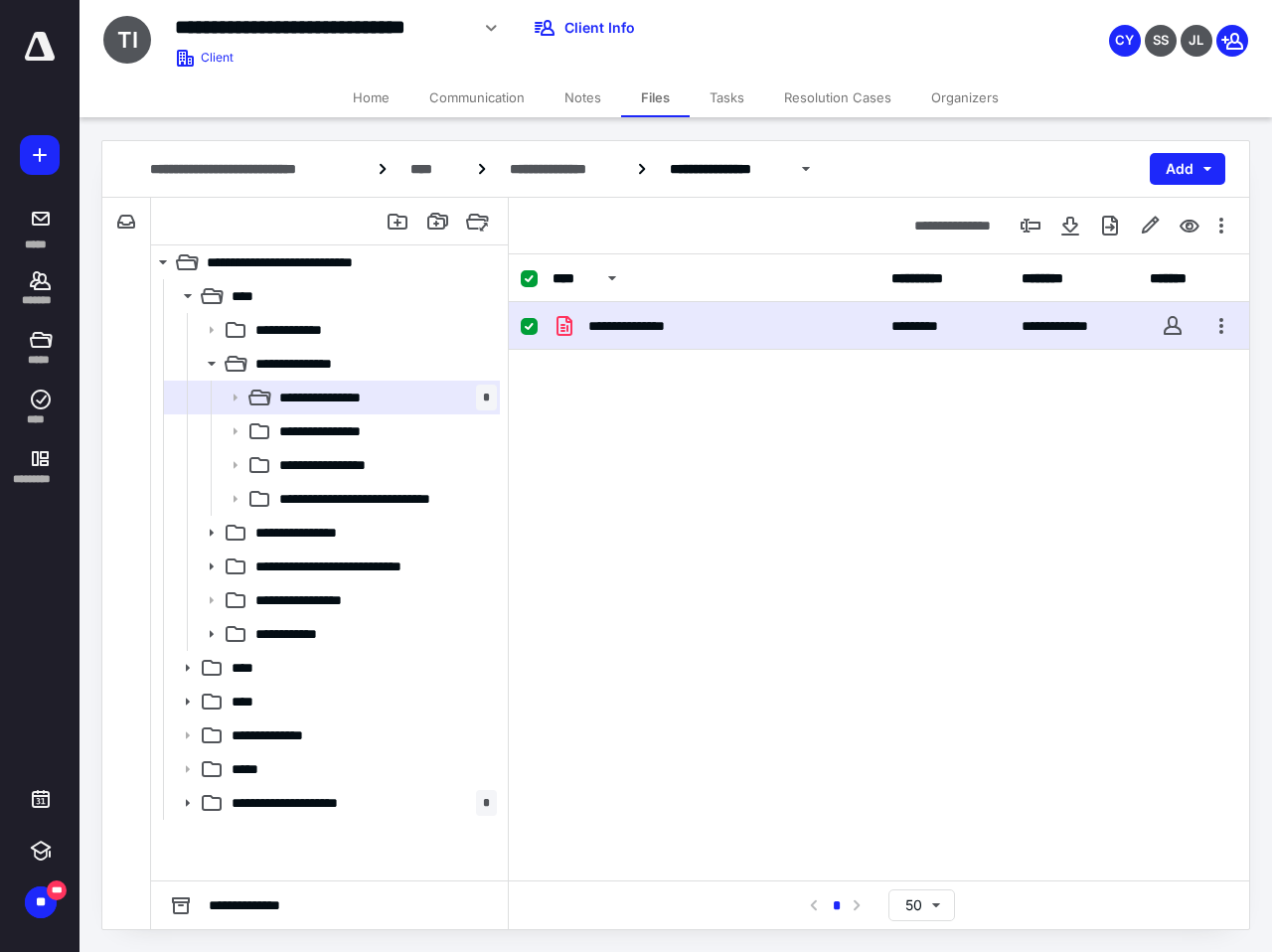click on "**********" at bounding box center [878, 326] 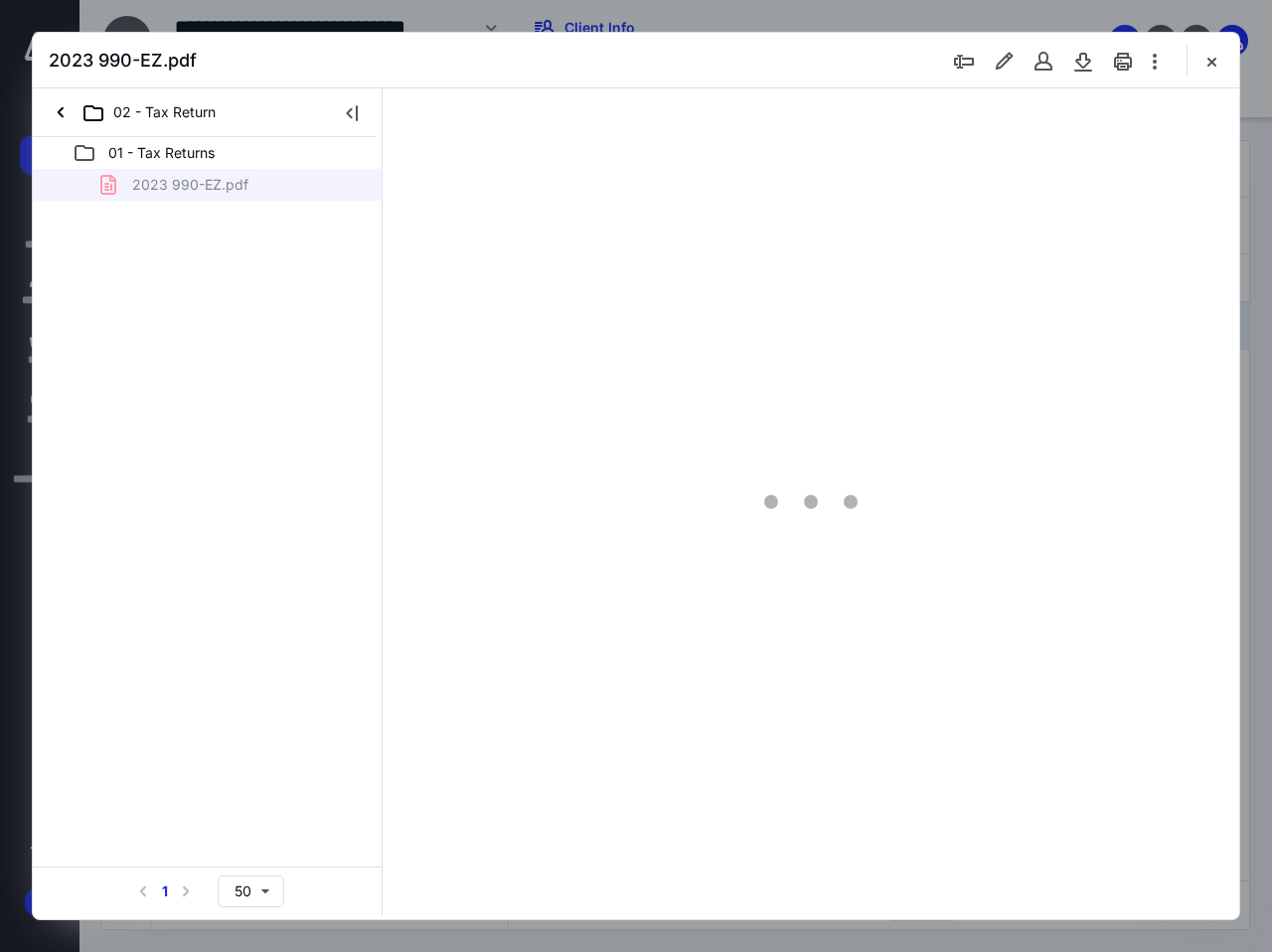 scroll, scrollTop: 0, scrollLeft: 0, axis: both 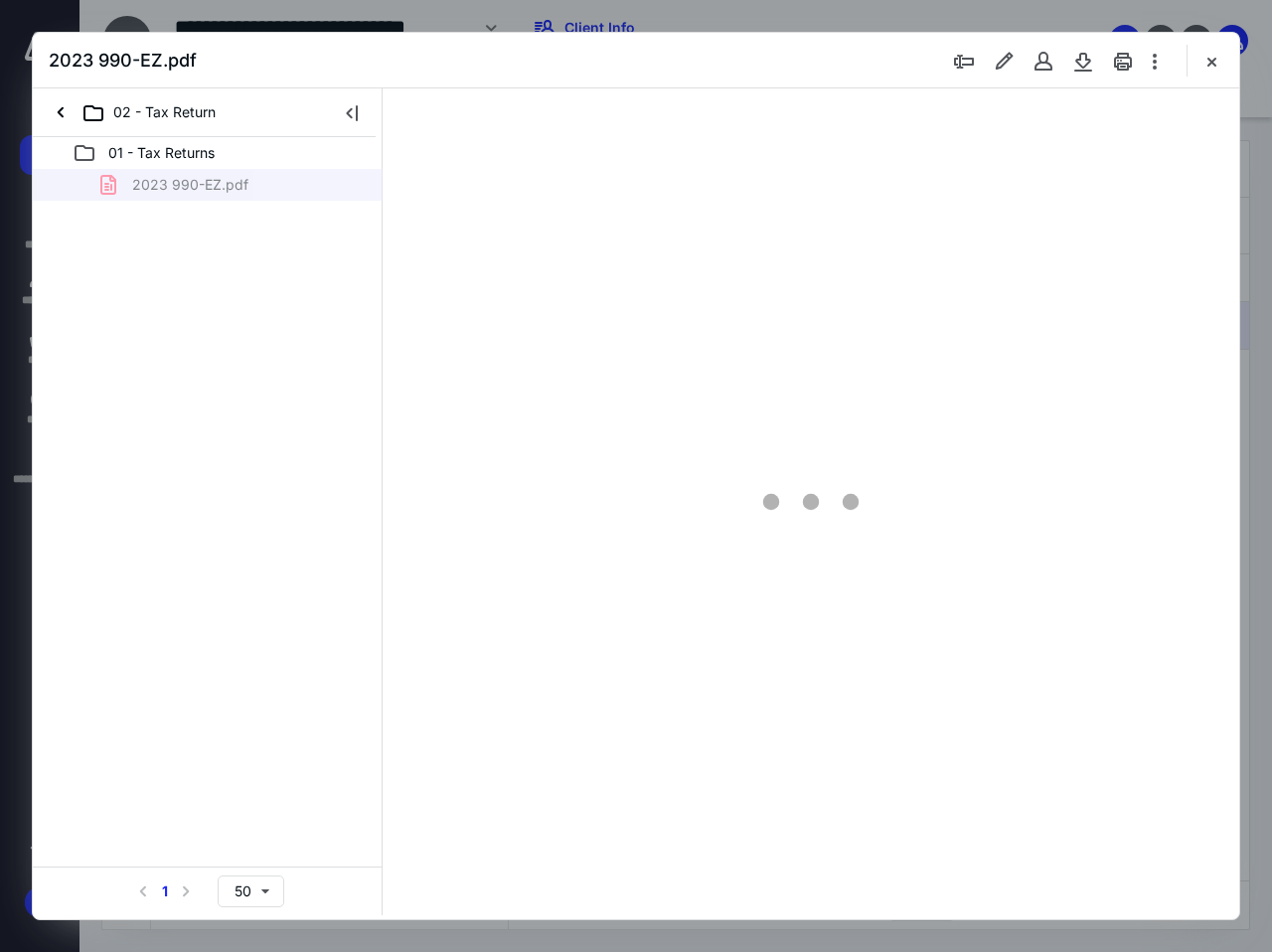type on "45" 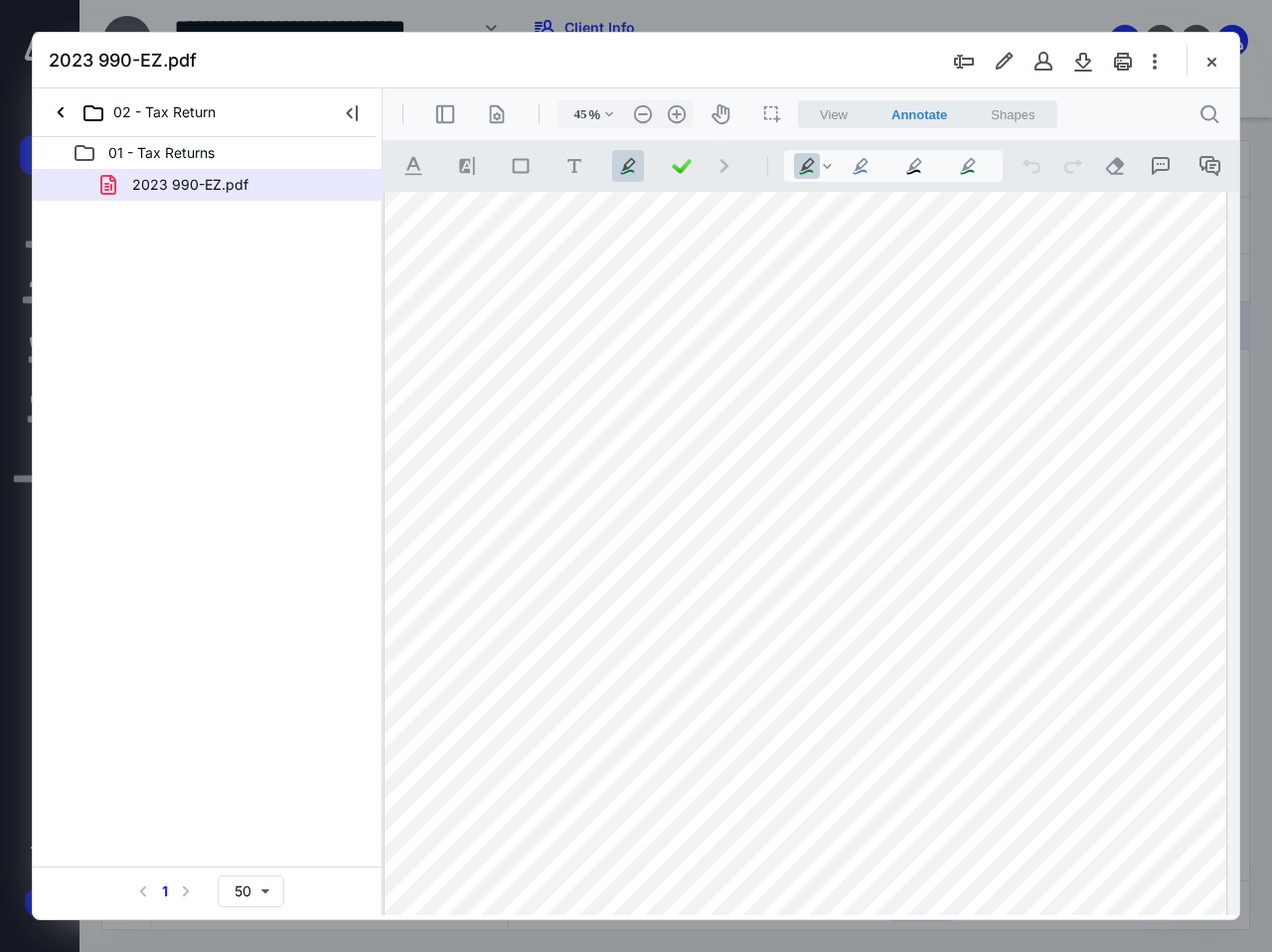 scroll, scrollTop: 99, scrollLeft: 20, axis: both 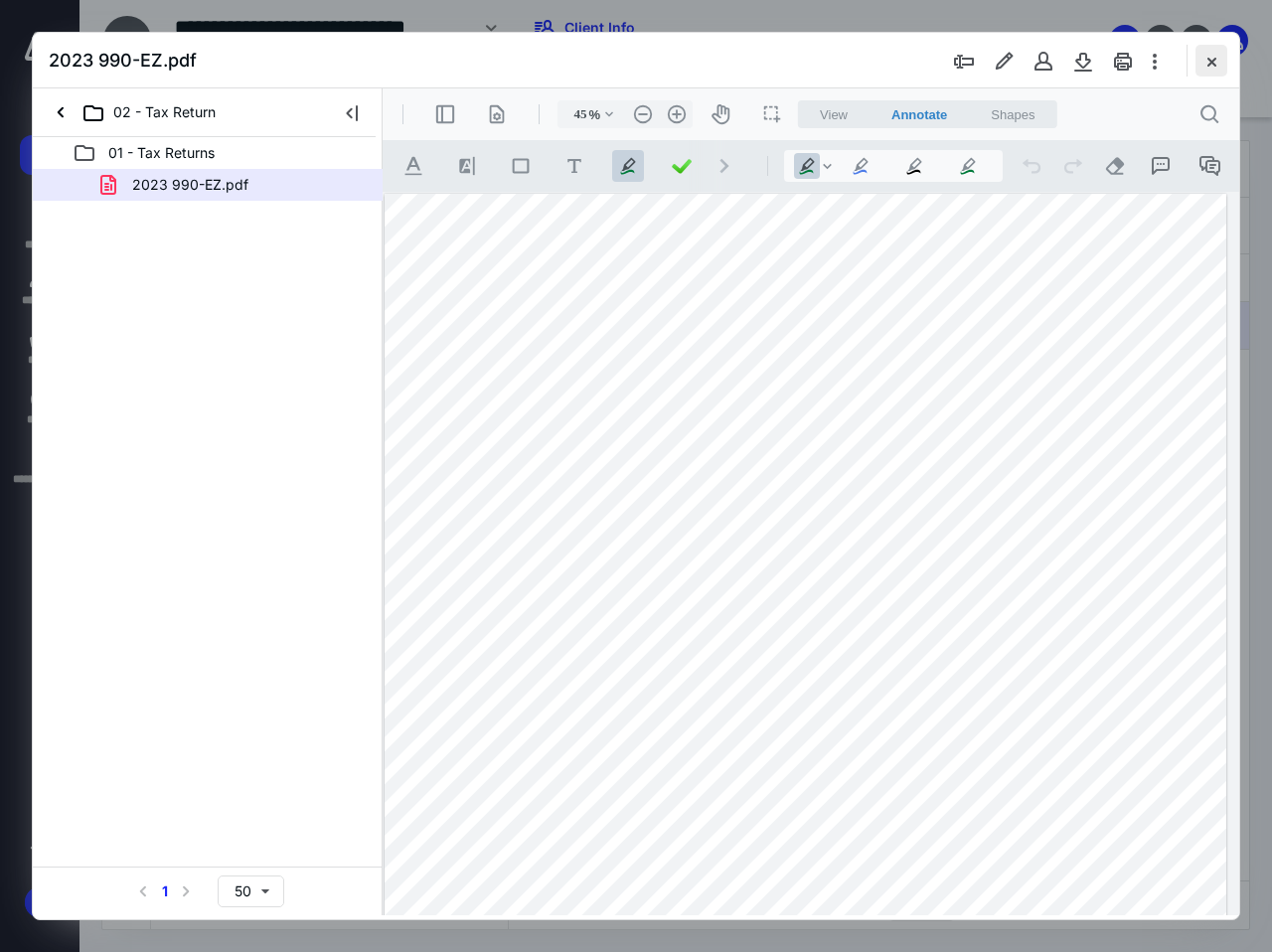 click at bounding box center (1211, 61) 